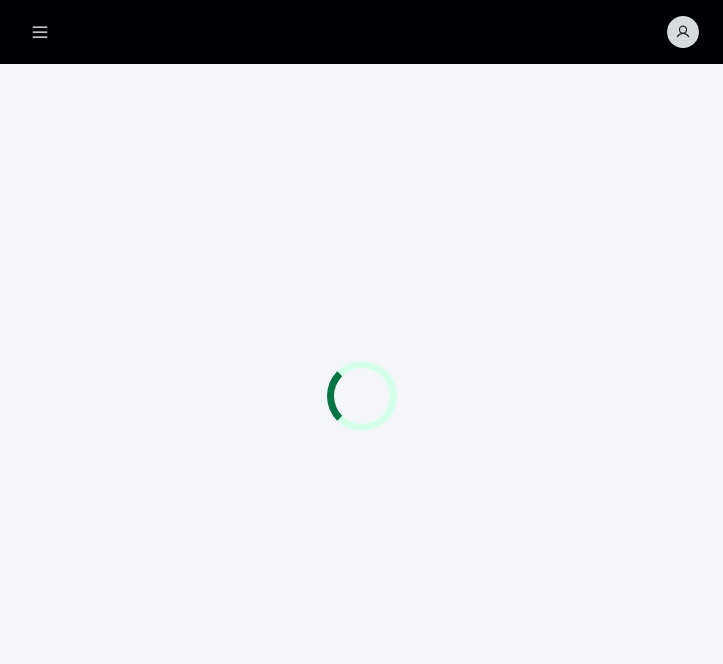 scroll, scrollTop: 0, scrollLeft: 0, axis: both 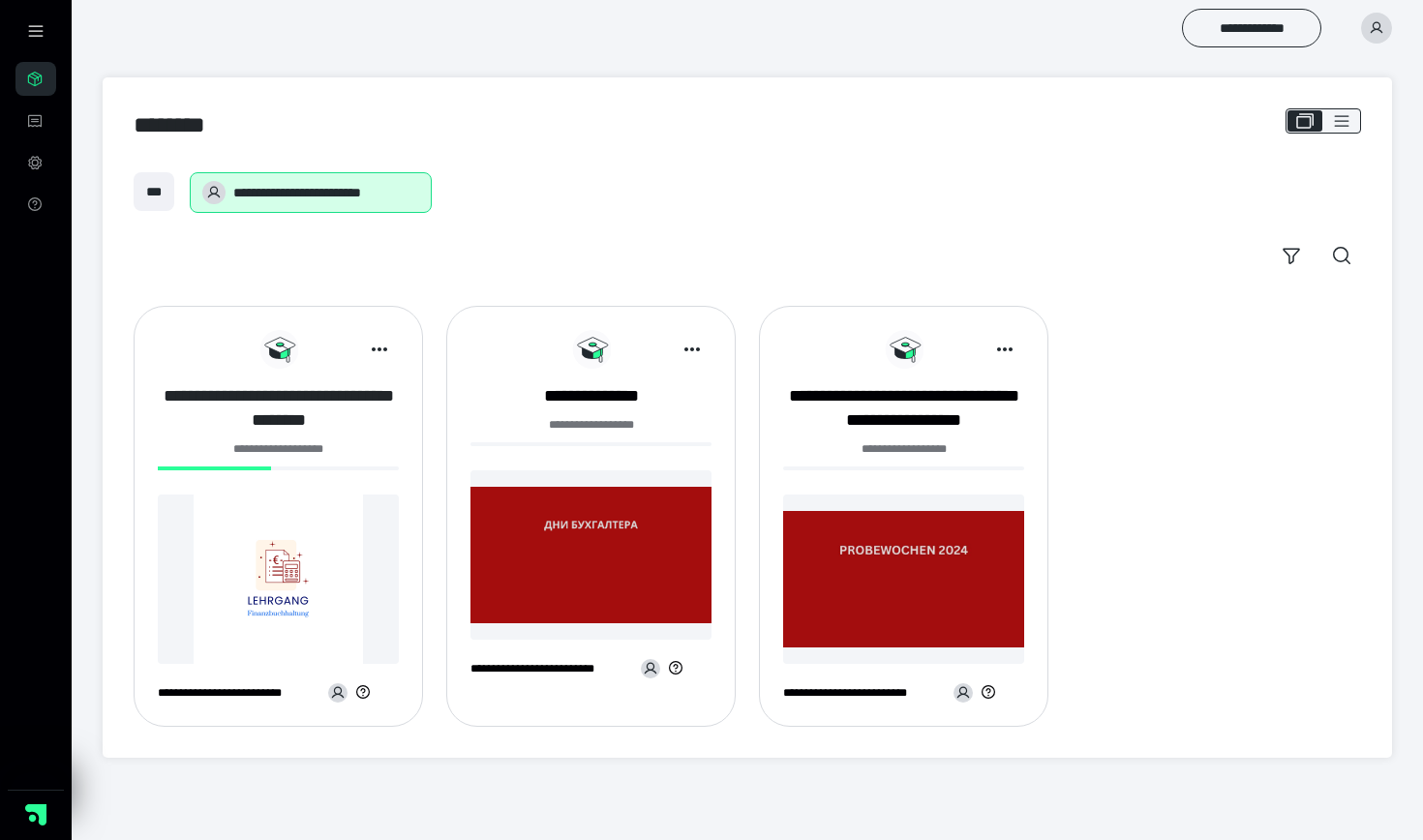 click on "**********" at bounding box center [278, 408] 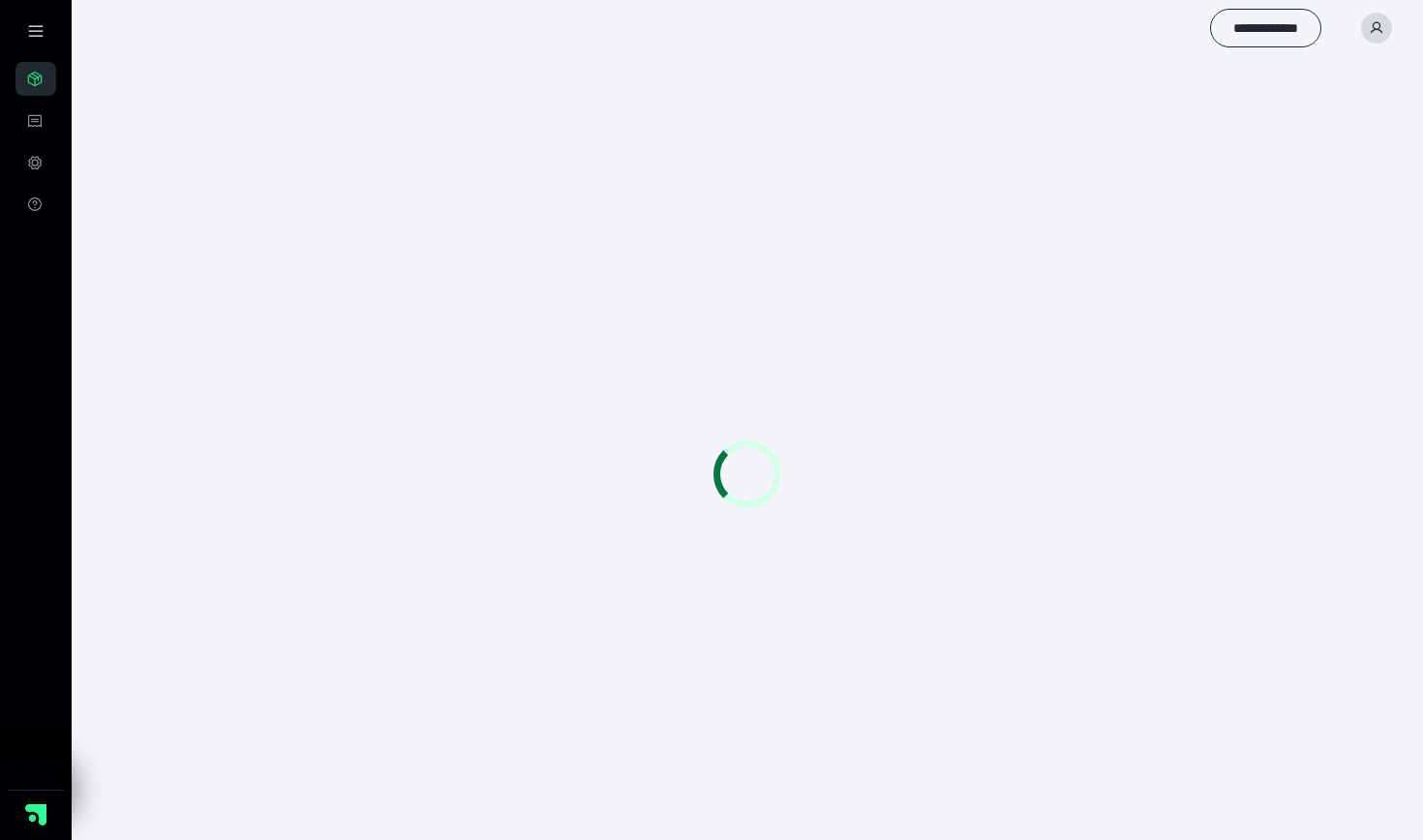 scroll, scrollTop: 0, scrollLeft: 0, axis: both 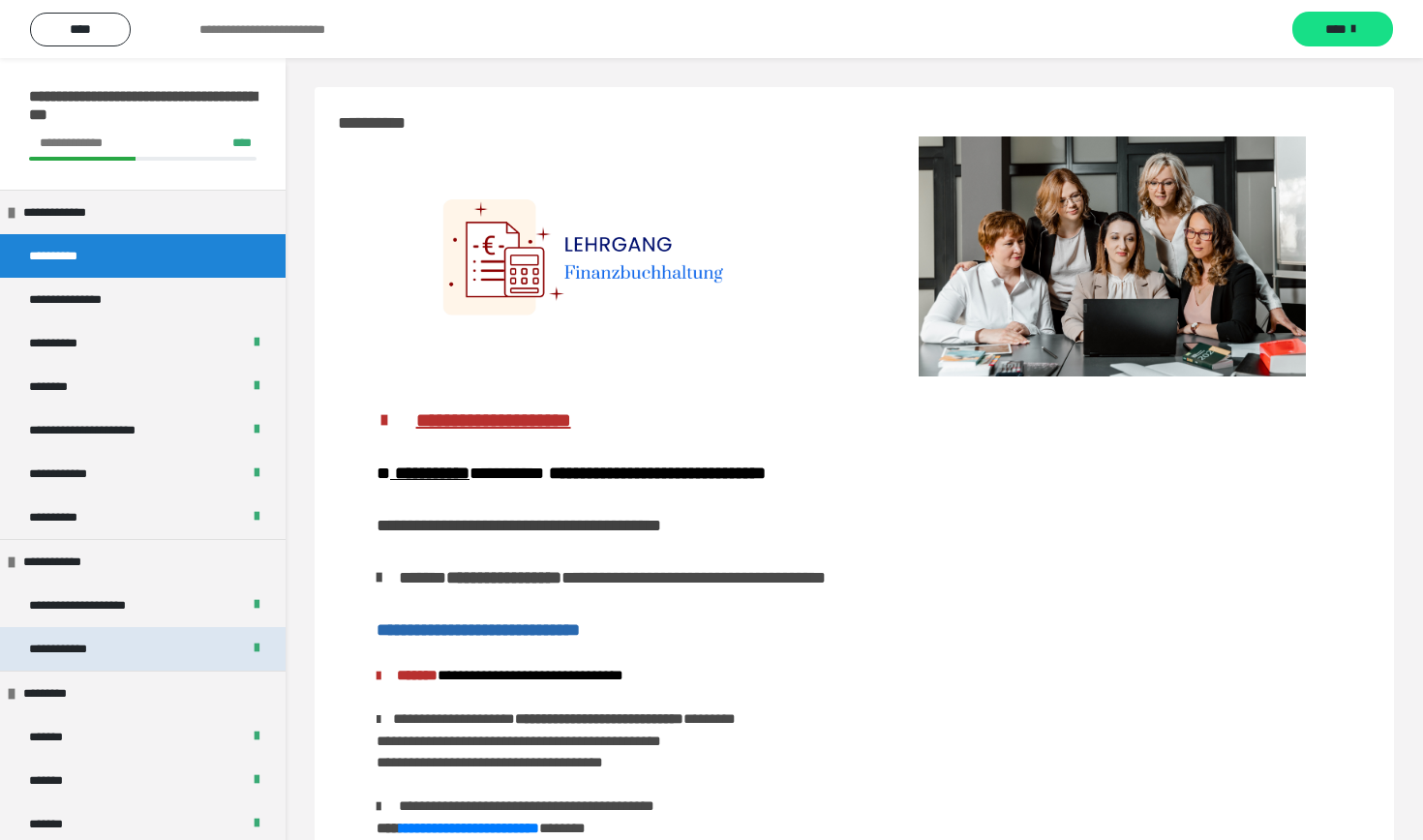 click on "**********" at bounding box center [142, 648] 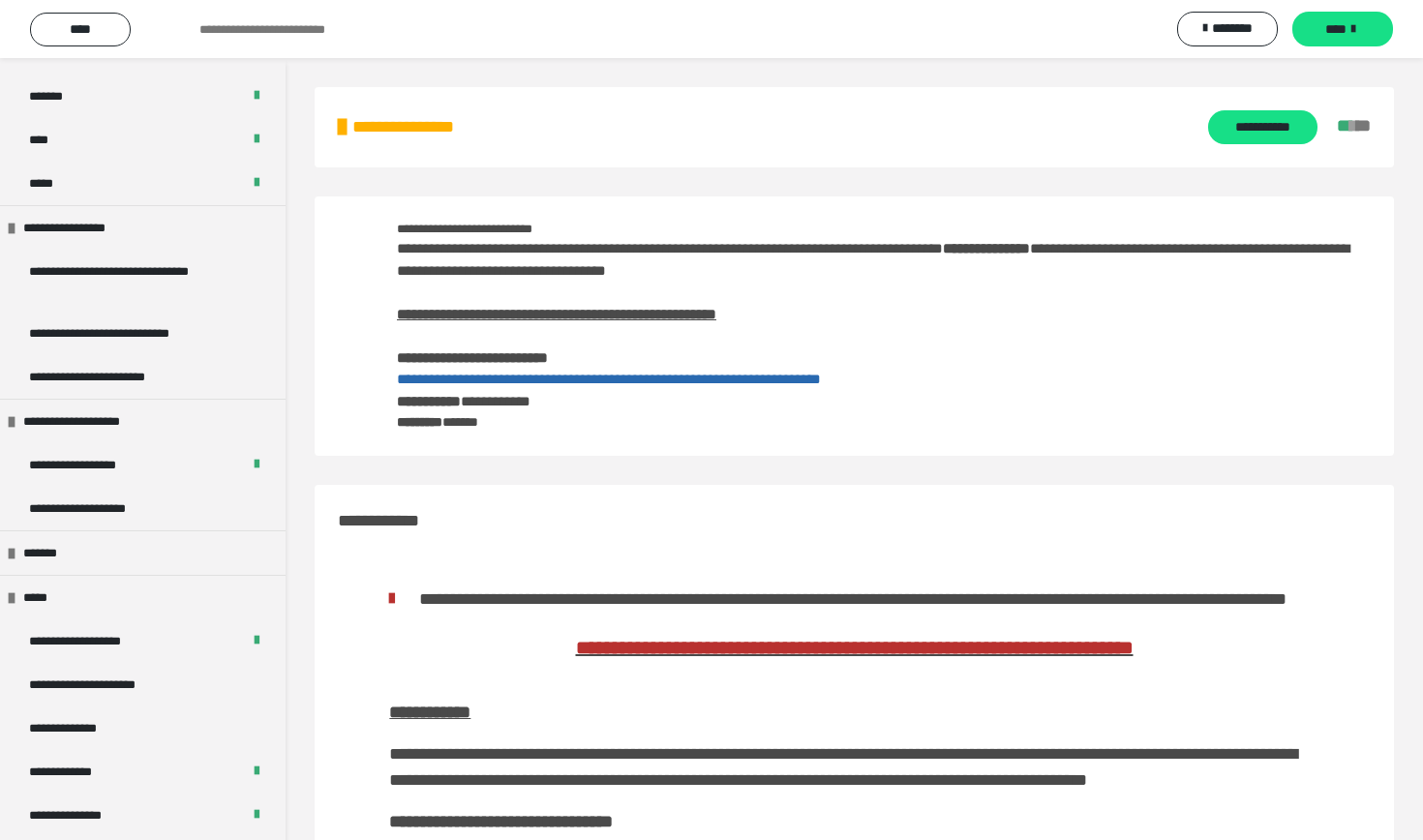 scroll, scrollTop: 1778, scrollLeft: 0, axis: vertical 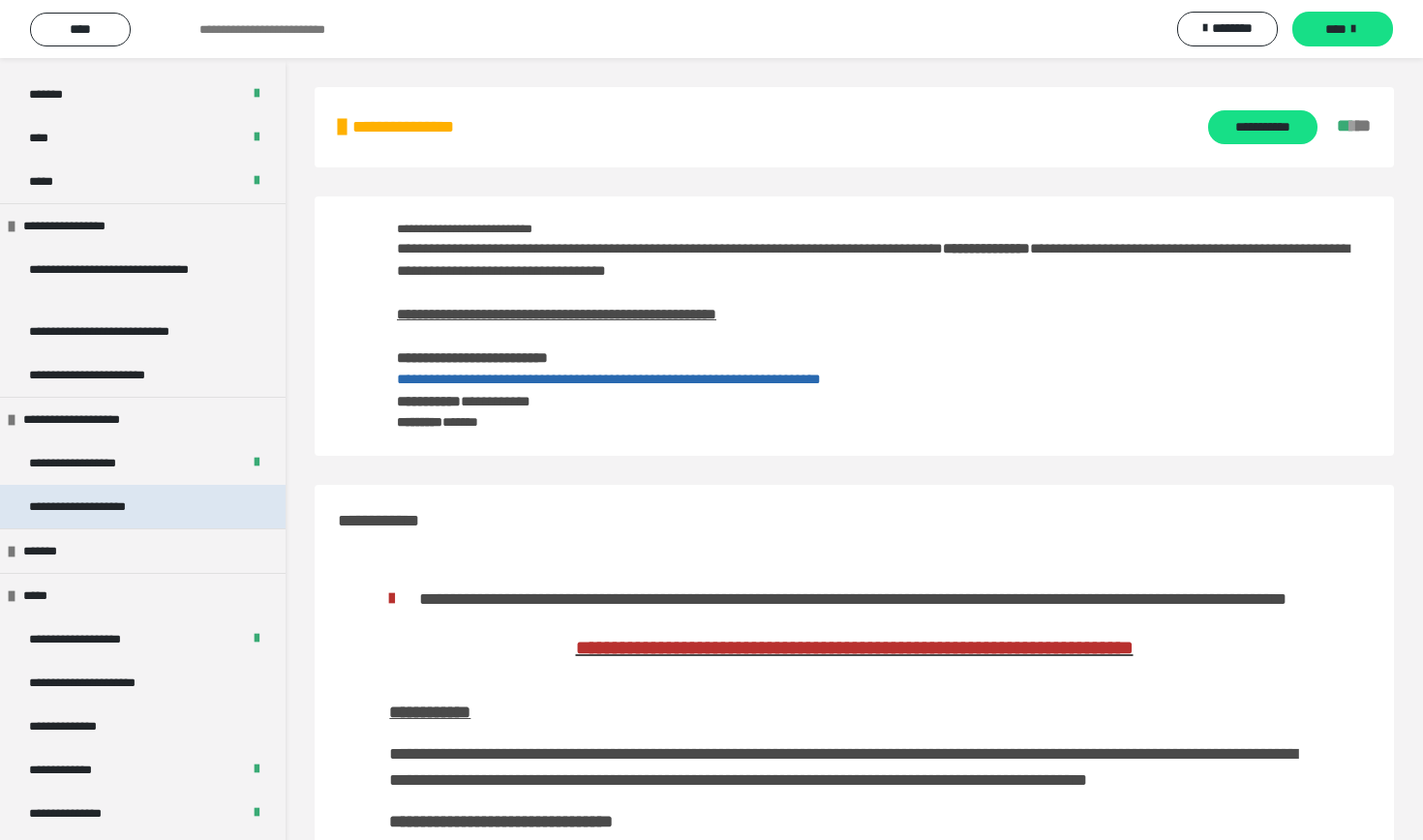 click on "**********" at bounding box center (142, 506) 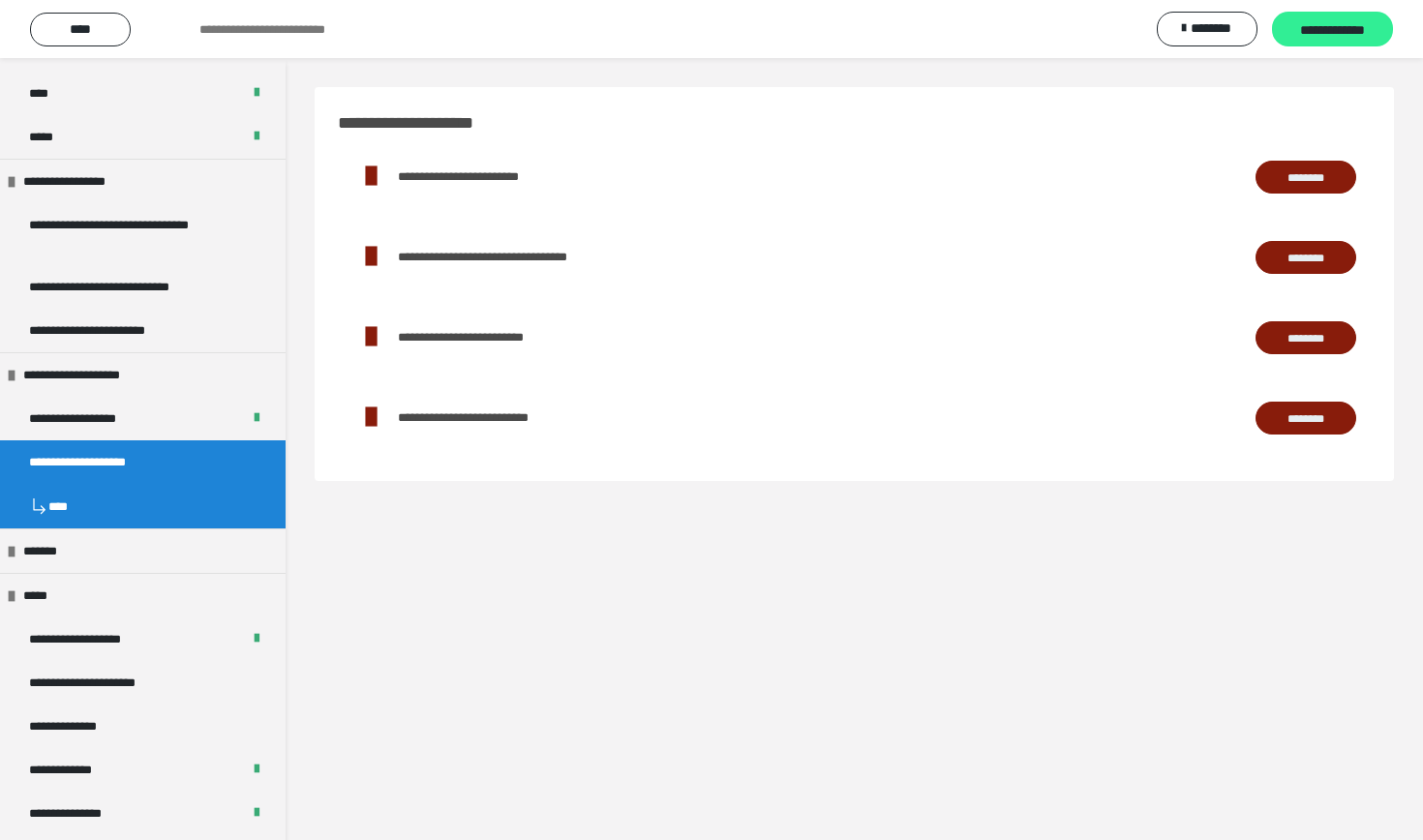 click on "**********" at bounding box center [1332, 30] 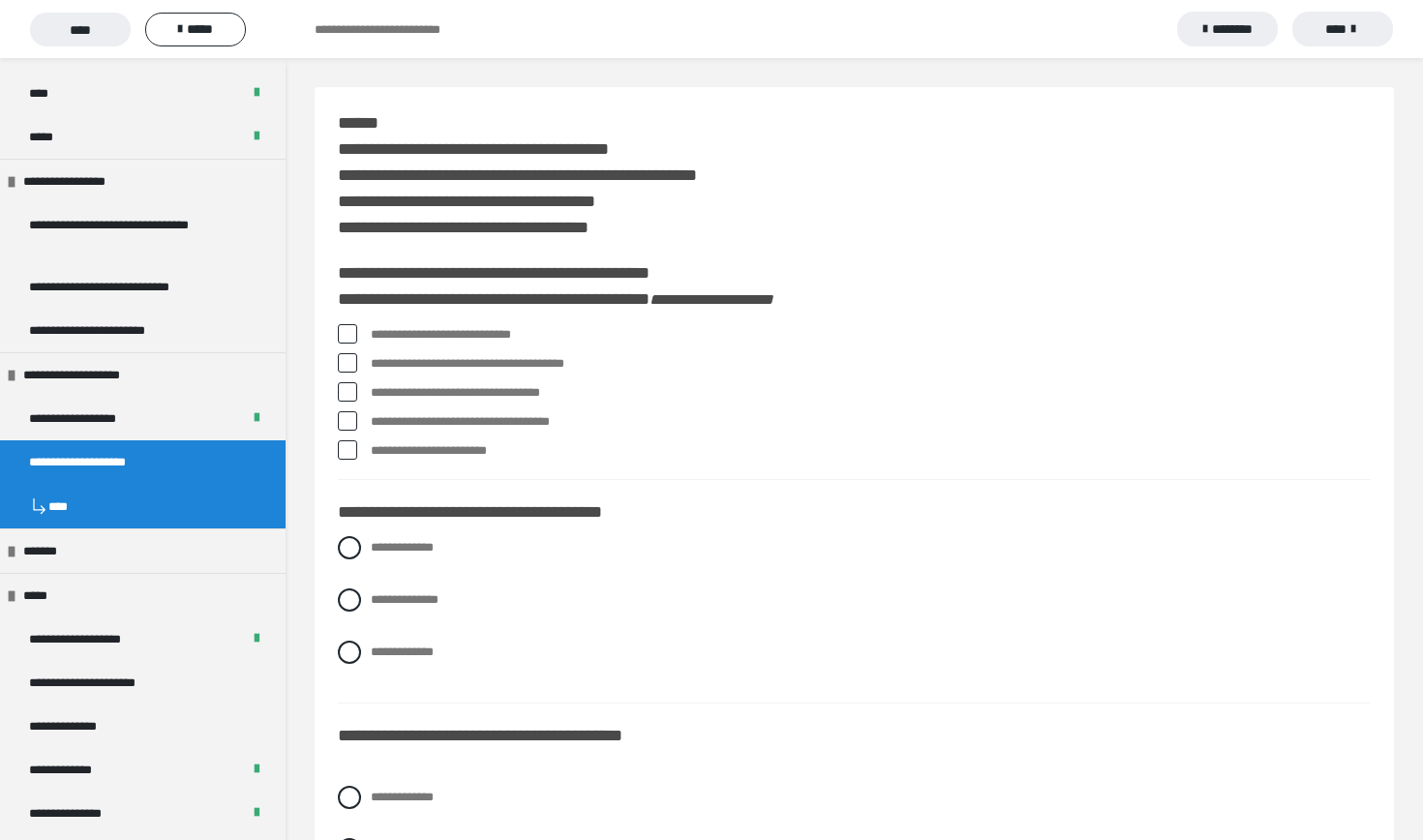 click on "**********" at bounding box center (870, 335) 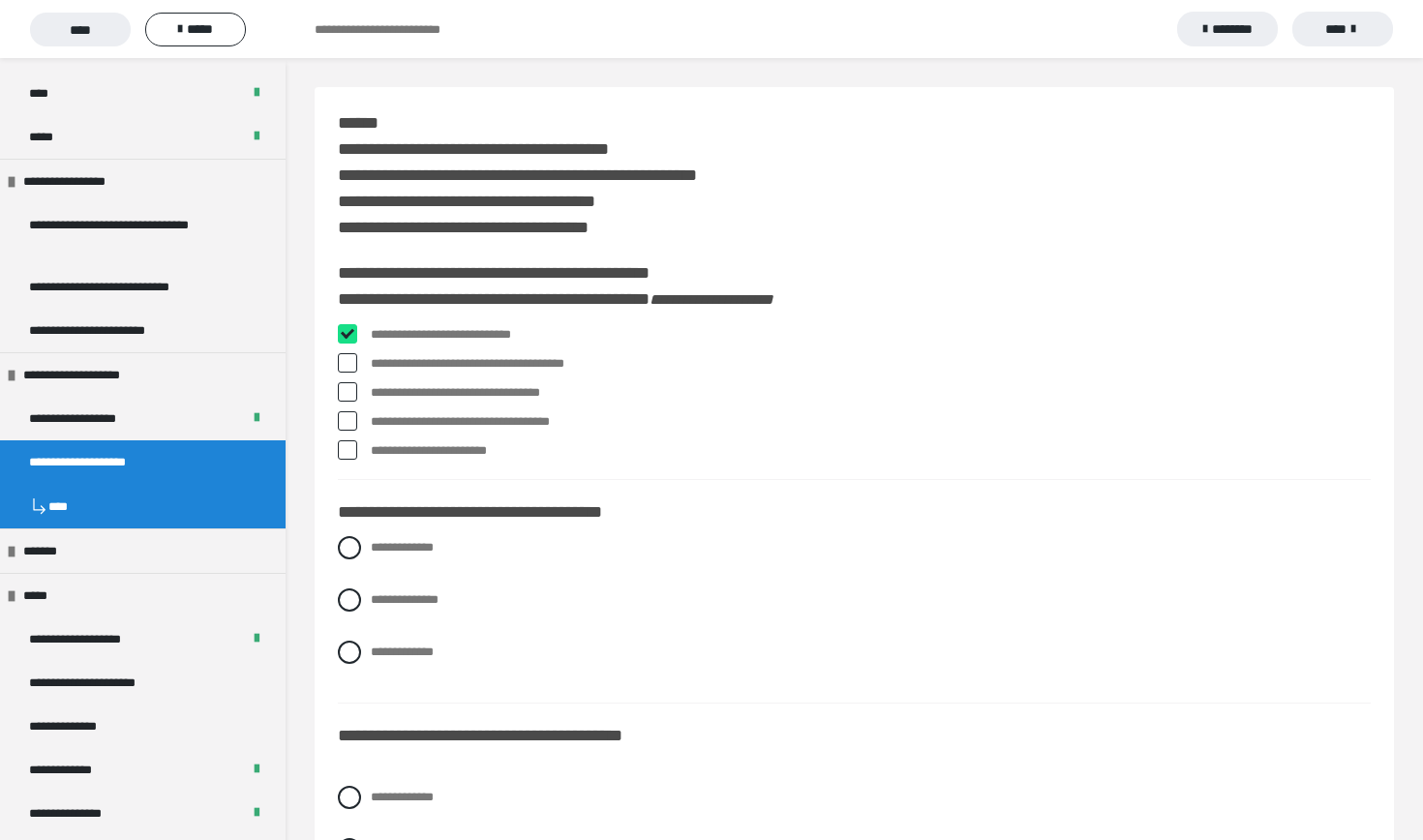 checkbox on "****" 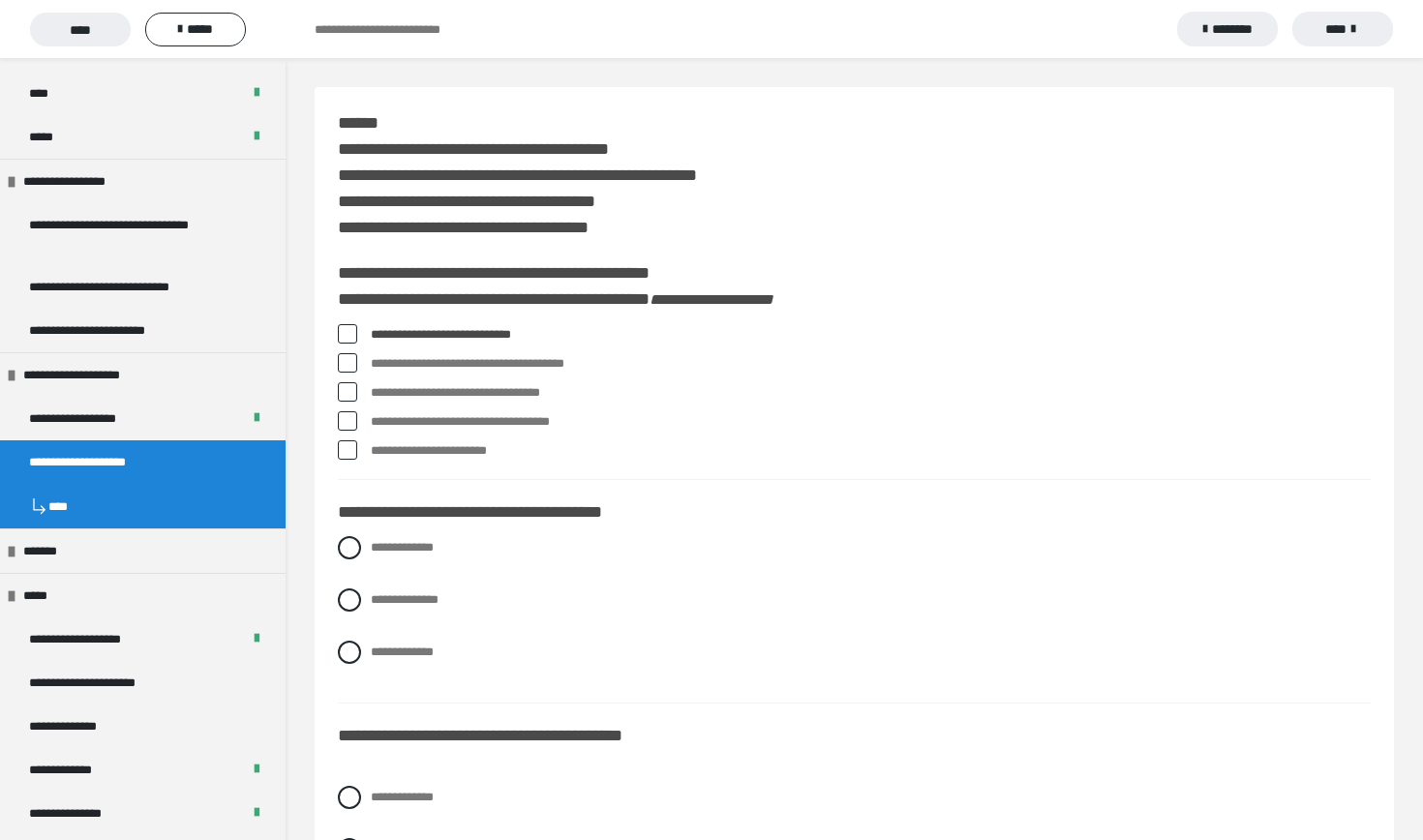 click on "**********" at bounding box center (870, 422) 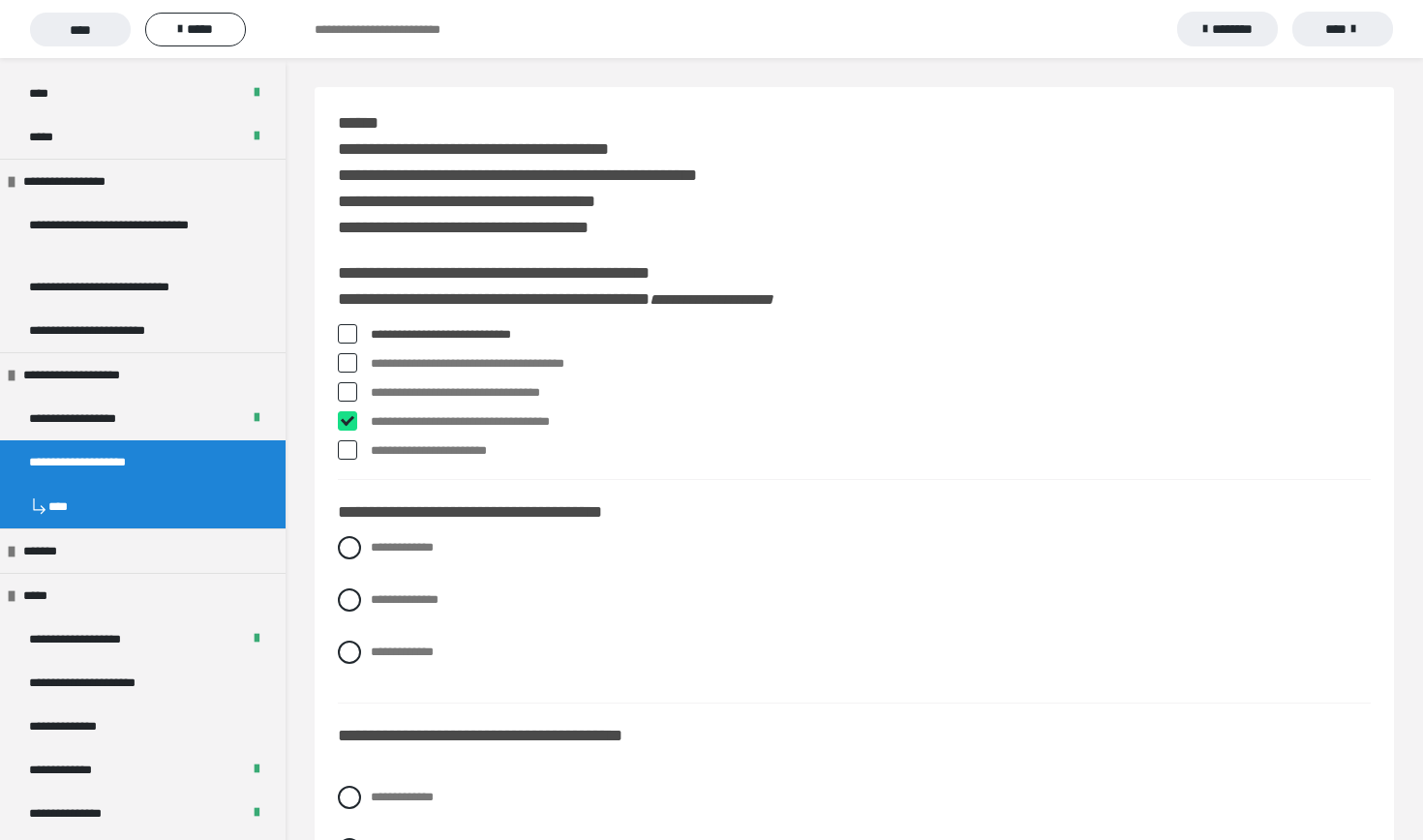 checkbox on "****" 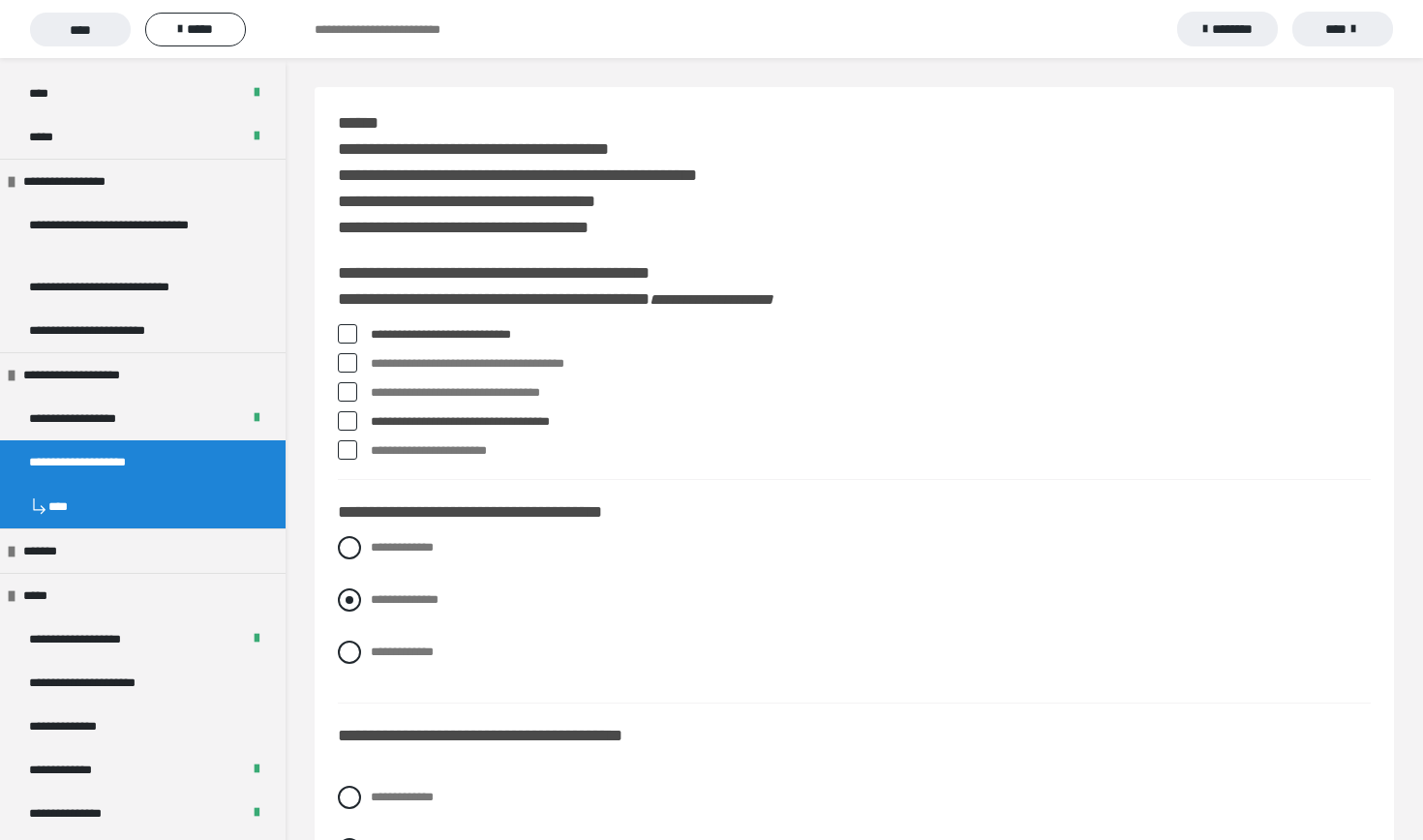 click on "**********" at bounding box center [405, 599] 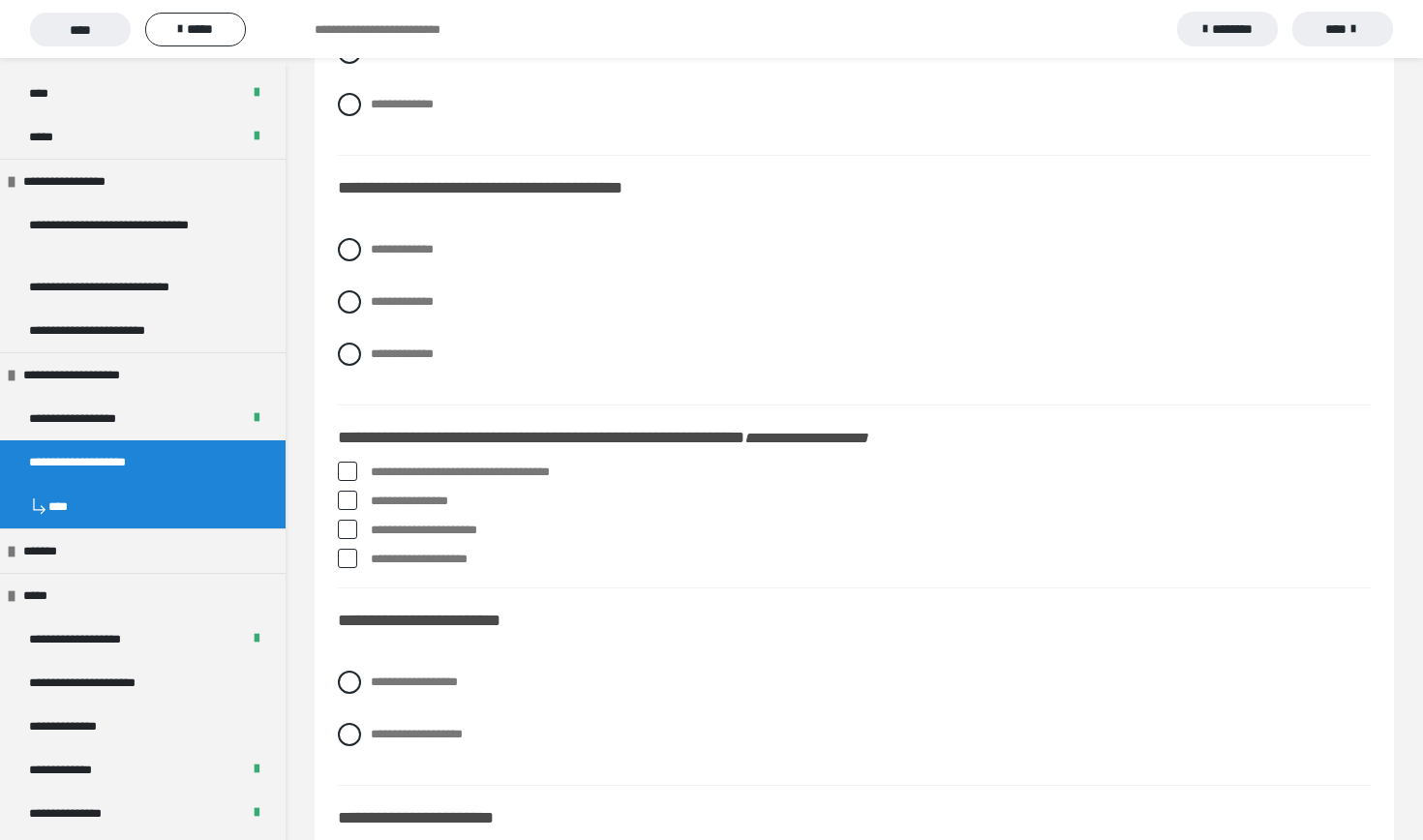 scroll, scrollTop: 556, scrollLeft: 0, axis: vertical 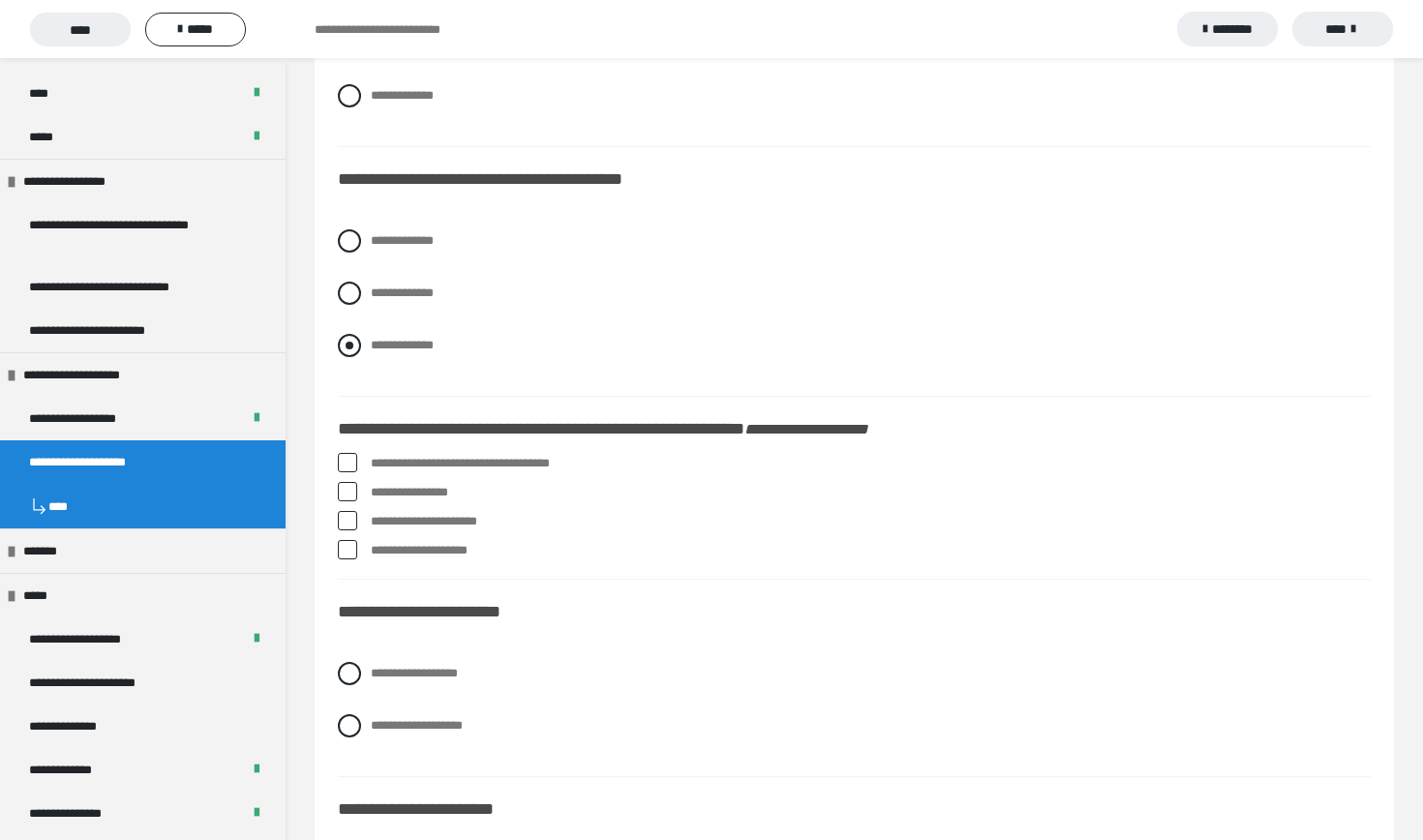 click on "**********" at bounding box center (402, 345) 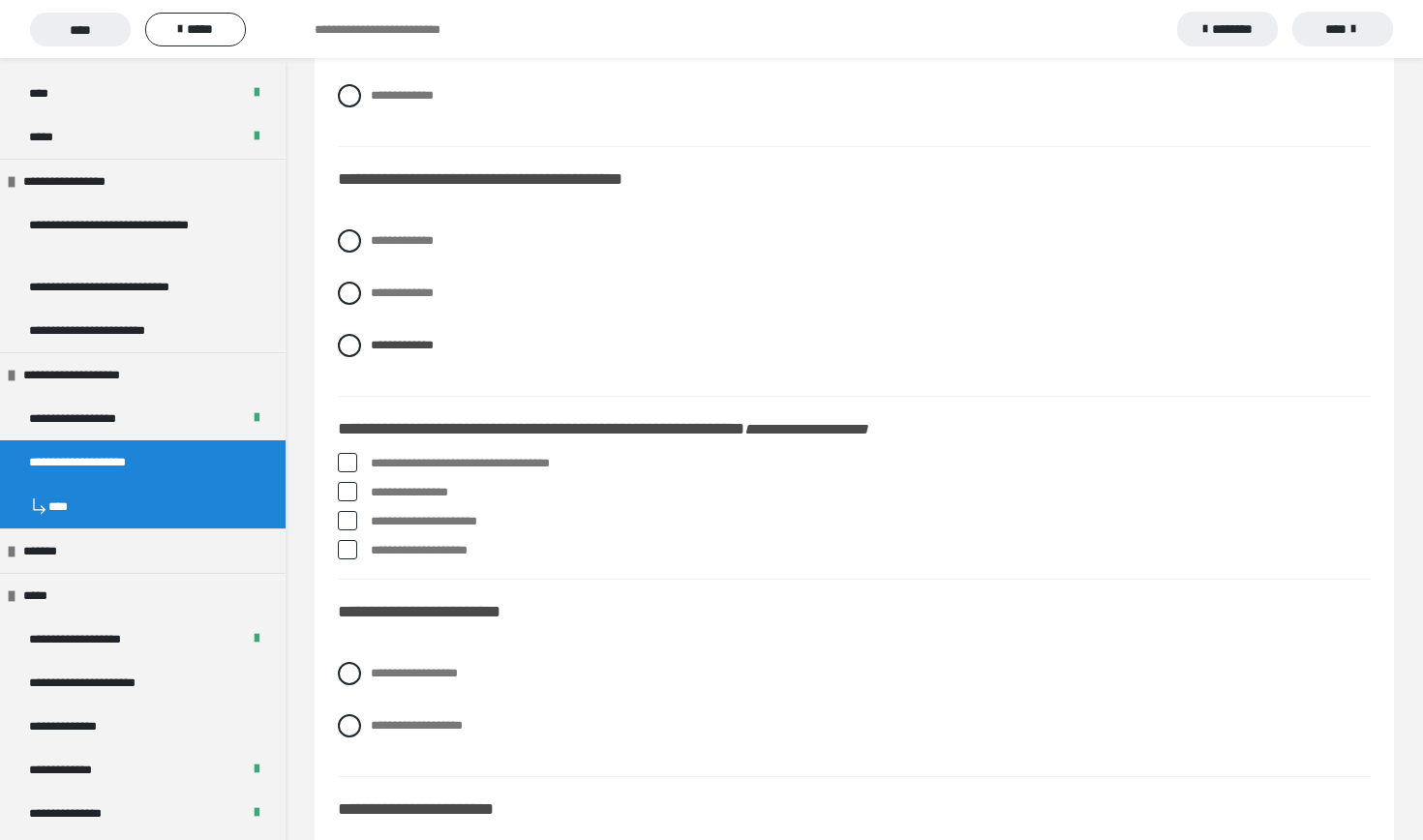 click on "**********" at bounding box center [870, 493] 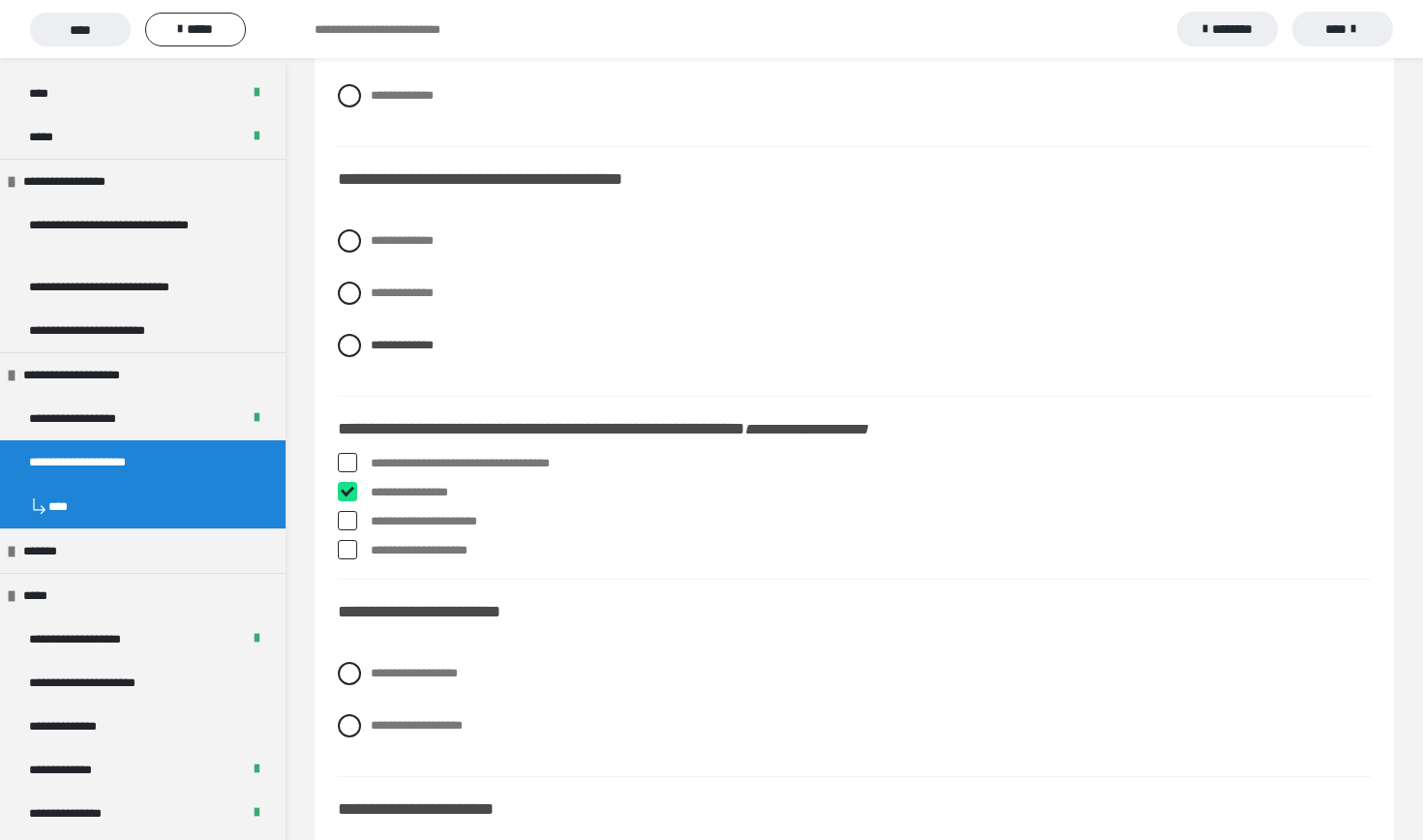 checkbox on "****" 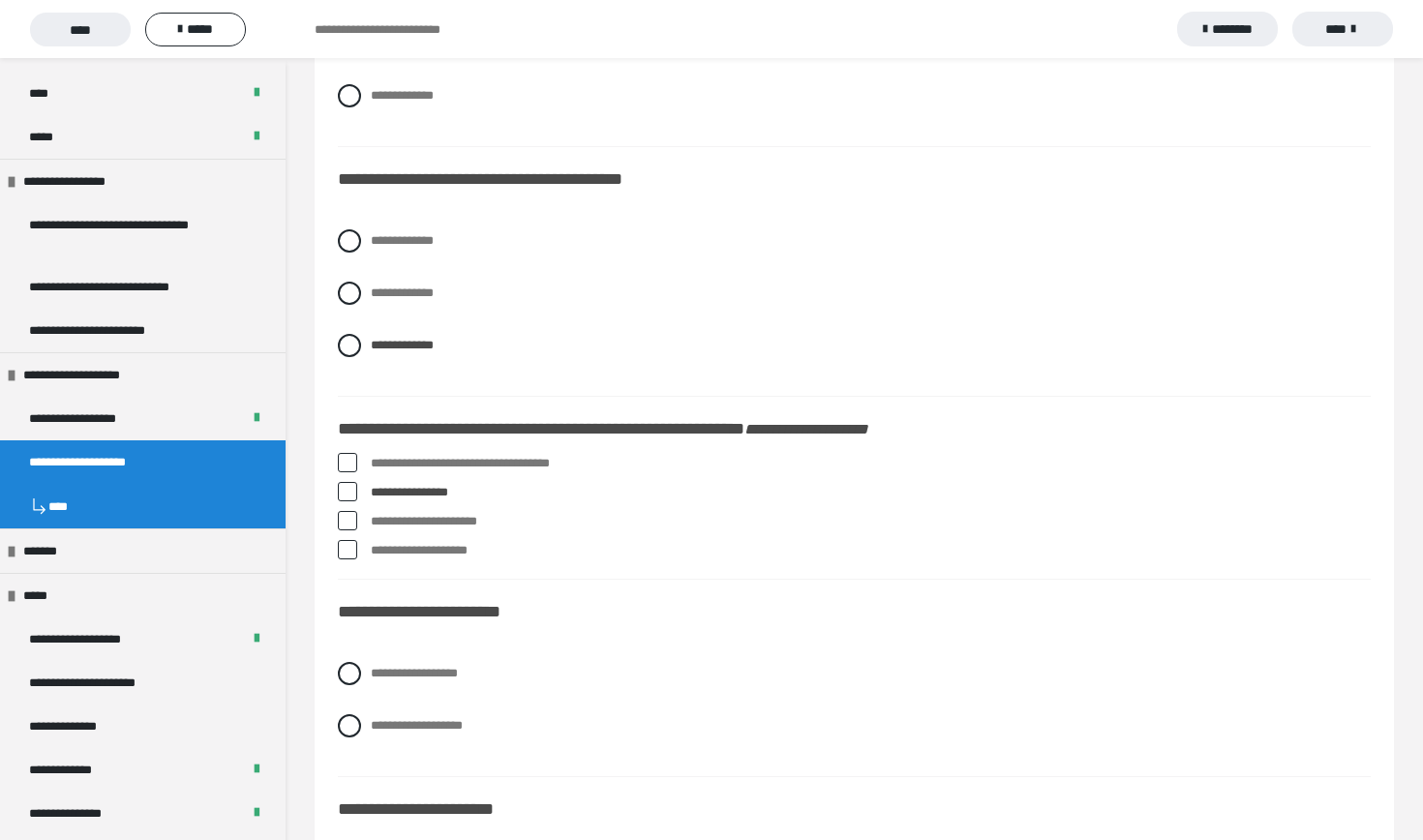 click on "**********" at bounding box center (870, 551) 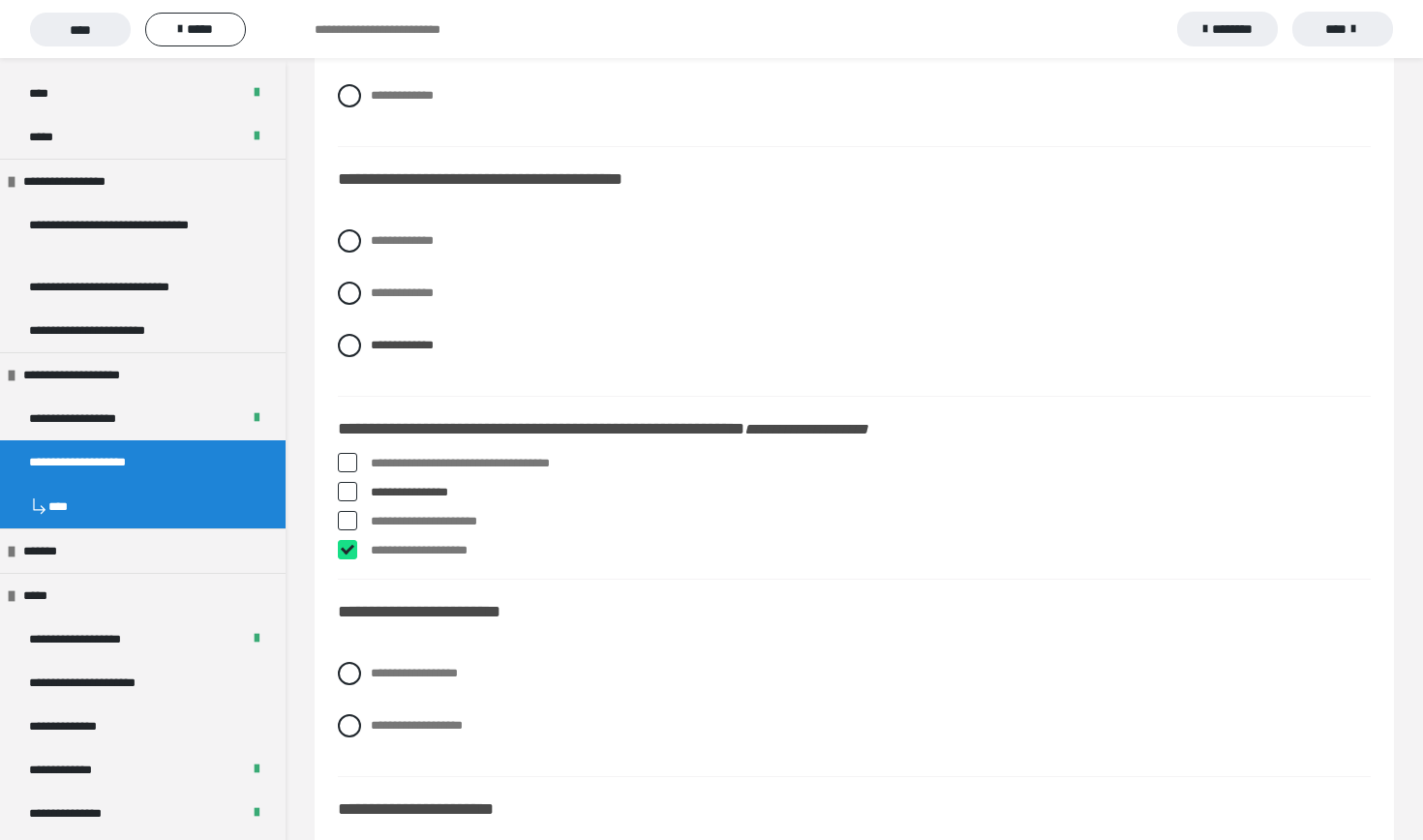 checkbox on "****" 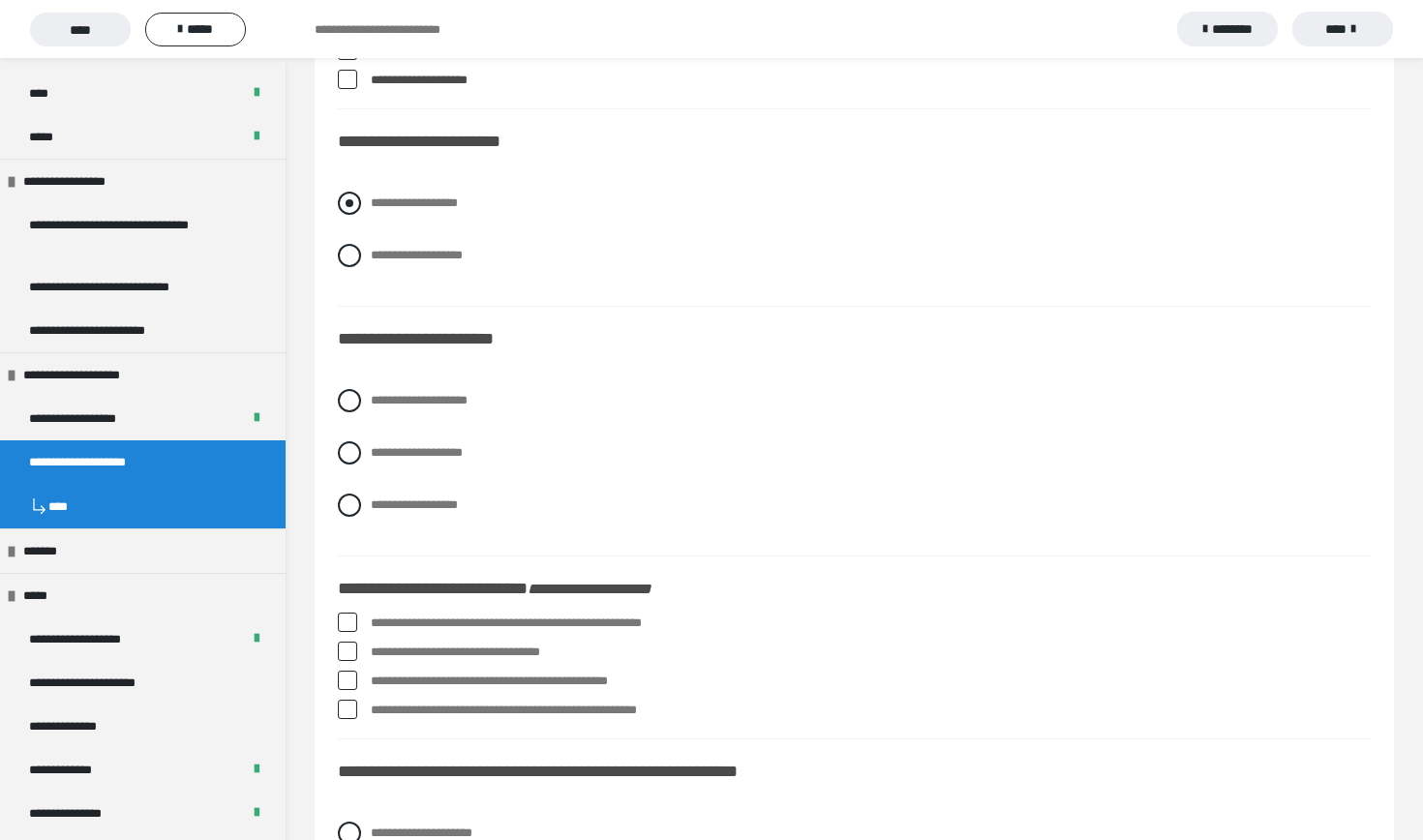 scroll, scrollTop: 1031, scrollLeft: 0, axis: vertical 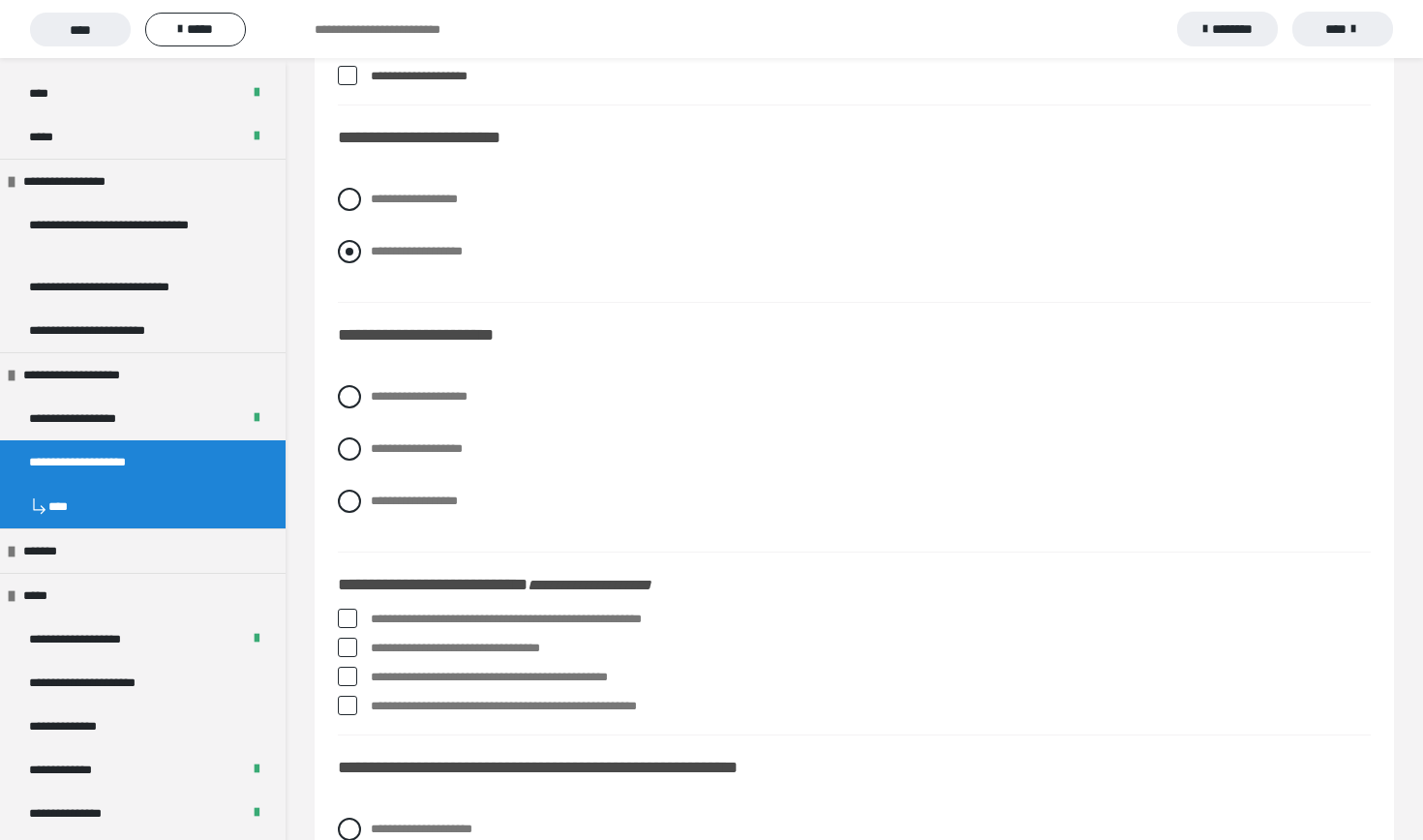 click on "**********" at bounding box center (854, 252) 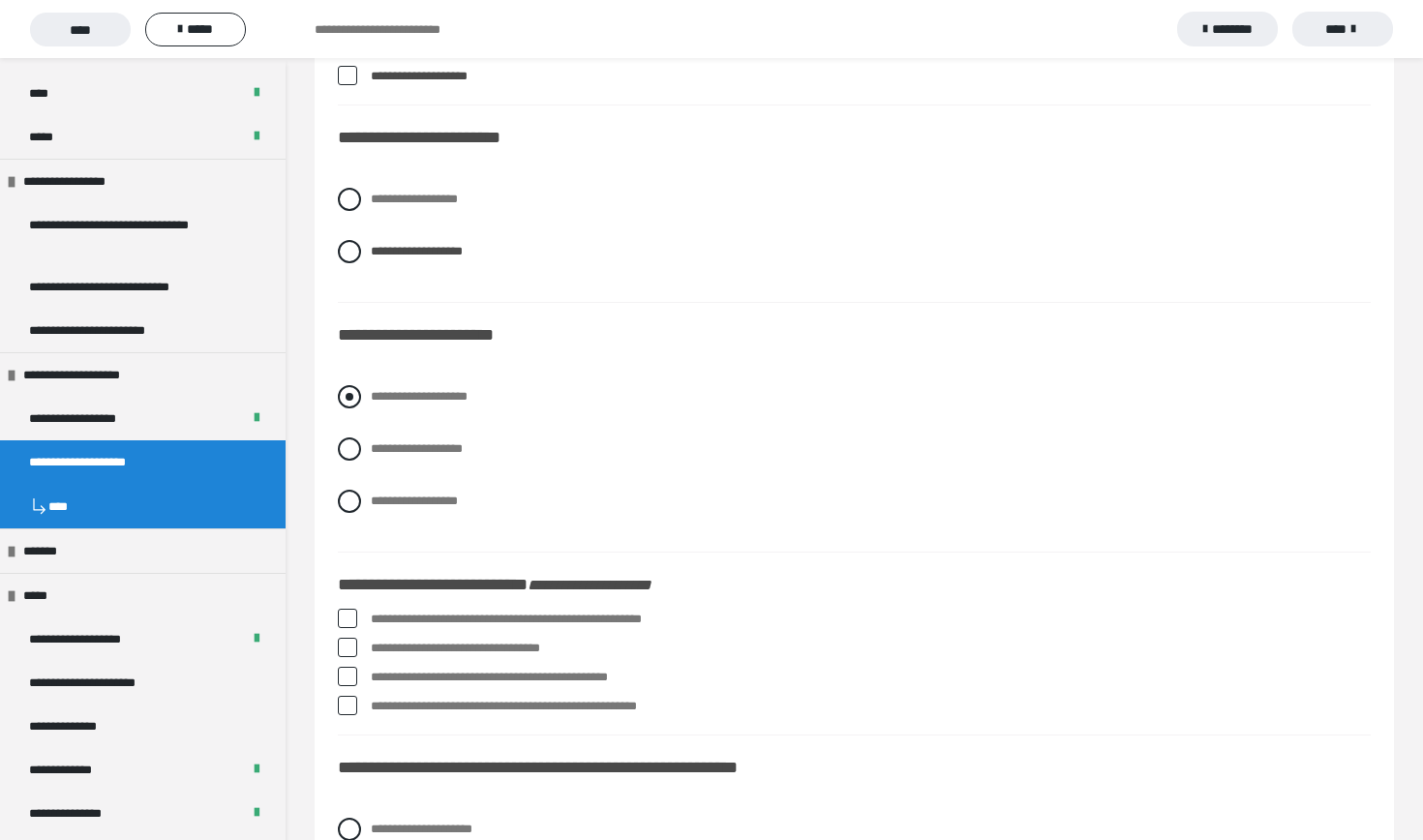 click on "**********" at bounding box center [419, 396] 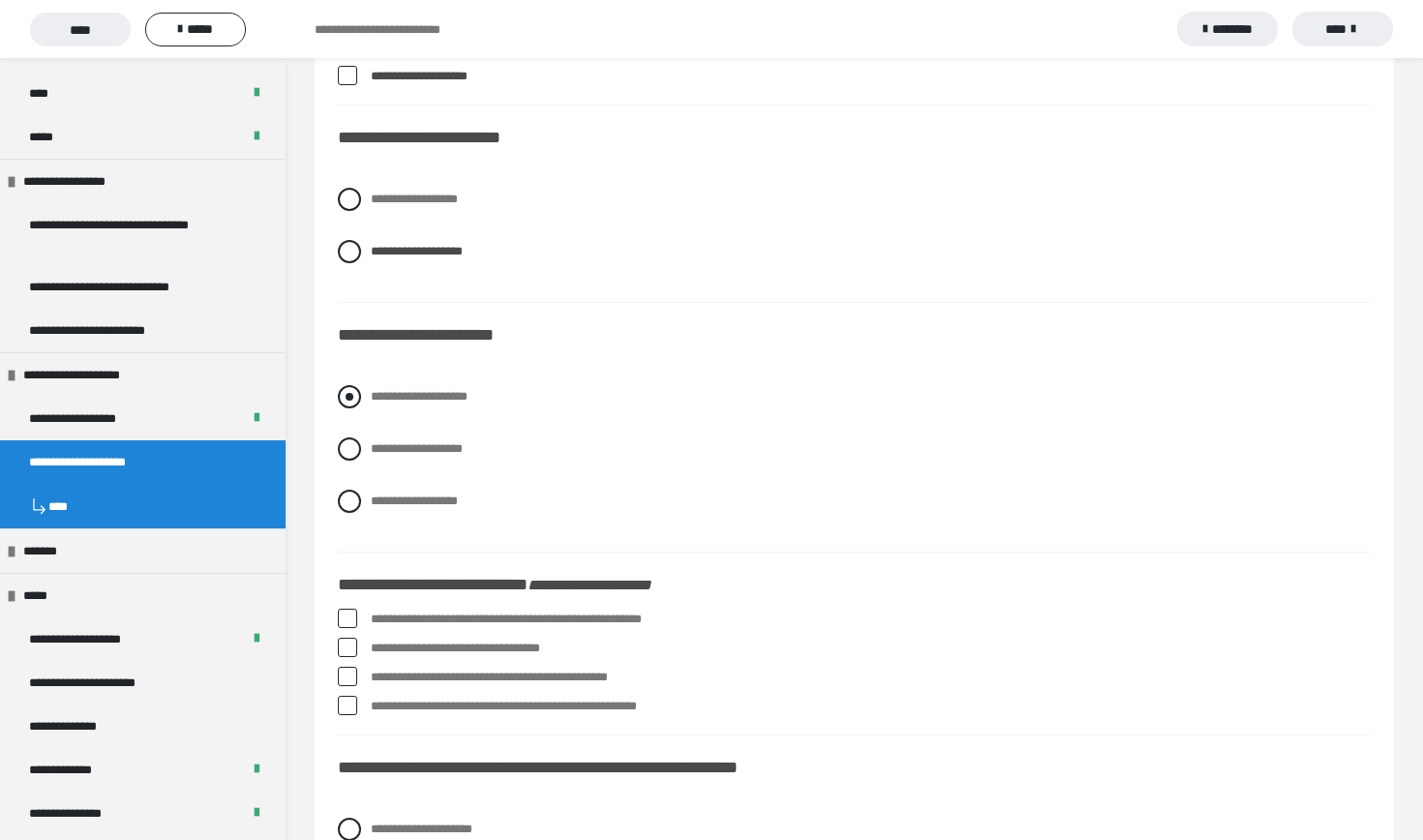 radio on "****" 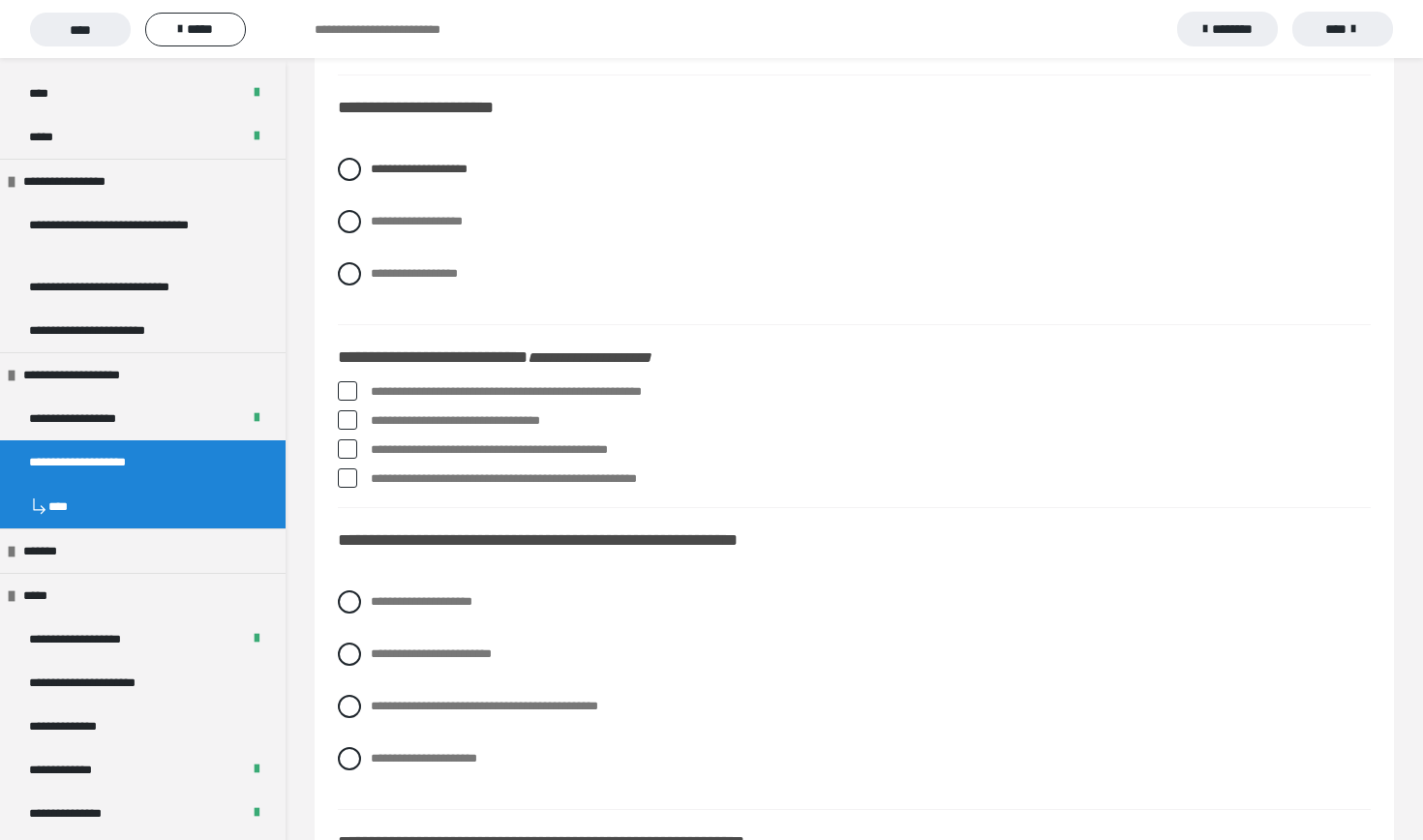 scroll, scrollTop: 1260, scrollLeft: 0, axis: vertical 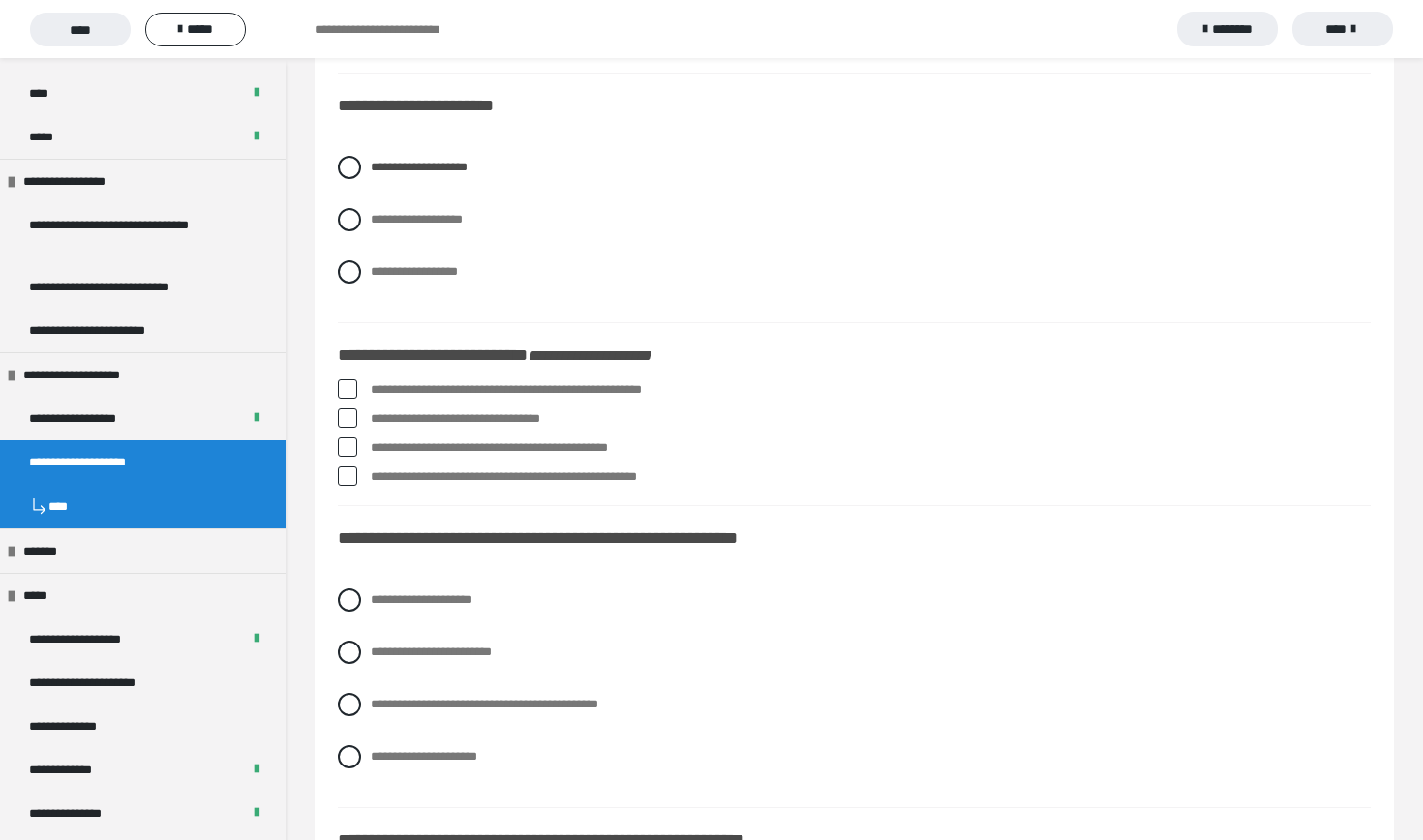 click on "**********" at bounding box center [870, 390] 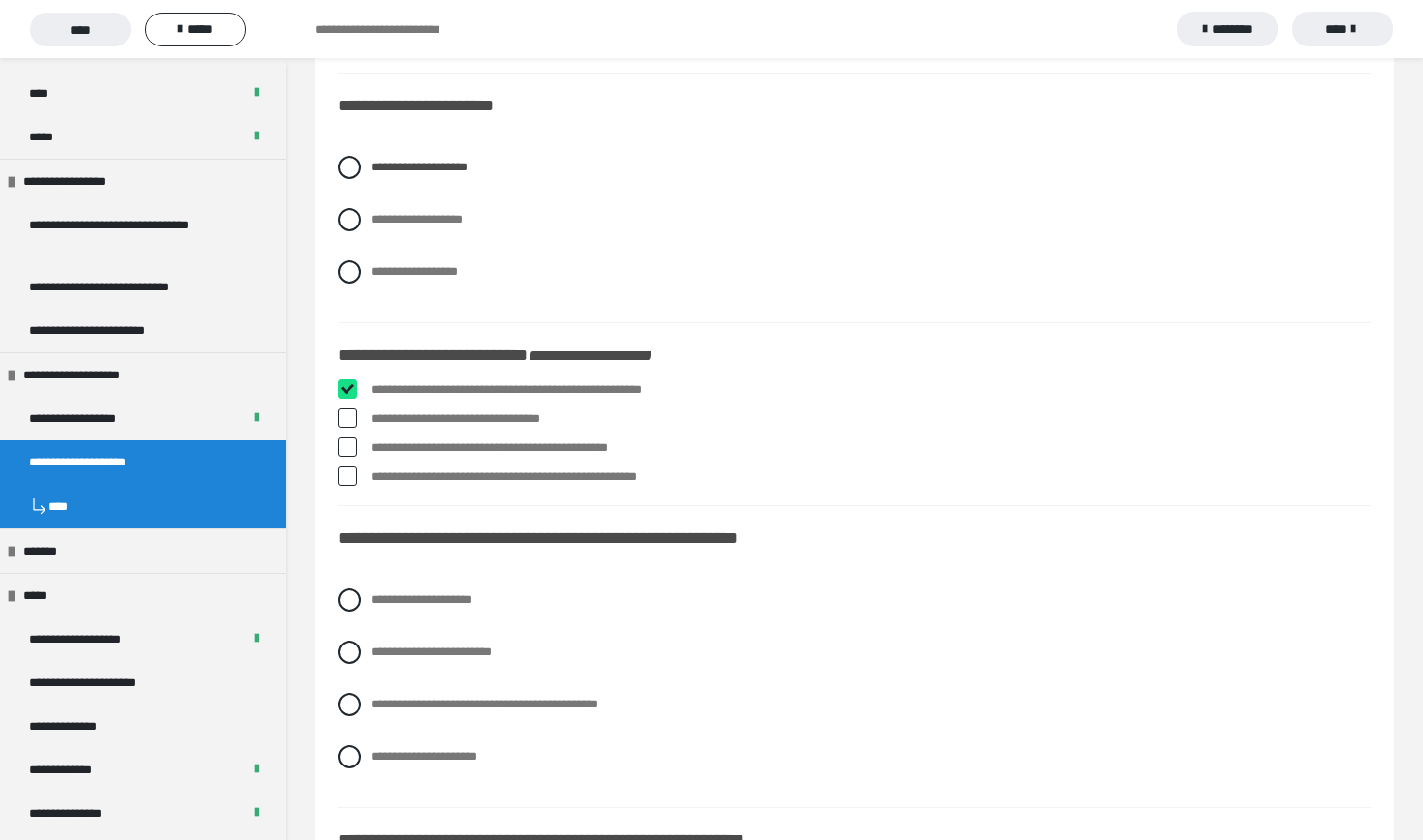 checkbox on "****" 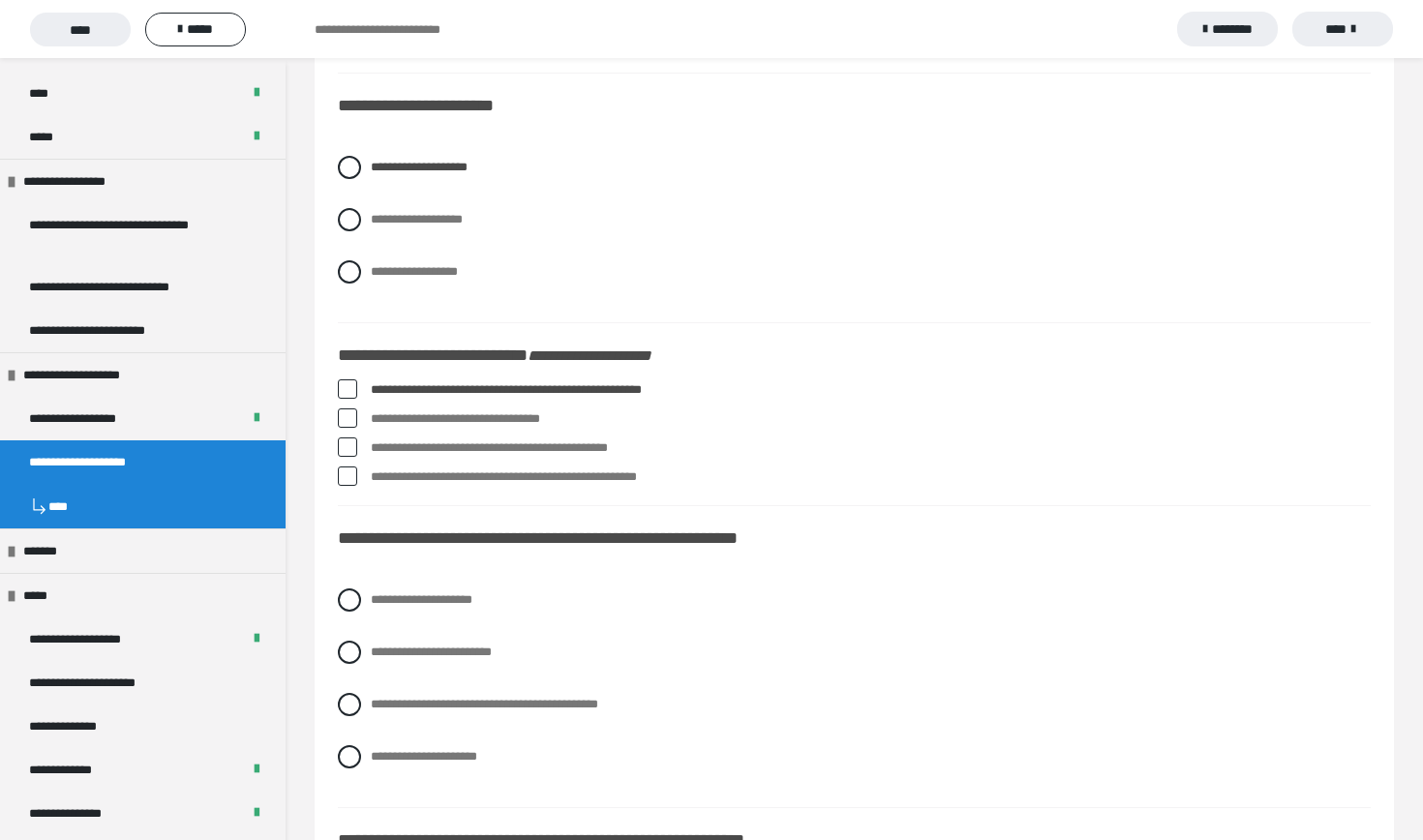 click on "**********" at bounding box center [870, 419] 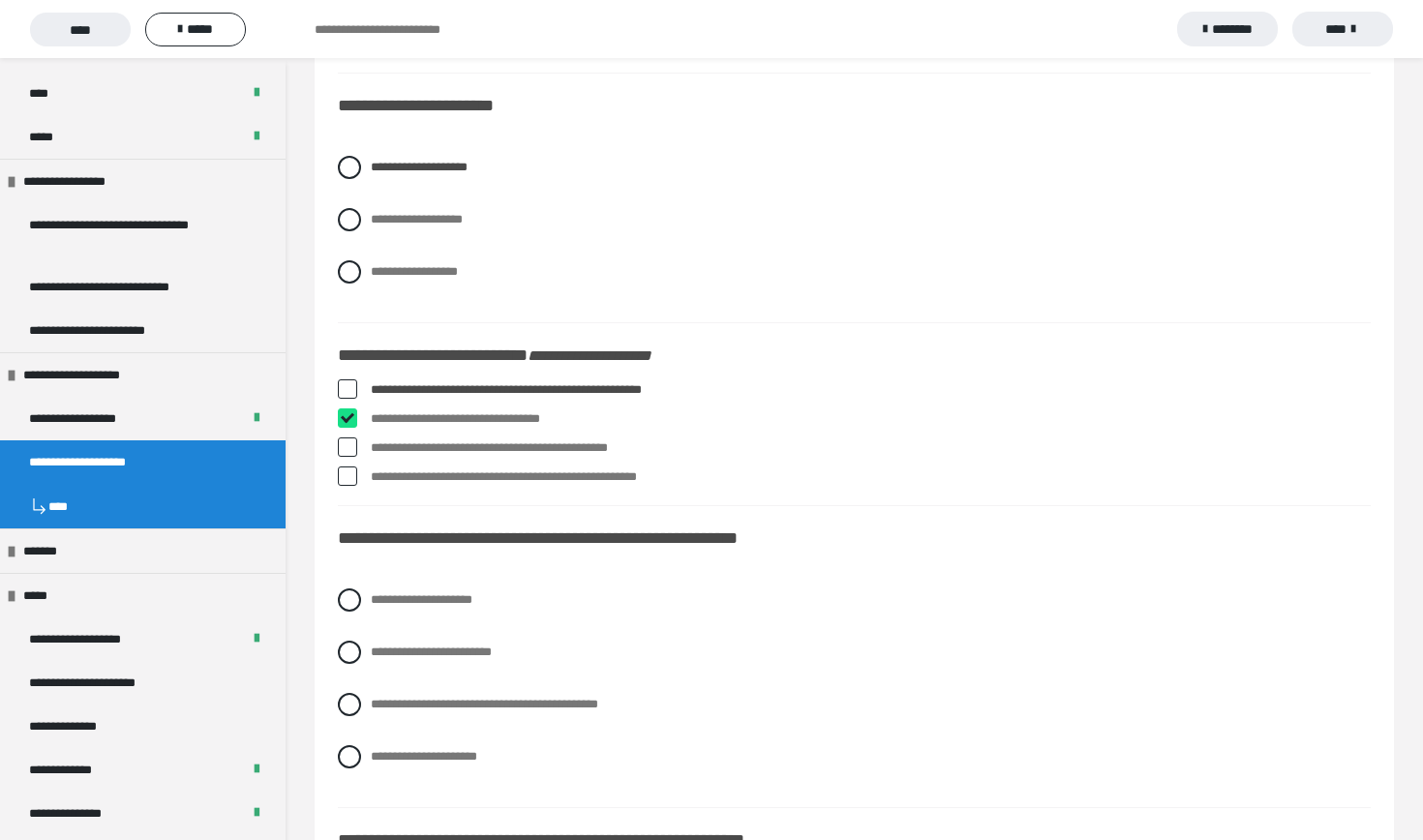 checkbox on "****" 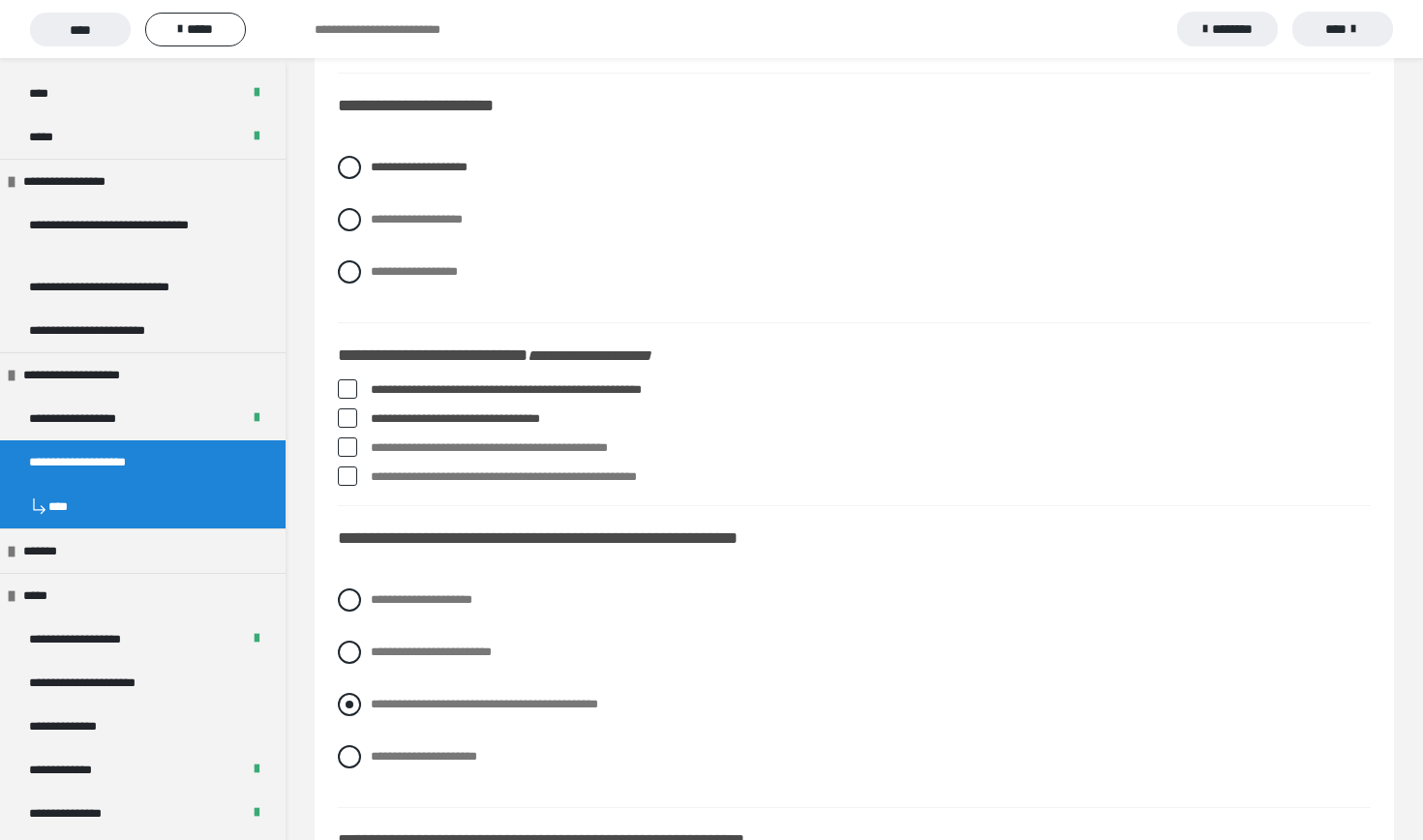 click on "**********" at bounding box center (484, 704) 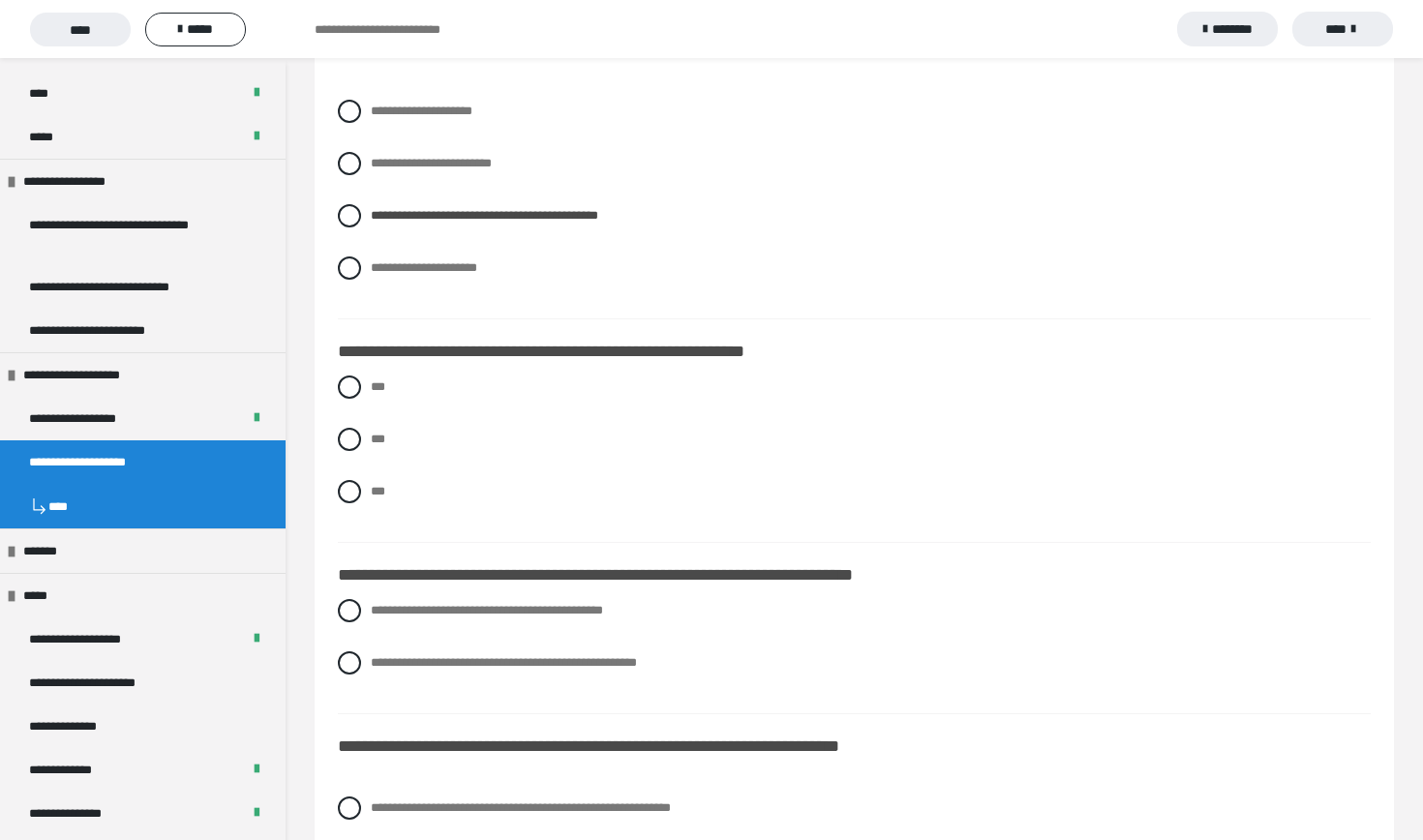 scroll, scrollTop: 1778, scrollLeft: 0, axis: vertical 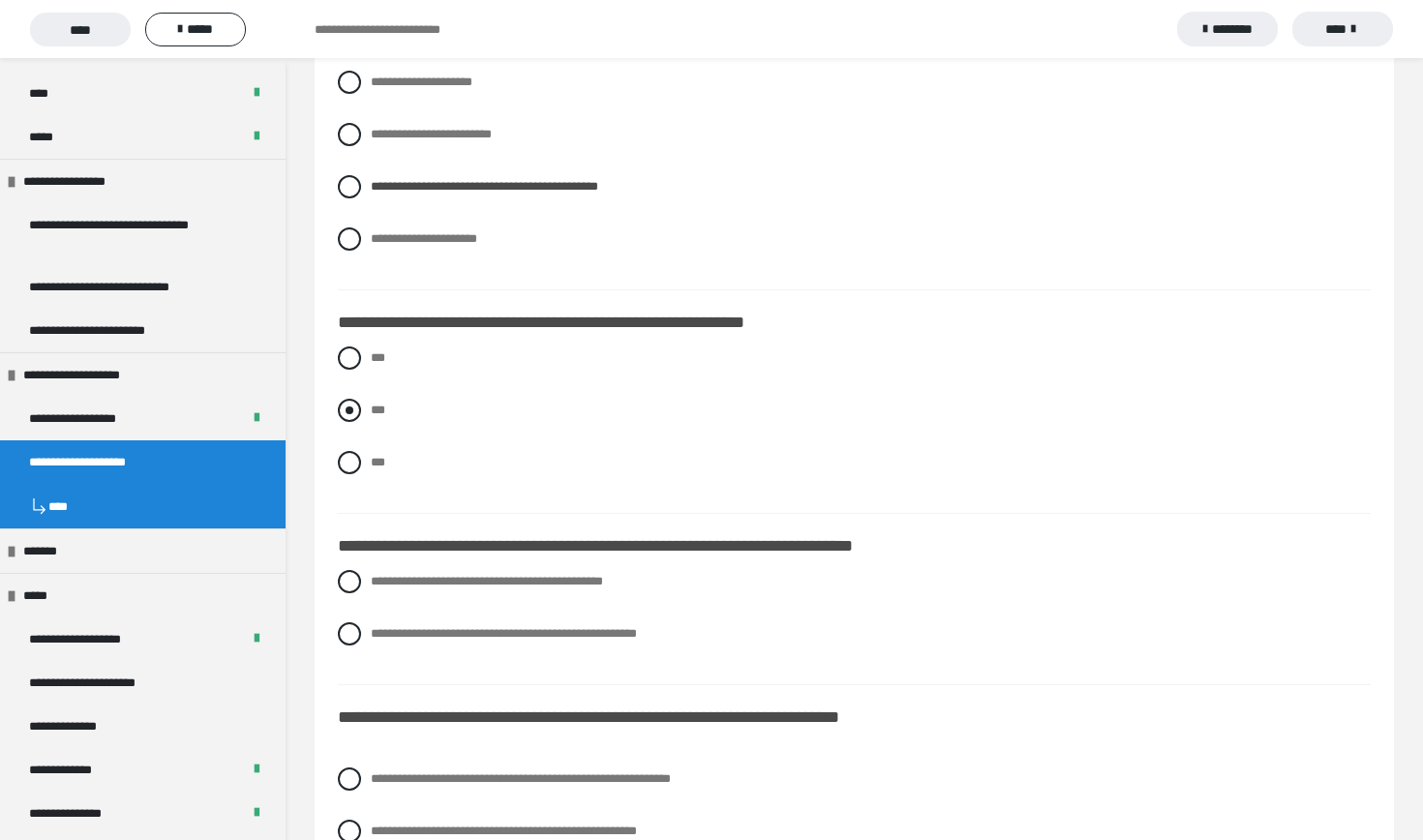 click on "***" at bounding box center [854, 410] 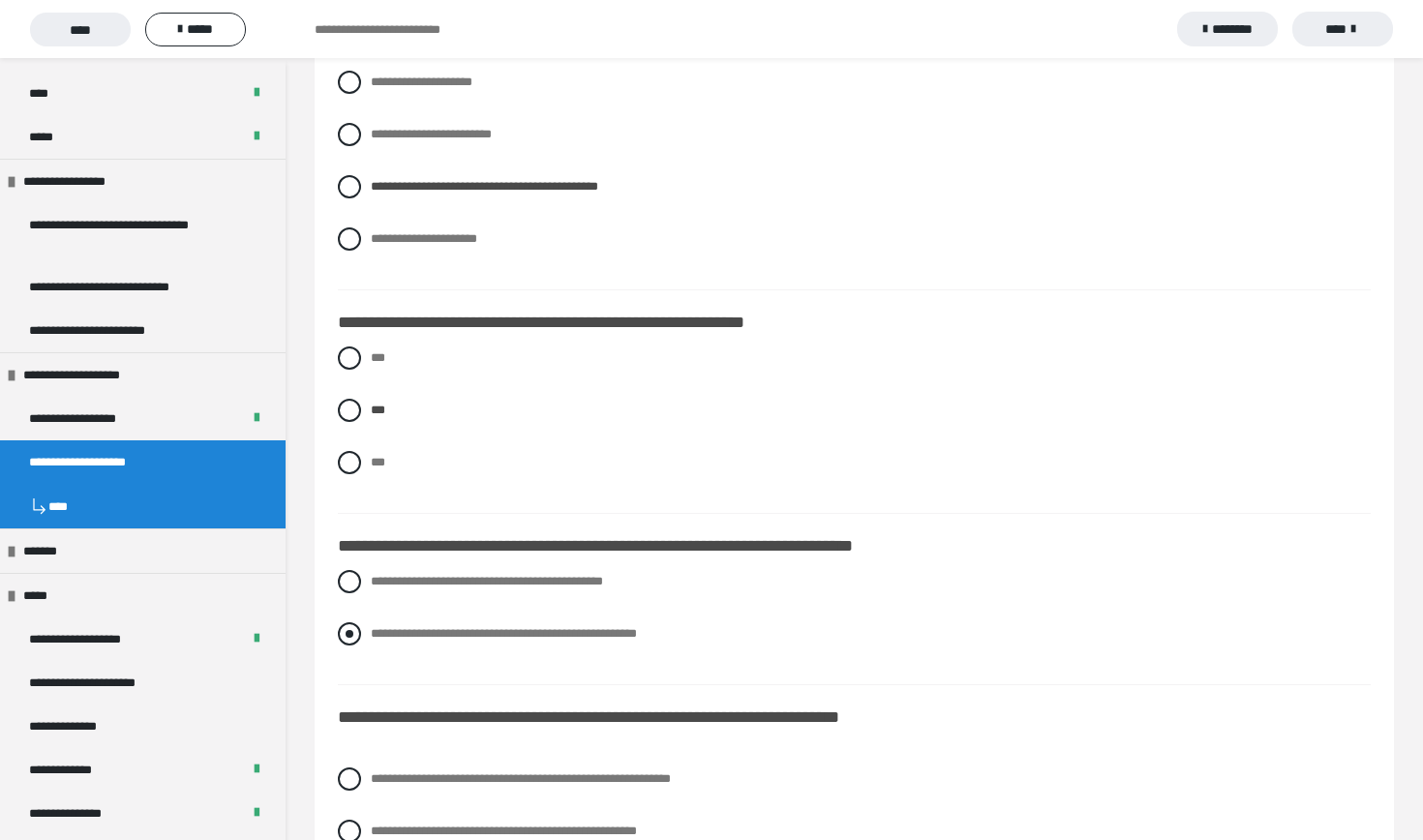 click on "**********" at bounding box center [503, 633] 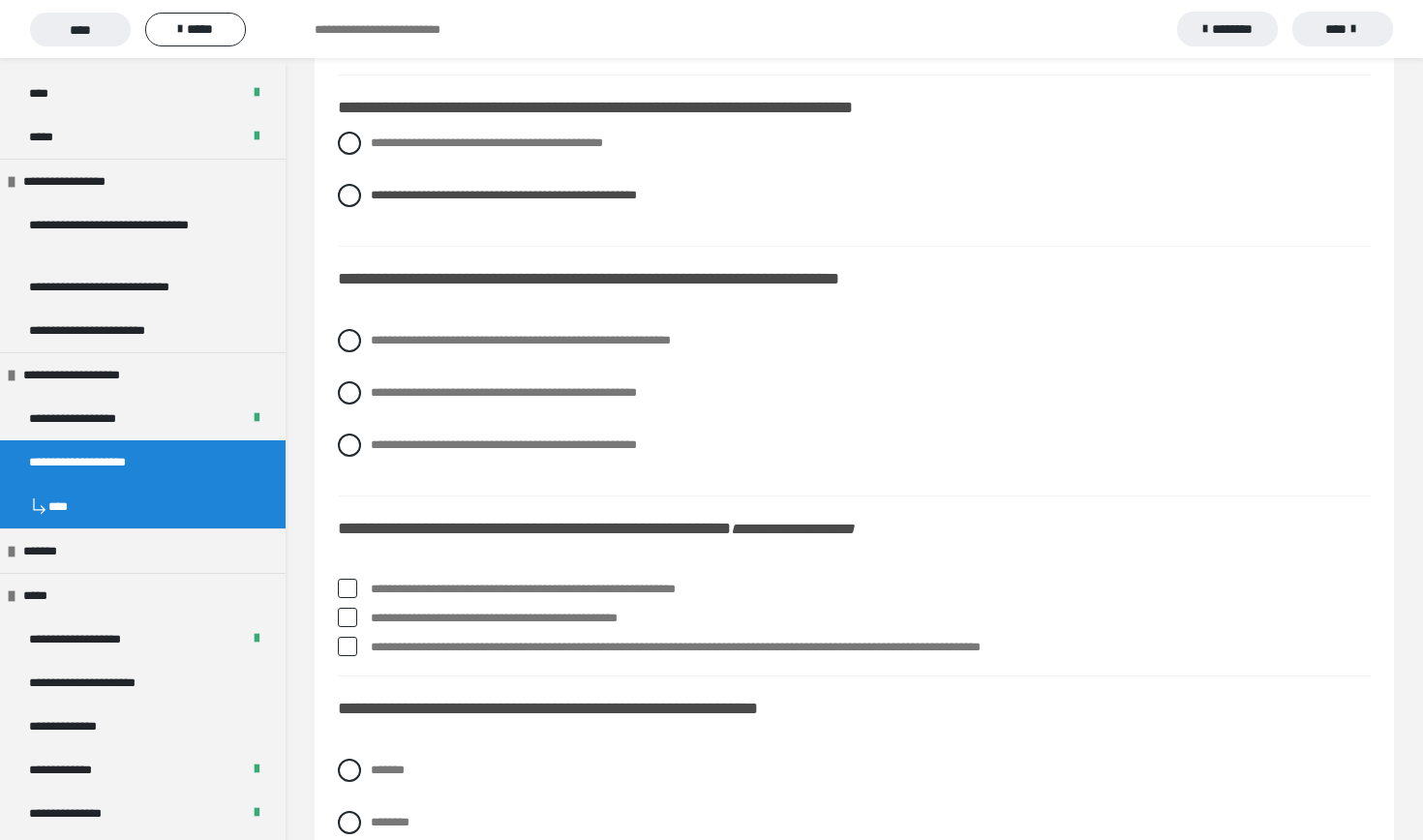 scroll, scrollTop: 2230, scrollLeft: 0, axis: vertical 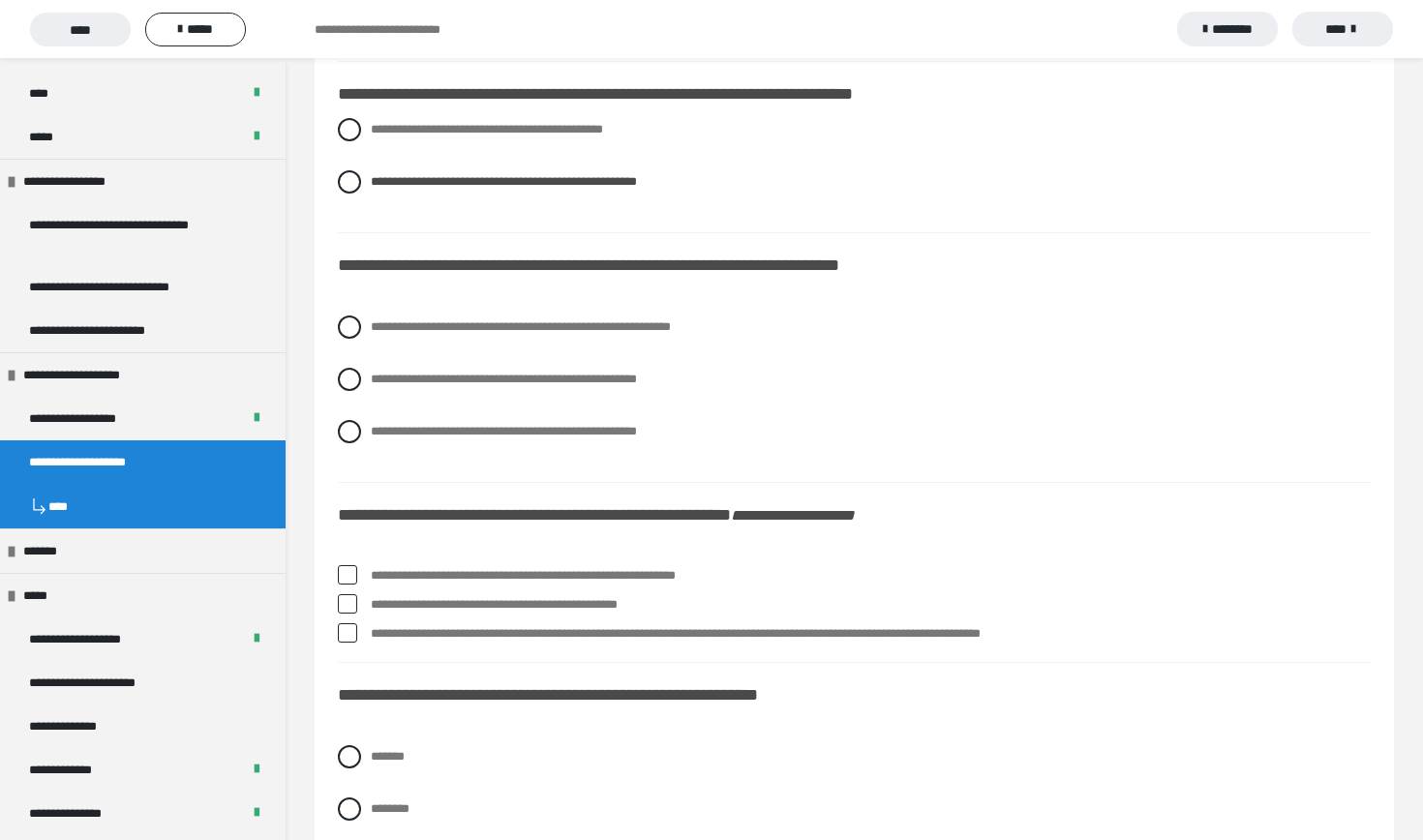 click on "**********" at bounding box center [854, 394] 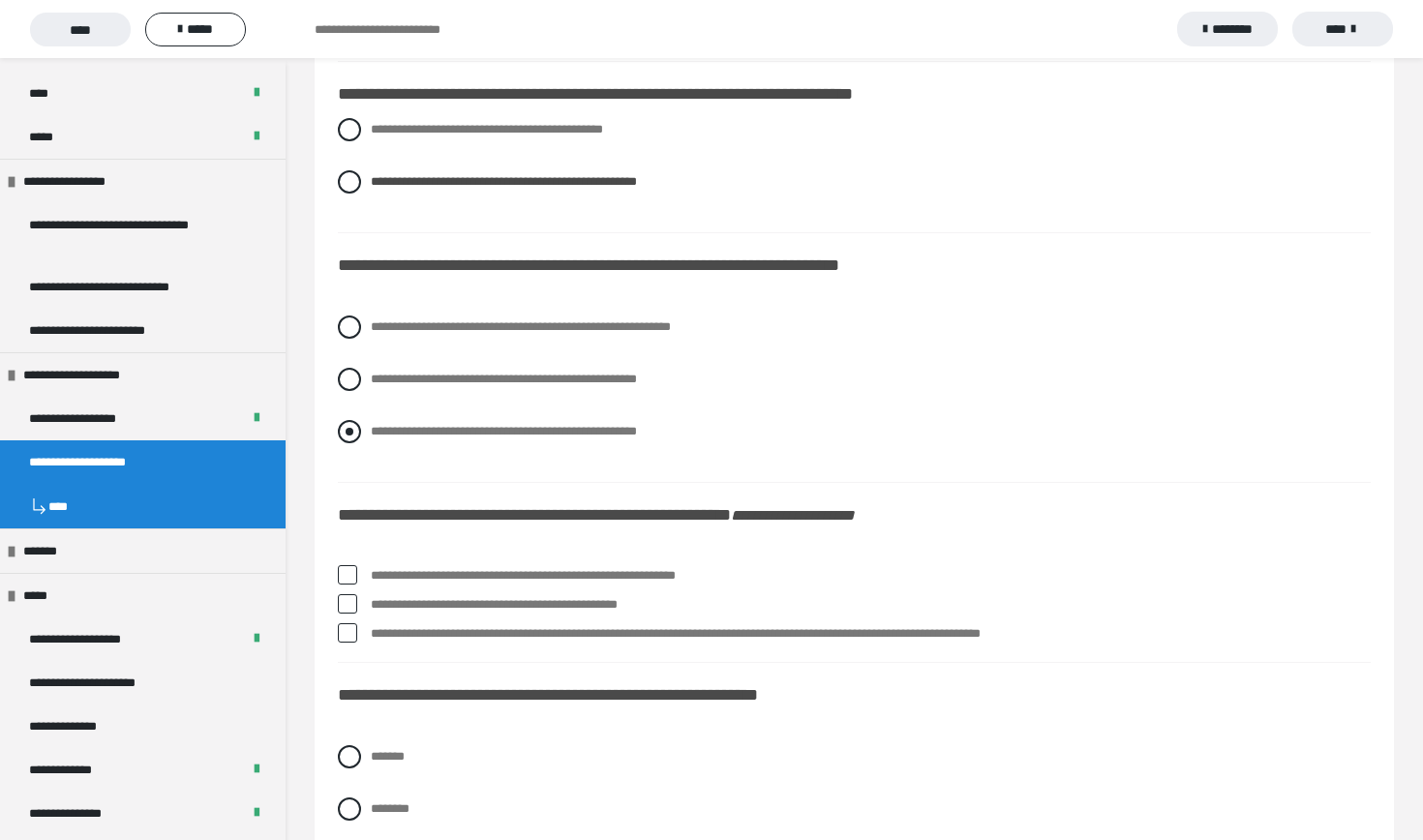 click on "**********" at bounding box center [503, 431] 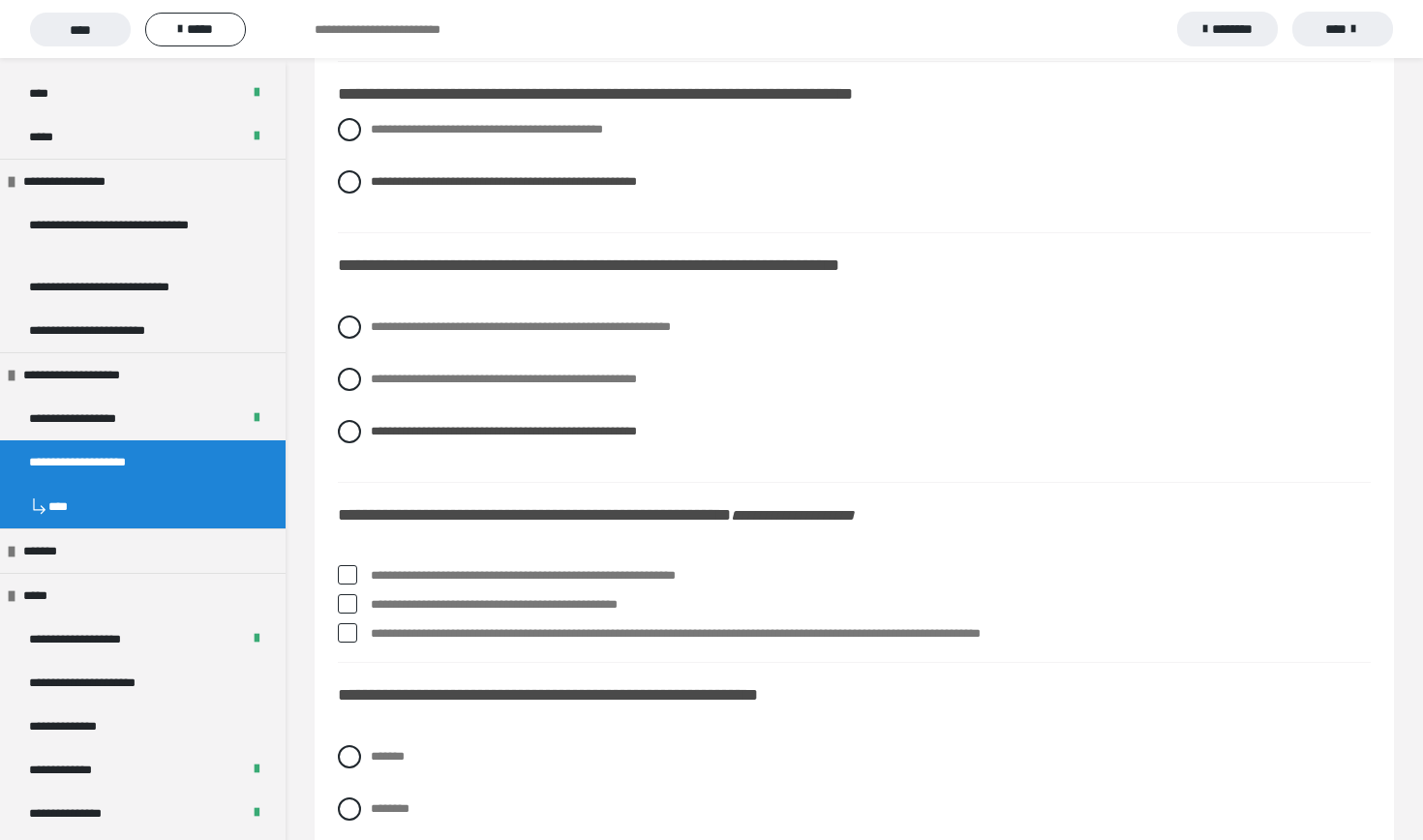 click on "**********" at bounding box center [870, 576] 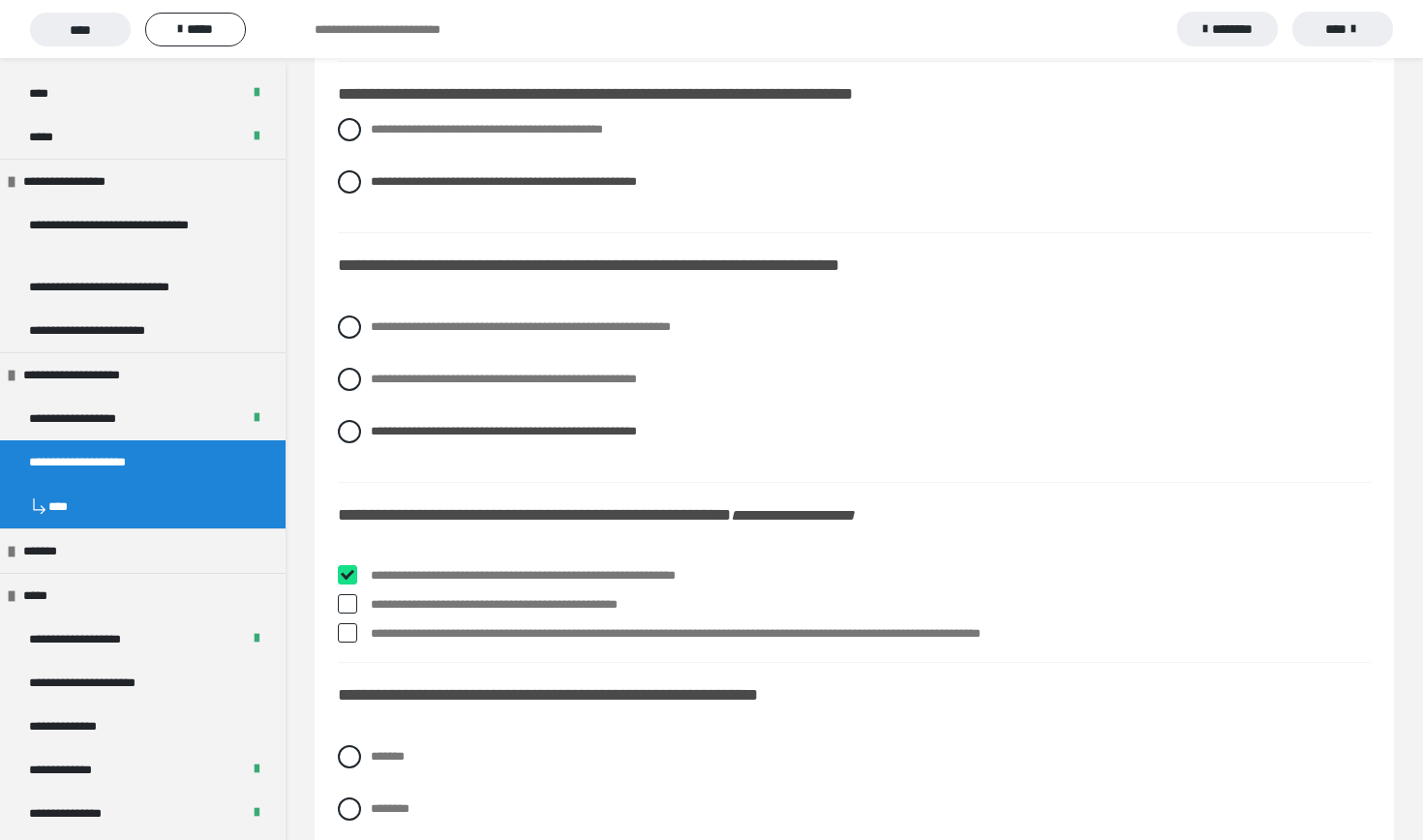checkbox on "****" 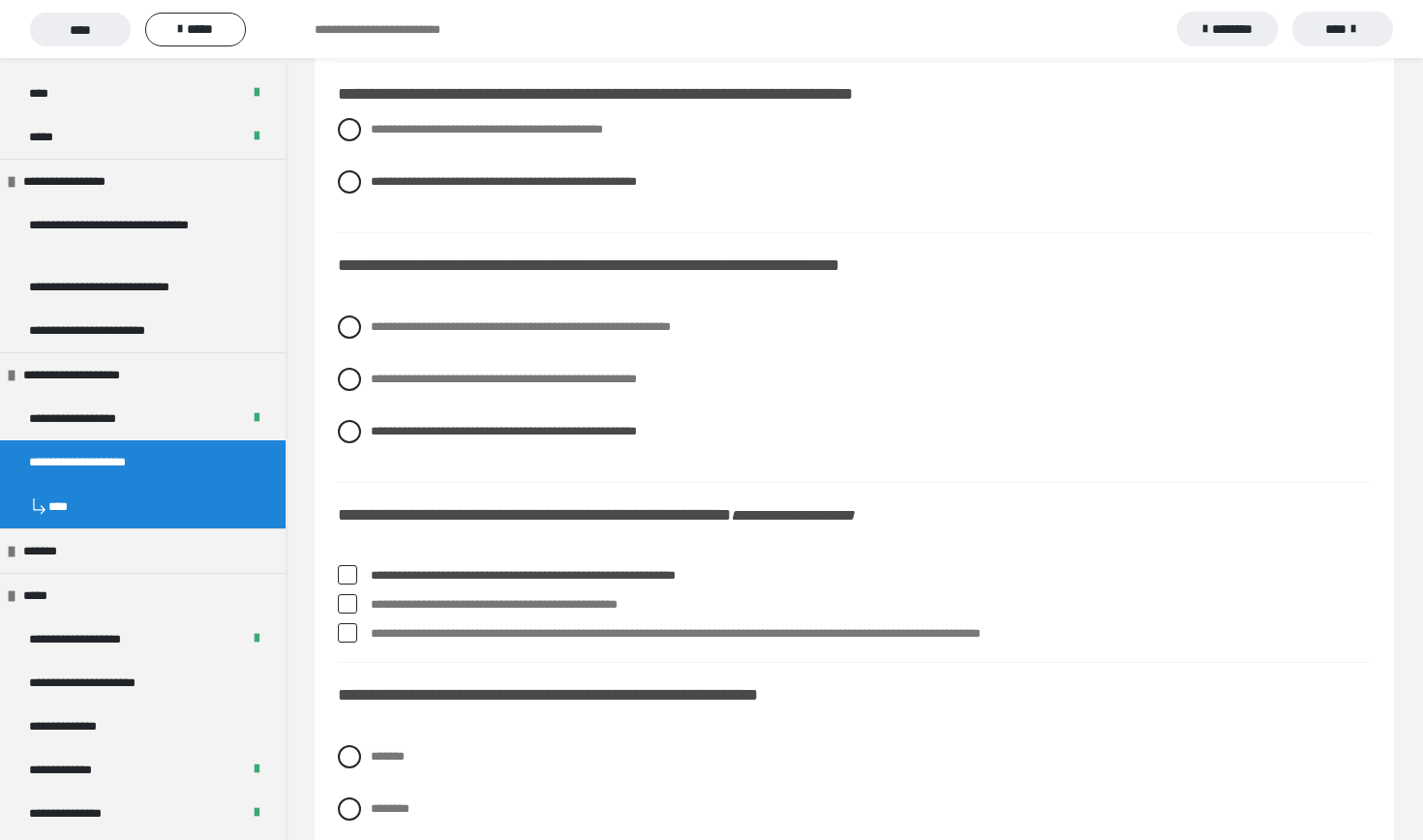click on "**********" at bounding box center (870, 605) 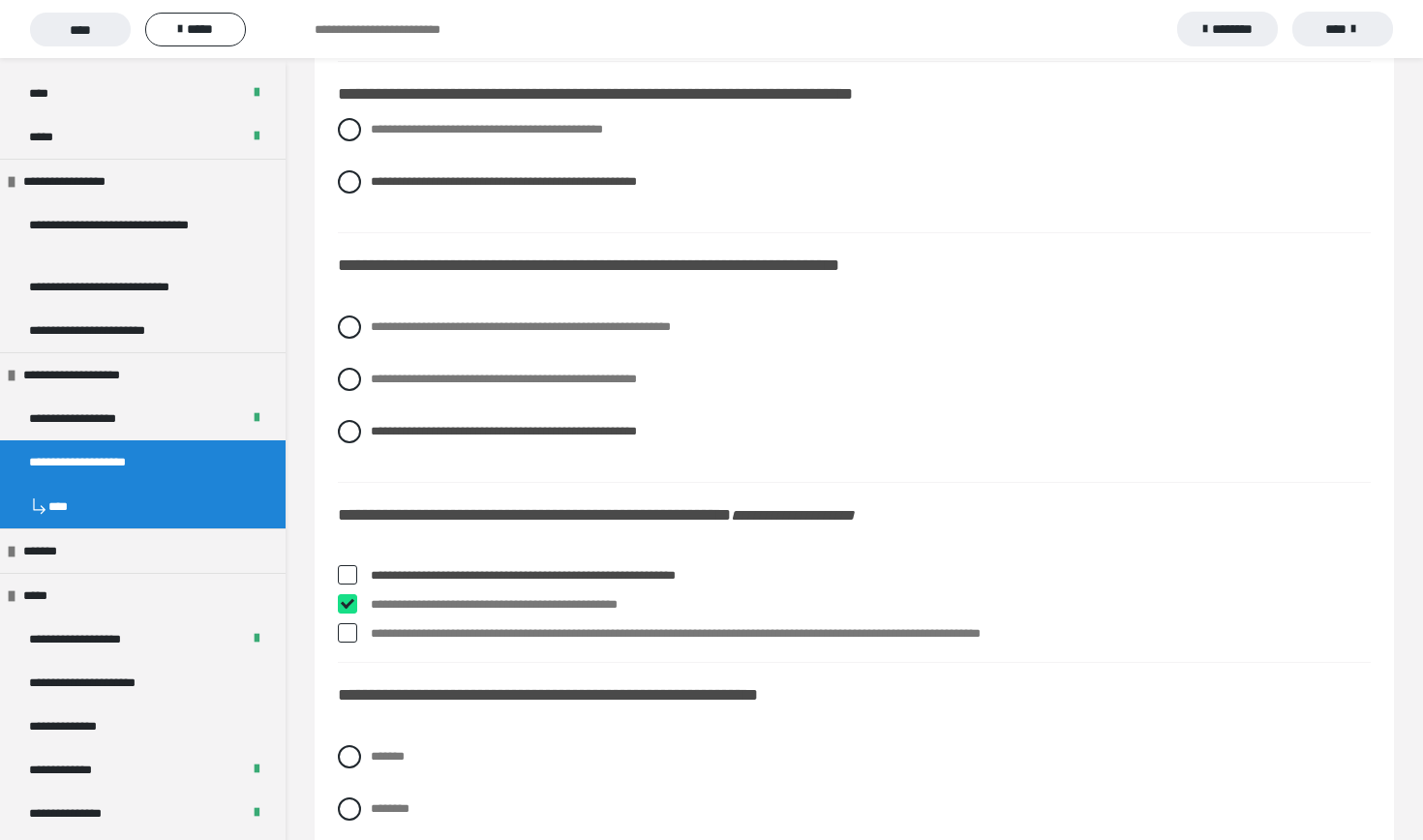 checkbox on "****" 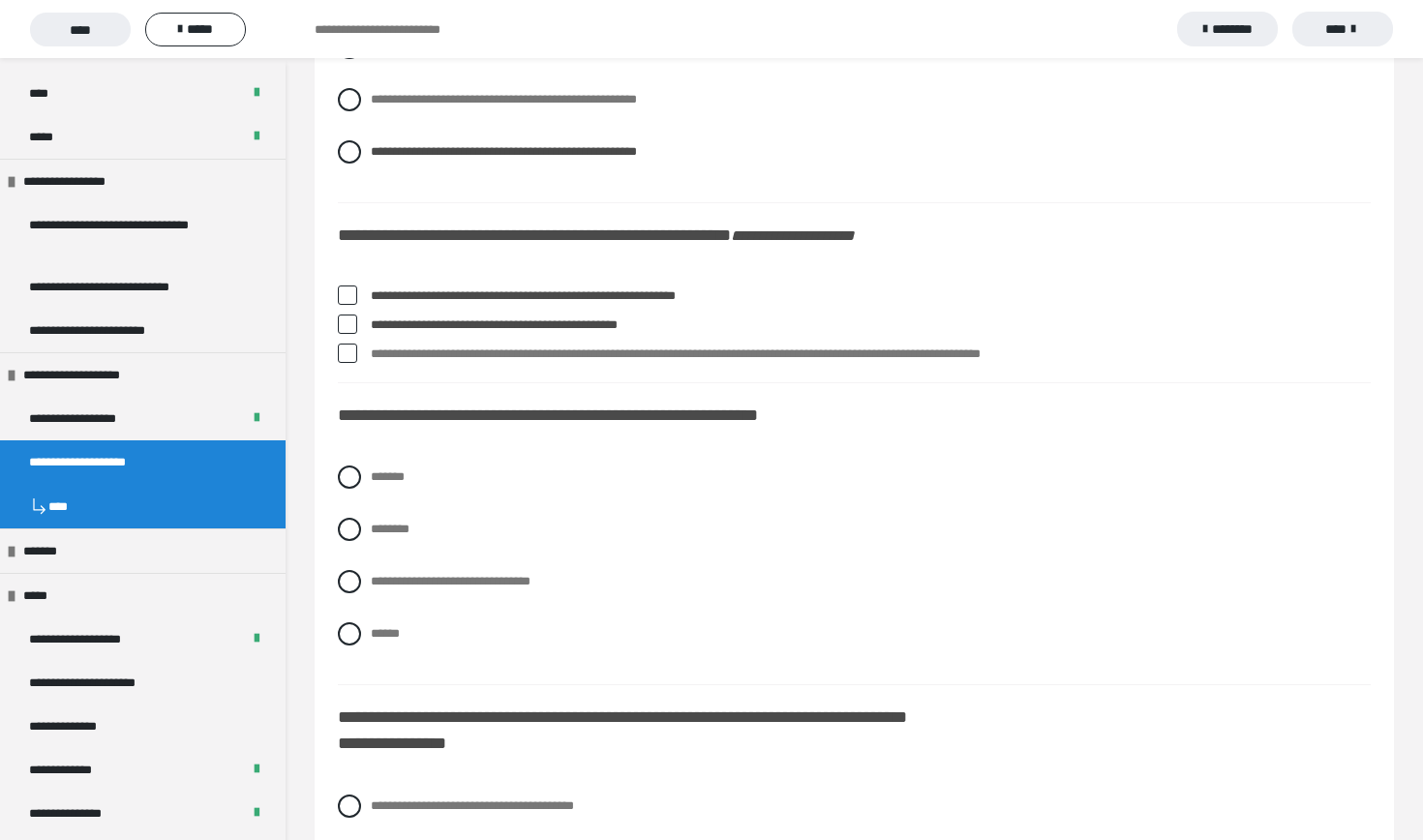 scroll, scrollTop: 2517, scrollLeft: 0, axis: vertical 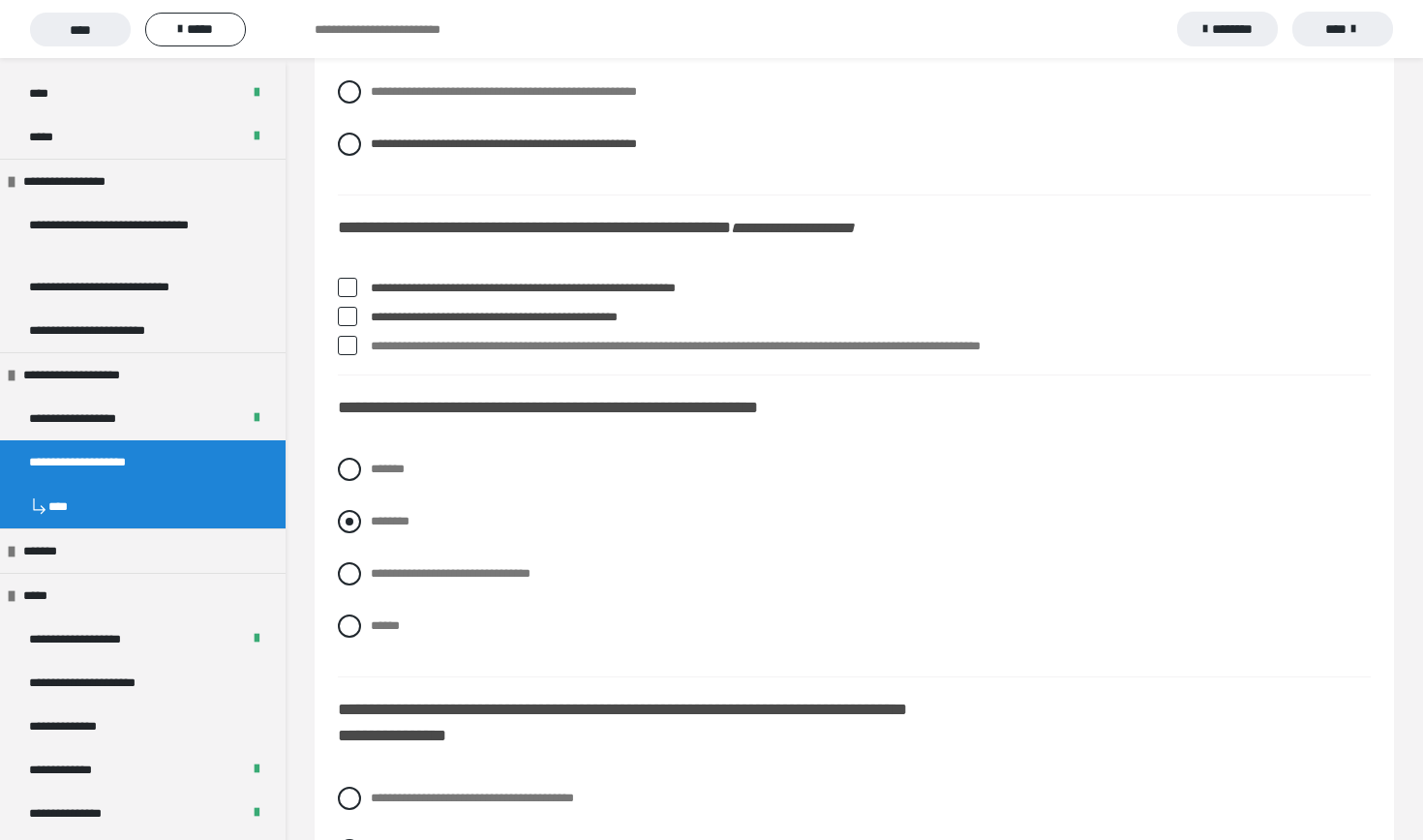 click on "********" at bounding box center [390, 521] 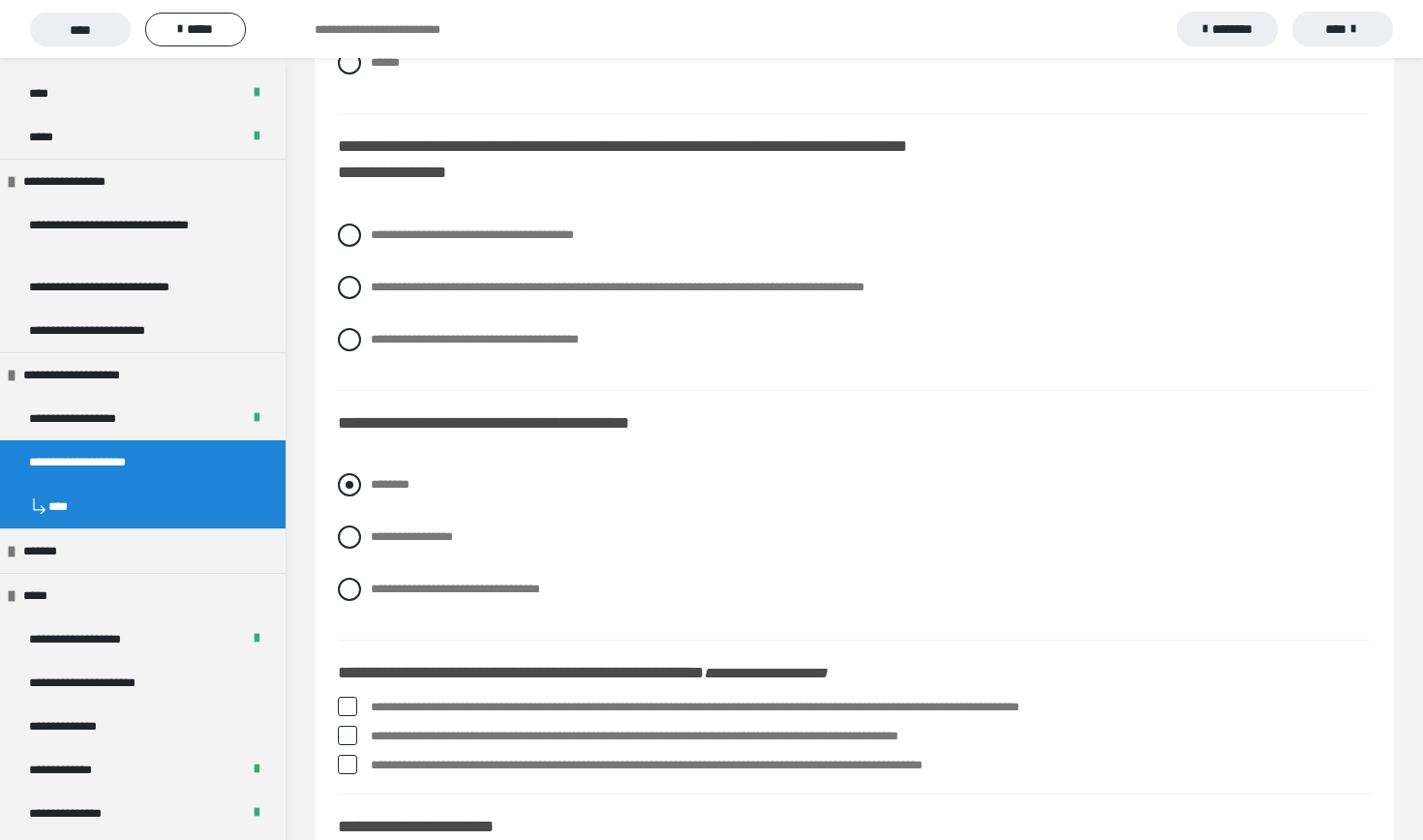 scroll, scrollTop: 3084, scrollLeft: 0, axis: vertical 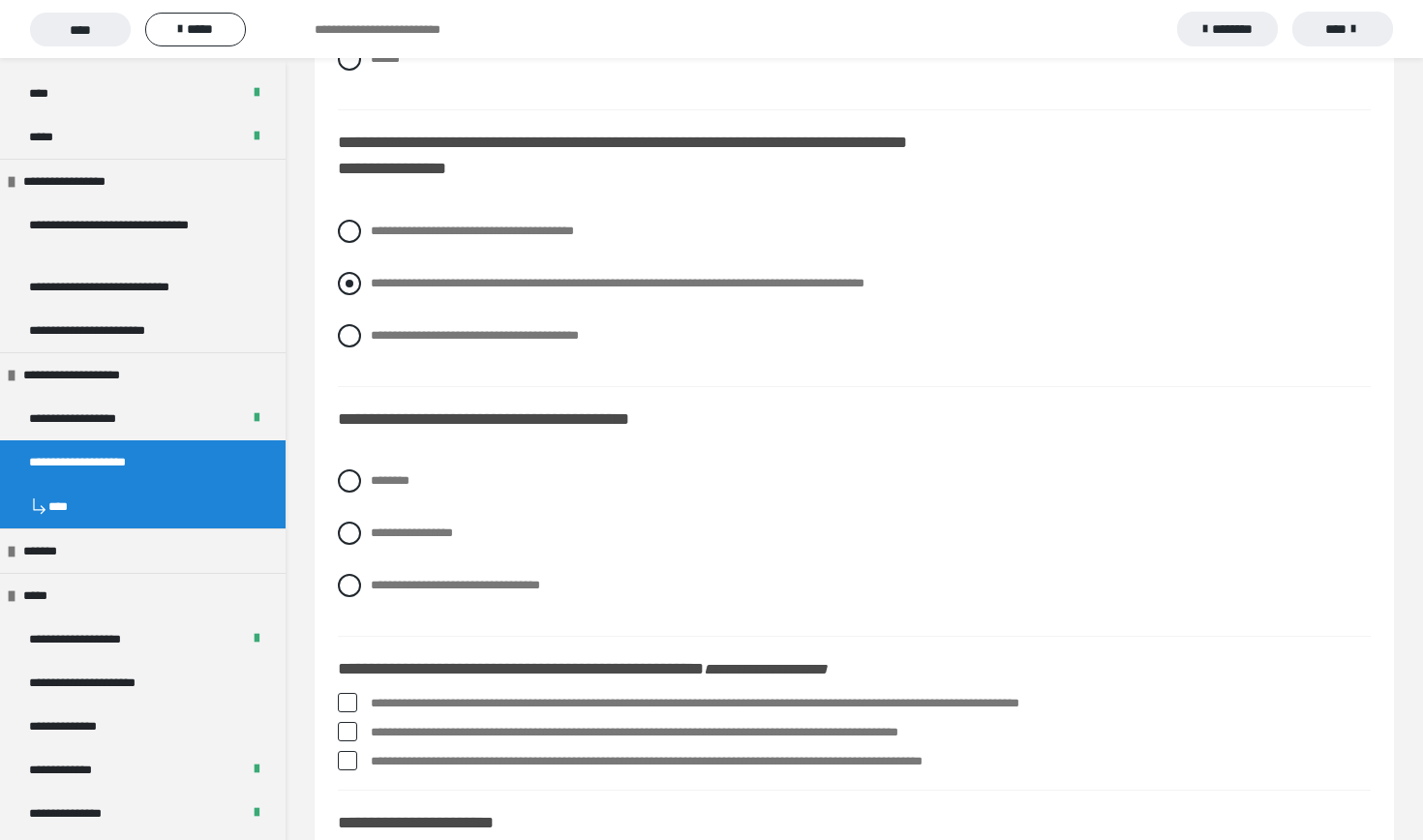 click on "**********" at bounding box center [618, 283] 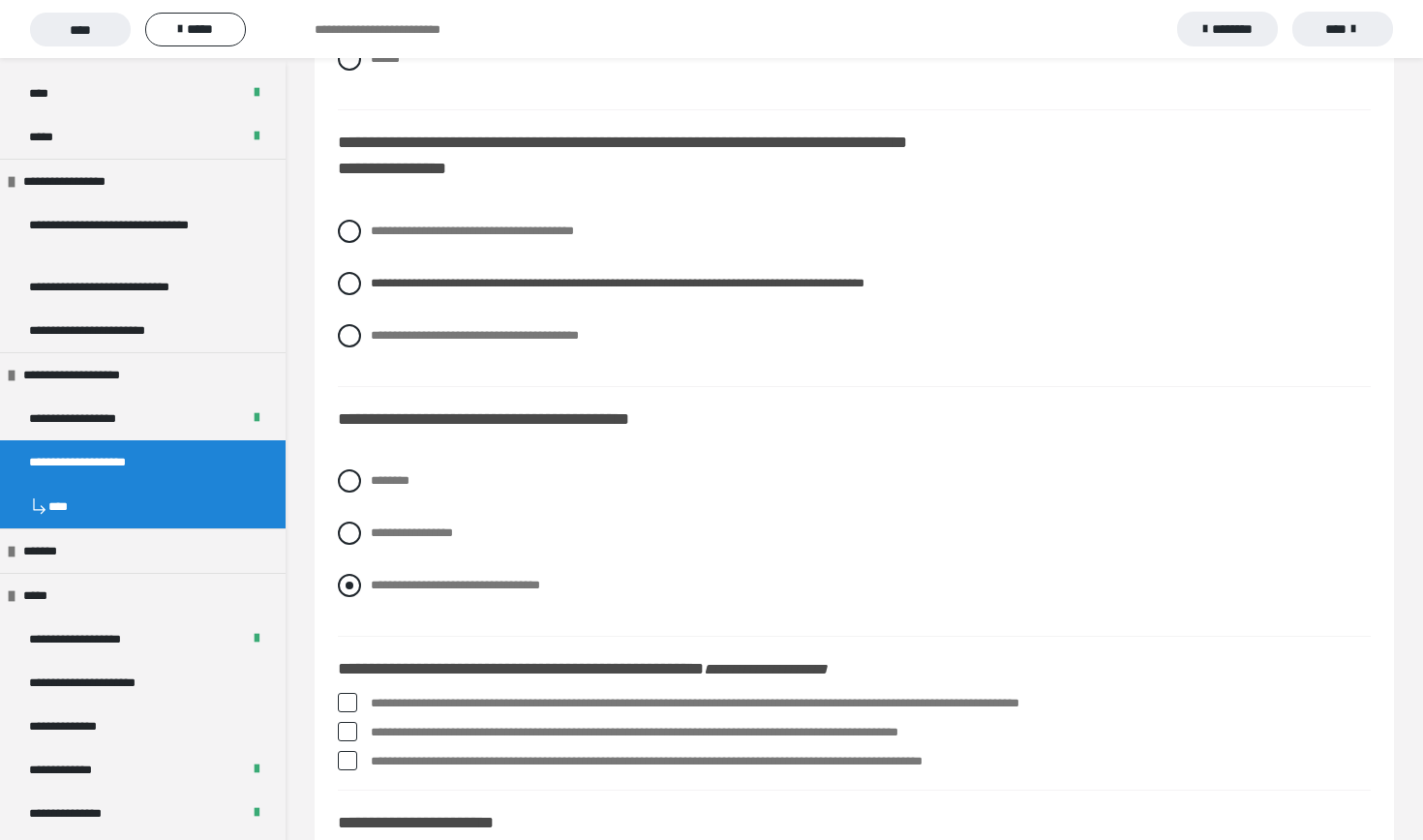 click on "**********" at bounding box center (455, 585) 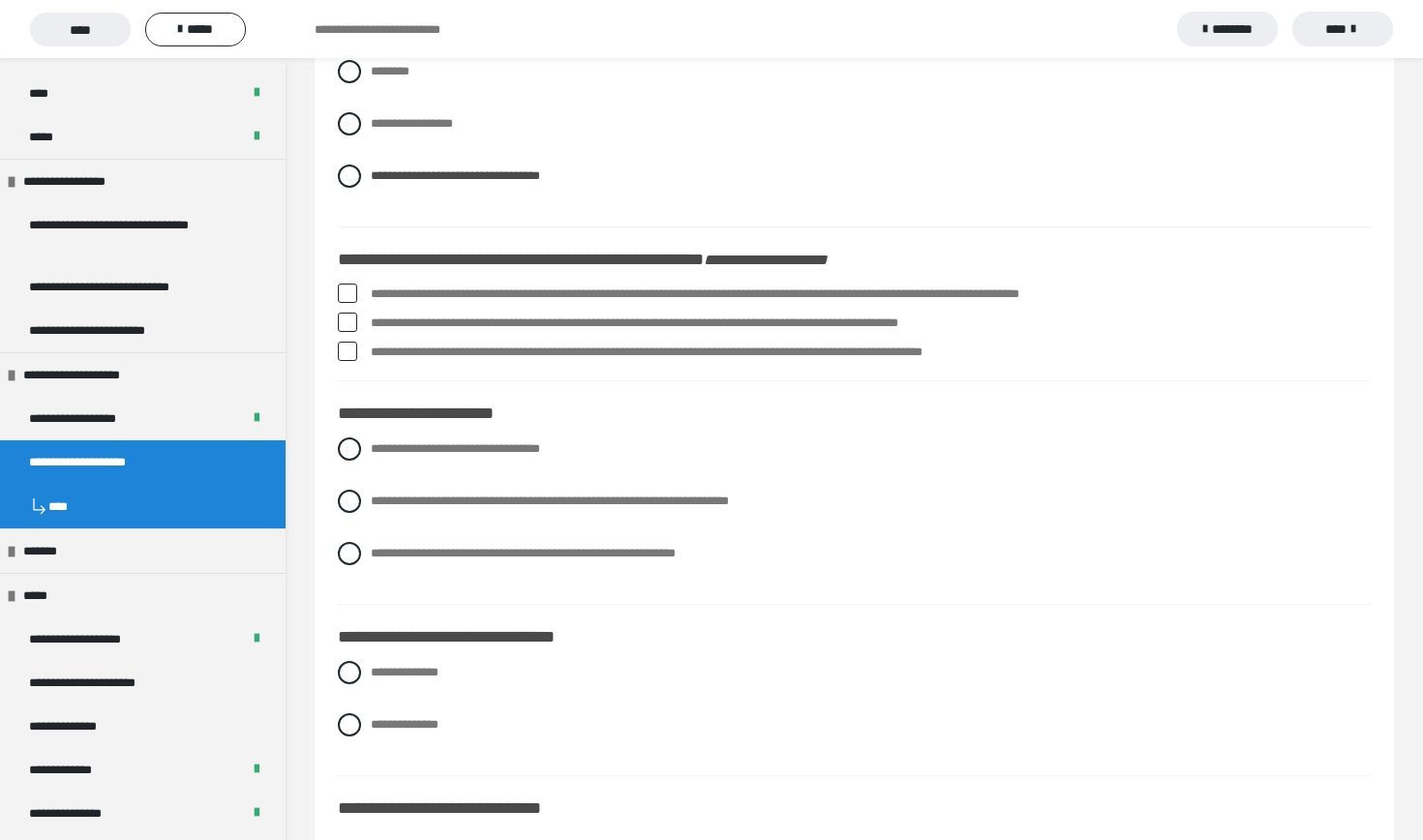 scroll, scrollTop: 3524, scrollLeft: 0, axis: vertical 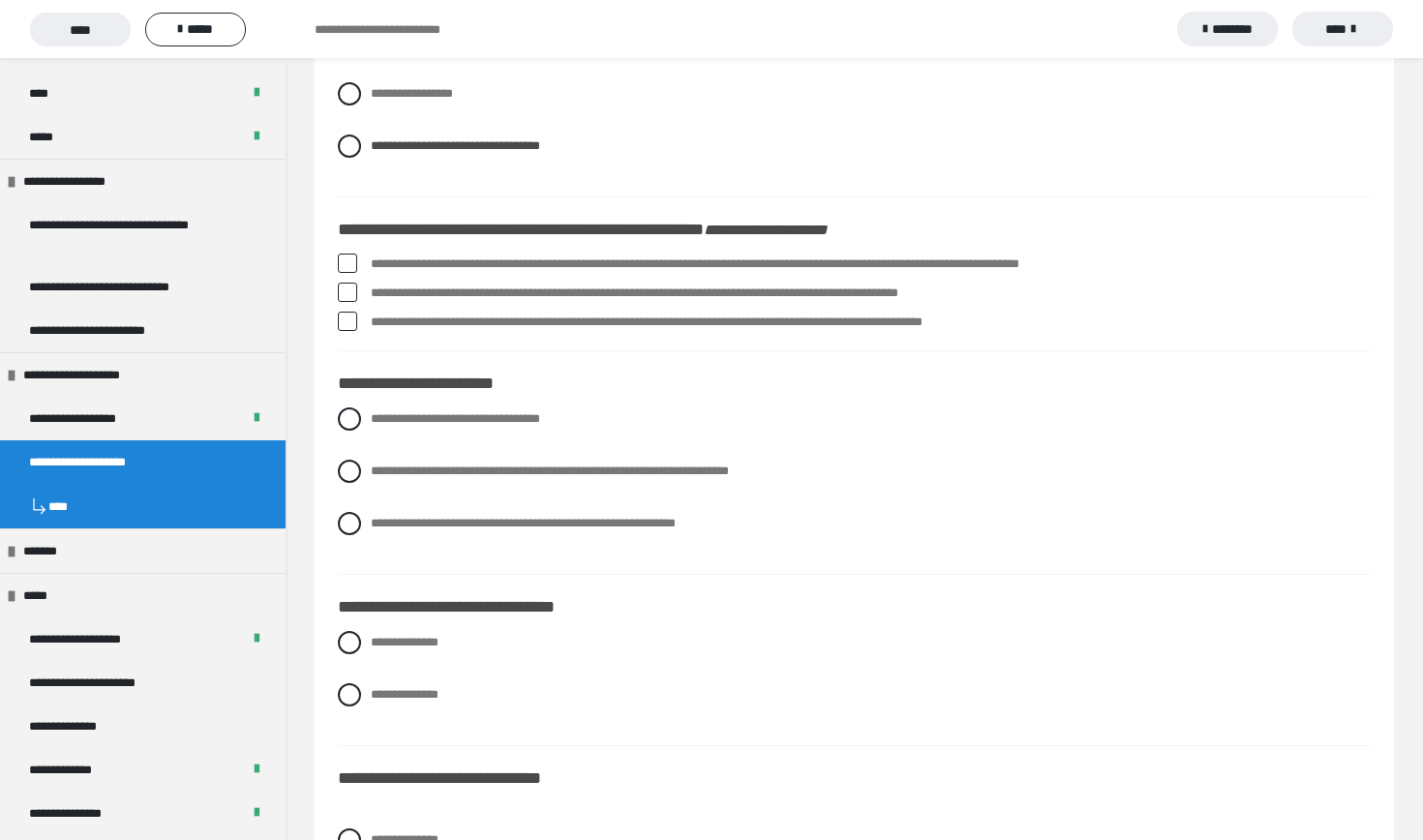 click on "**********" at bounding box center (870, 264) 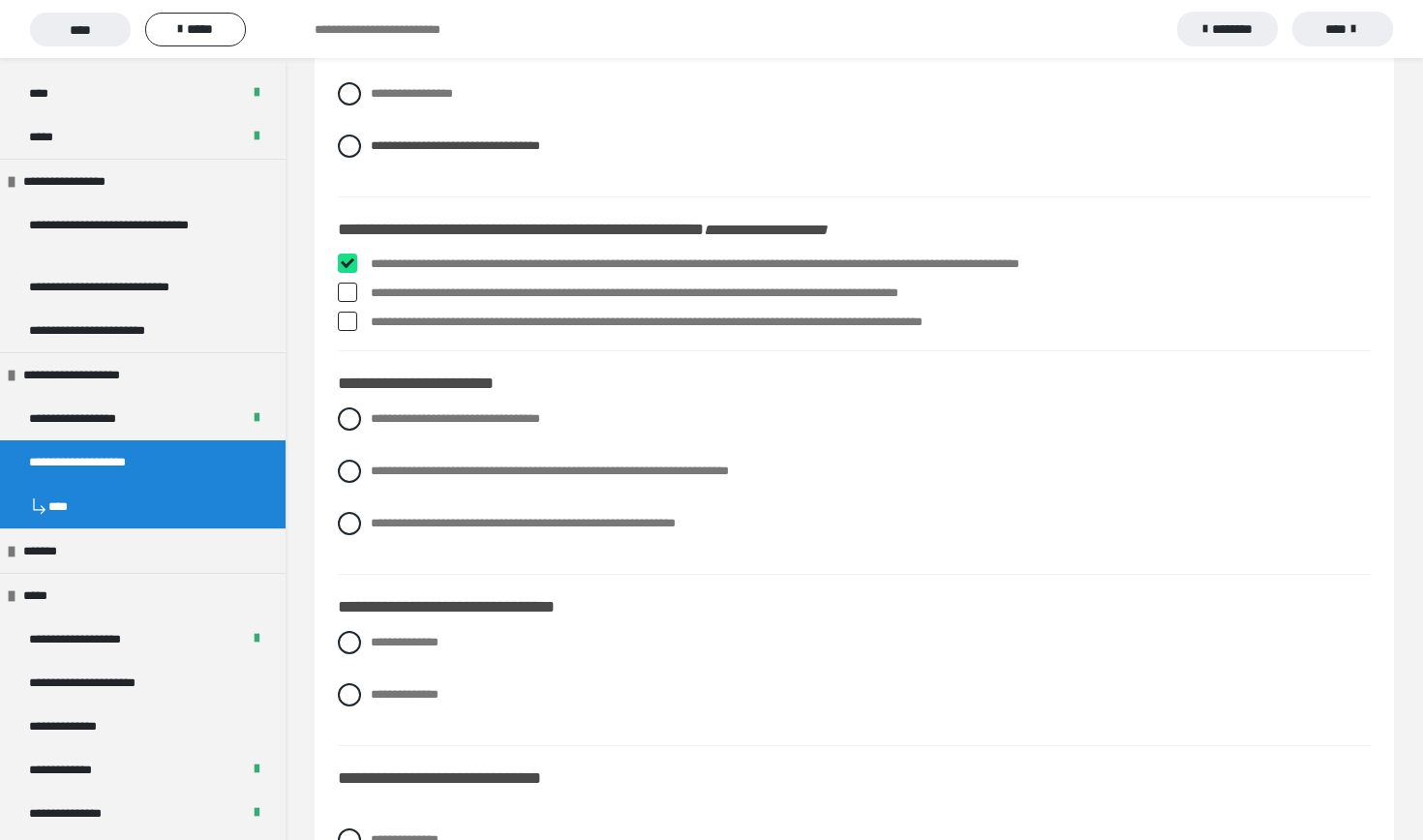 checkbox on "****" 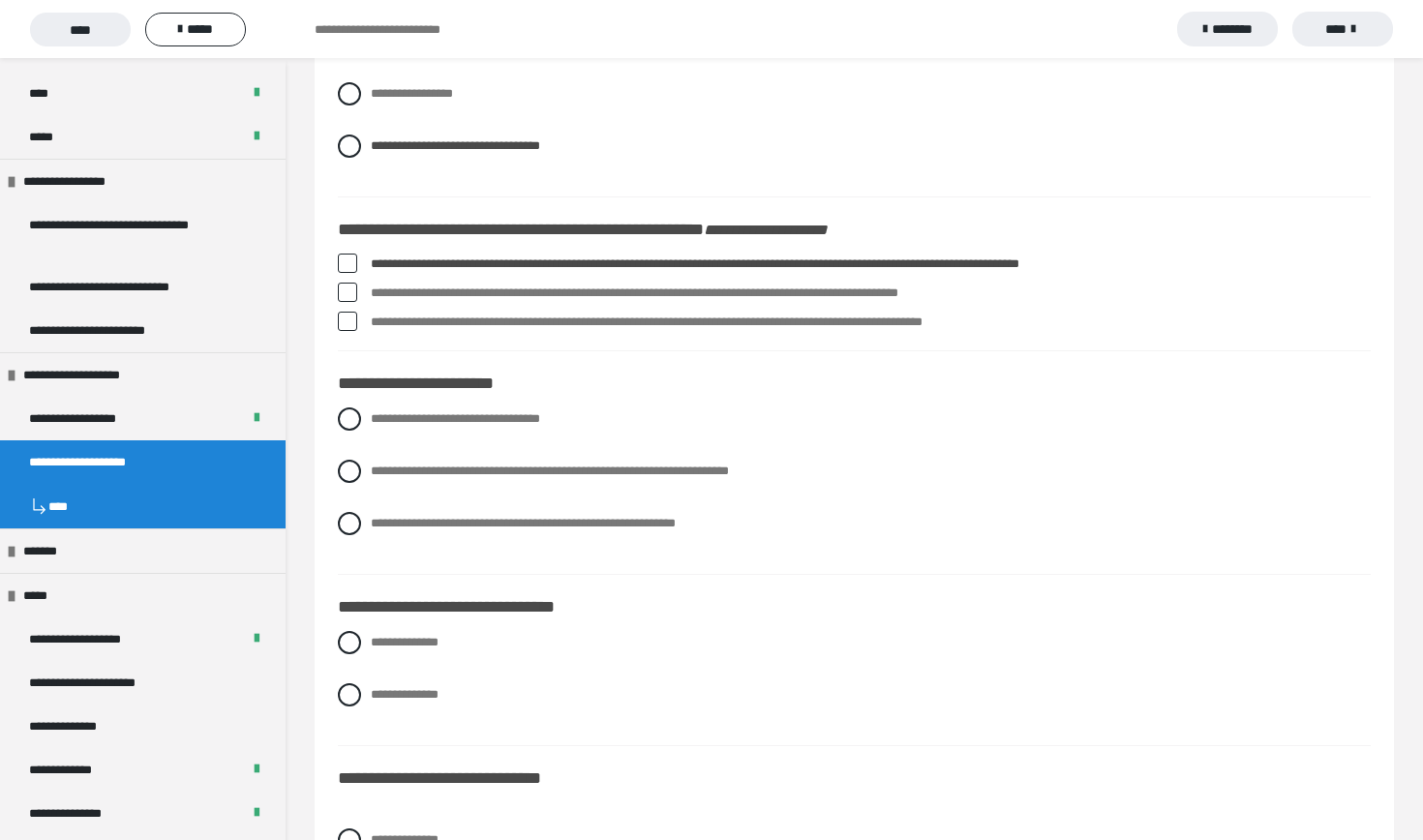 click on "**********" at bounding box center (870, 322) 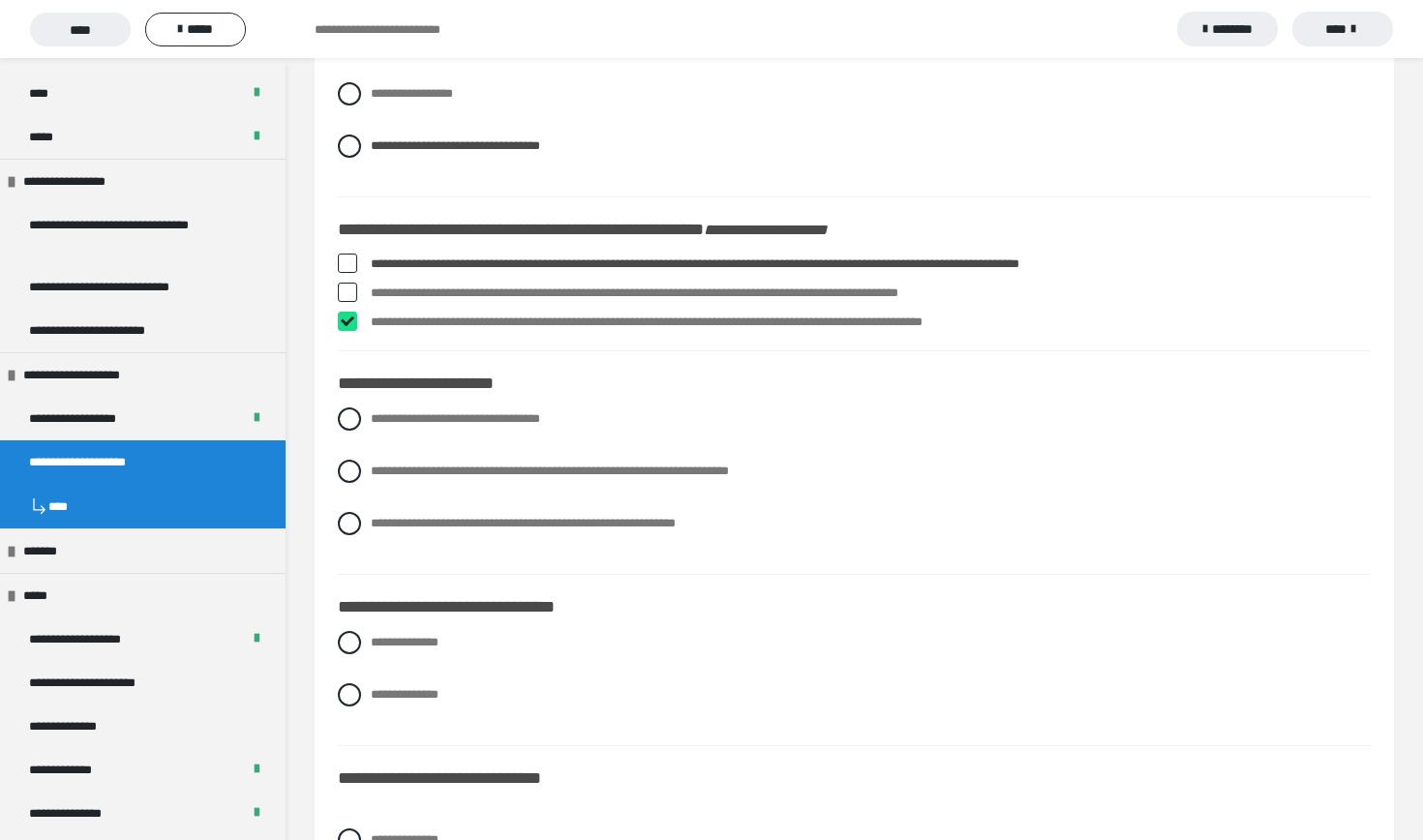 checkbox on "****" 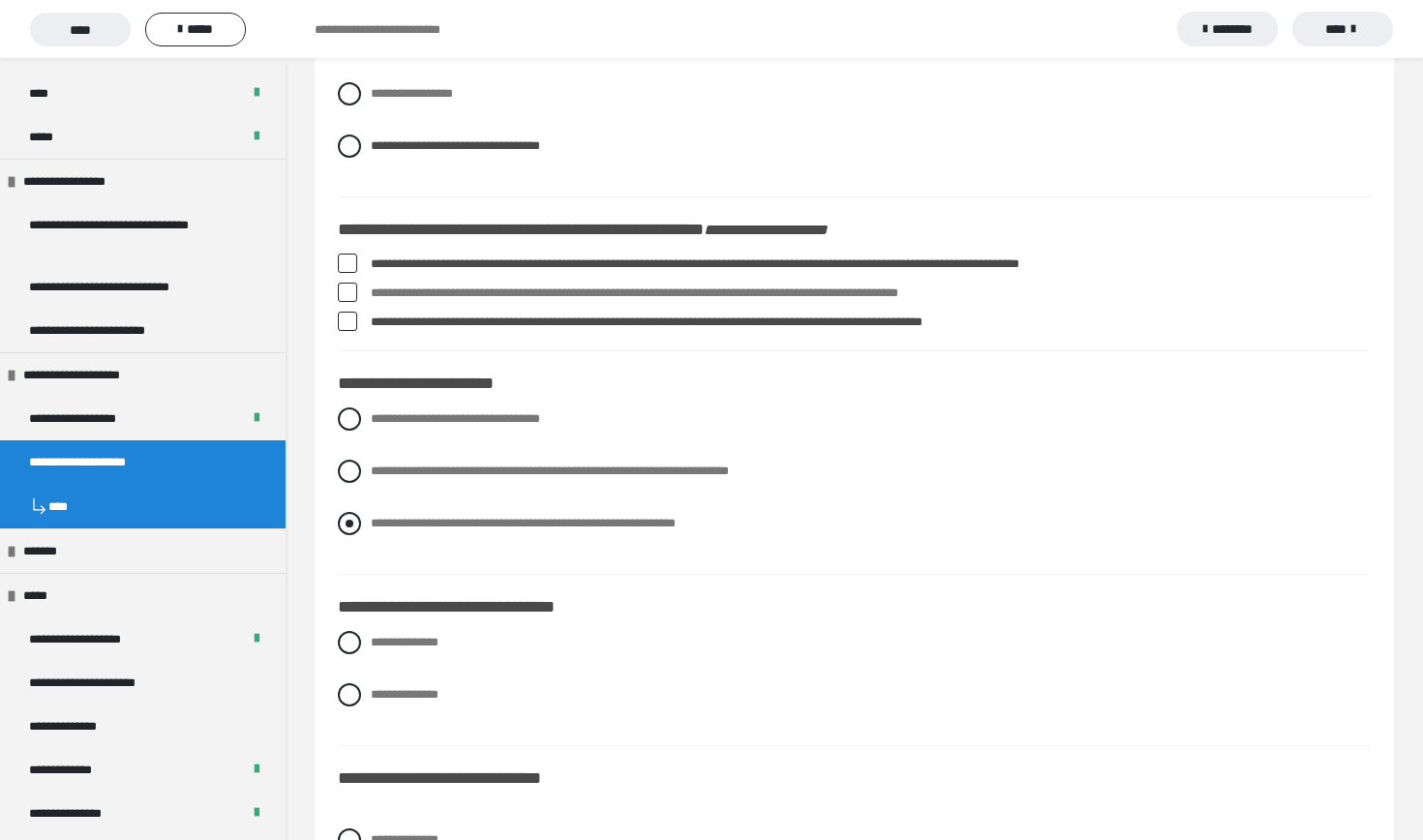 click on "**********" at bounding box center (523, 523) 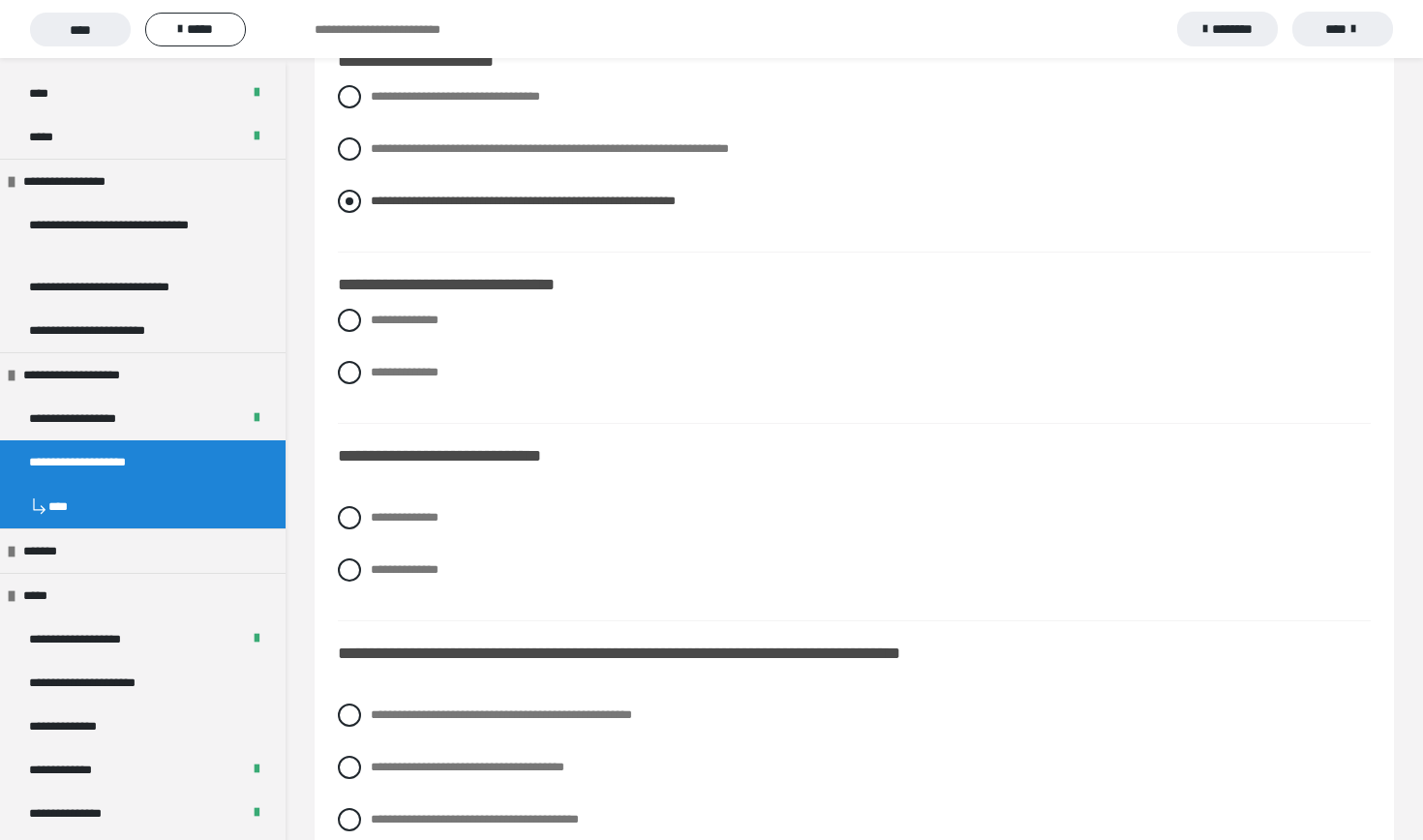 scroll, scrollTop: 3849, scrollLeft: 0, axis: vertical 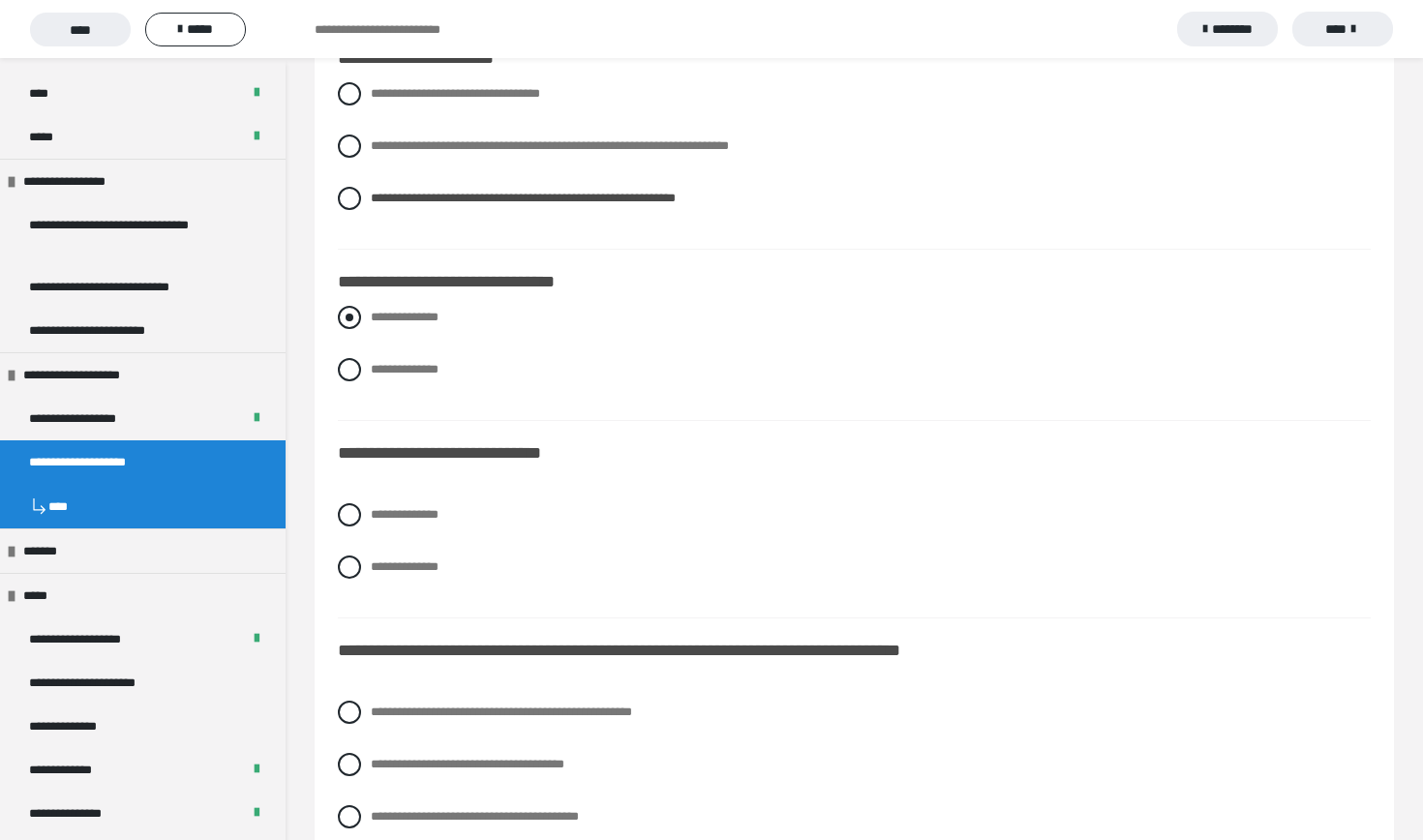 click on "**********" at bounding box center [405, 316] 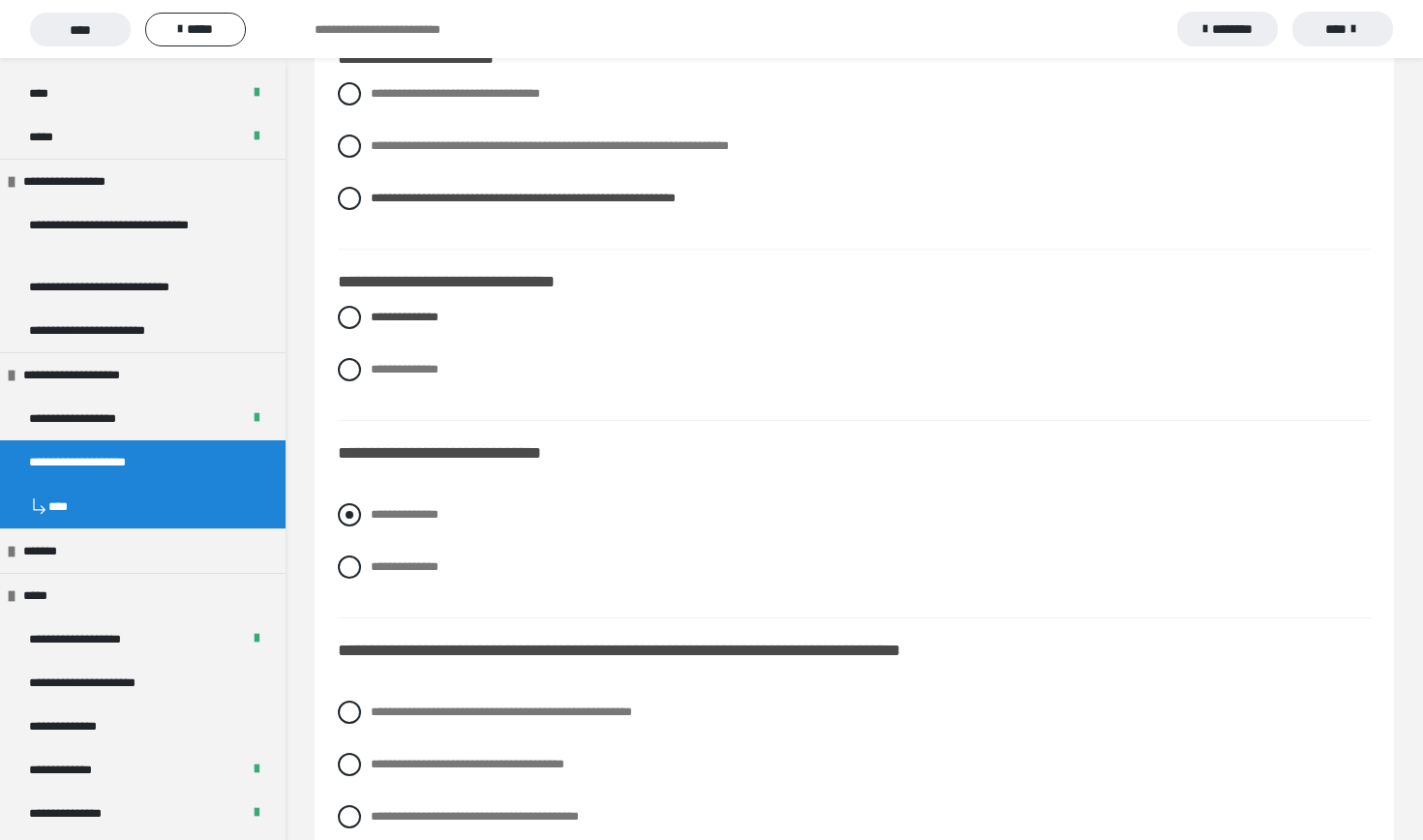 click on "**********" at bounding box center (405, 514) 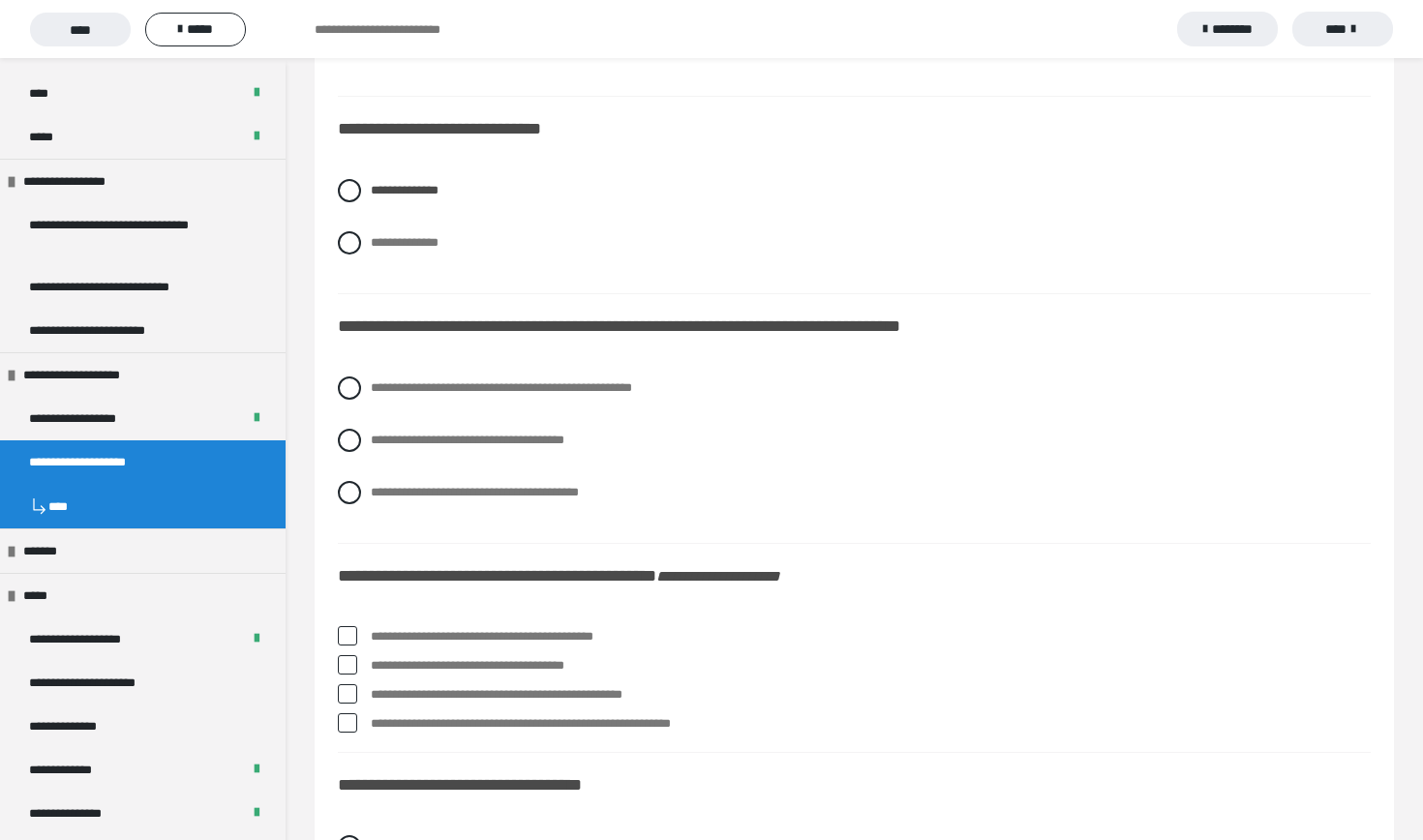 scroll, scrollTop: 4177, scrollLeft: 0, axis: vertical 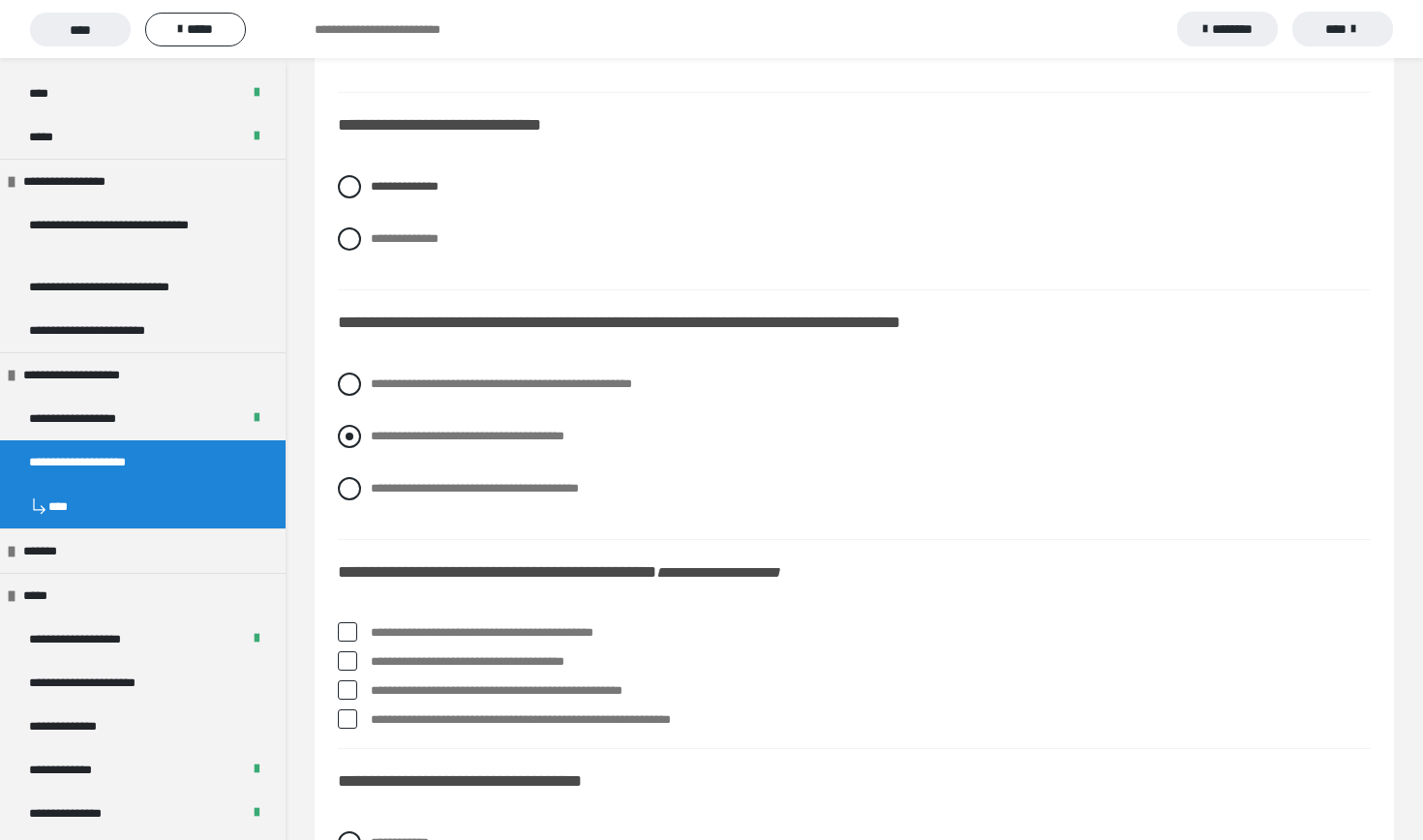 click on "**********" at bounding box center (854, 436) 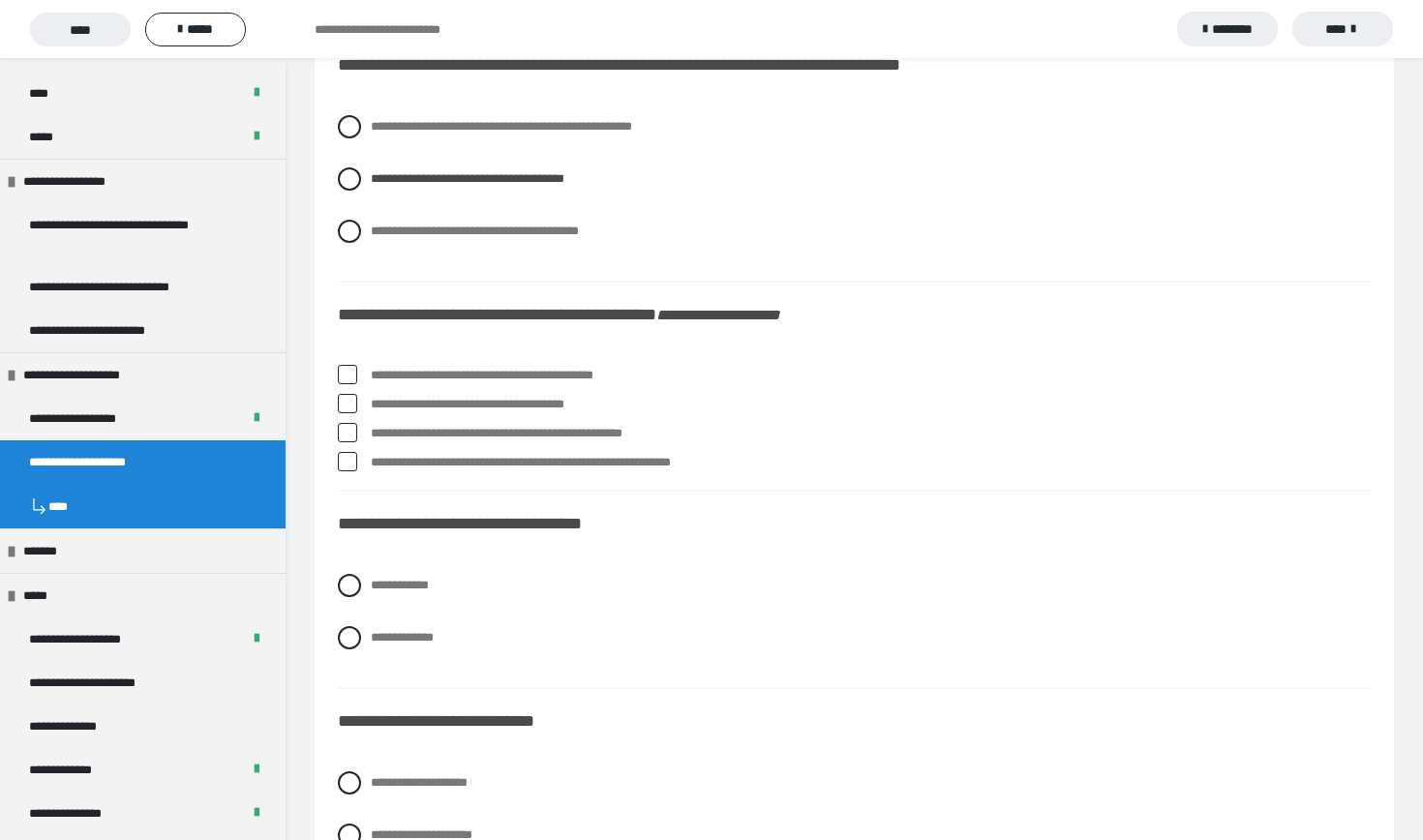 scroll, scrollTop: 4441, scrollLeft: 0, axis: vertical 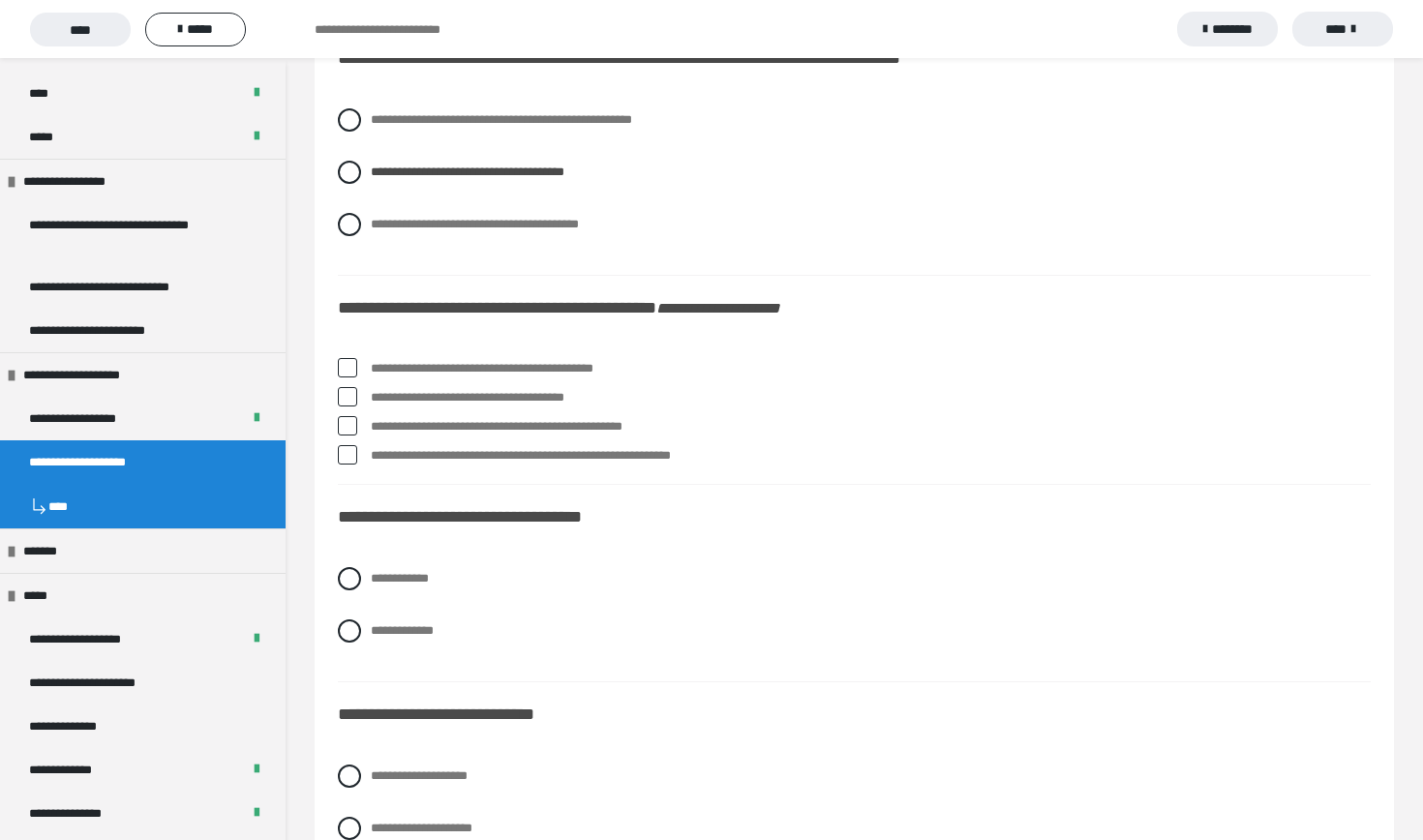 click on "**********" at bounding box center [870, 398] 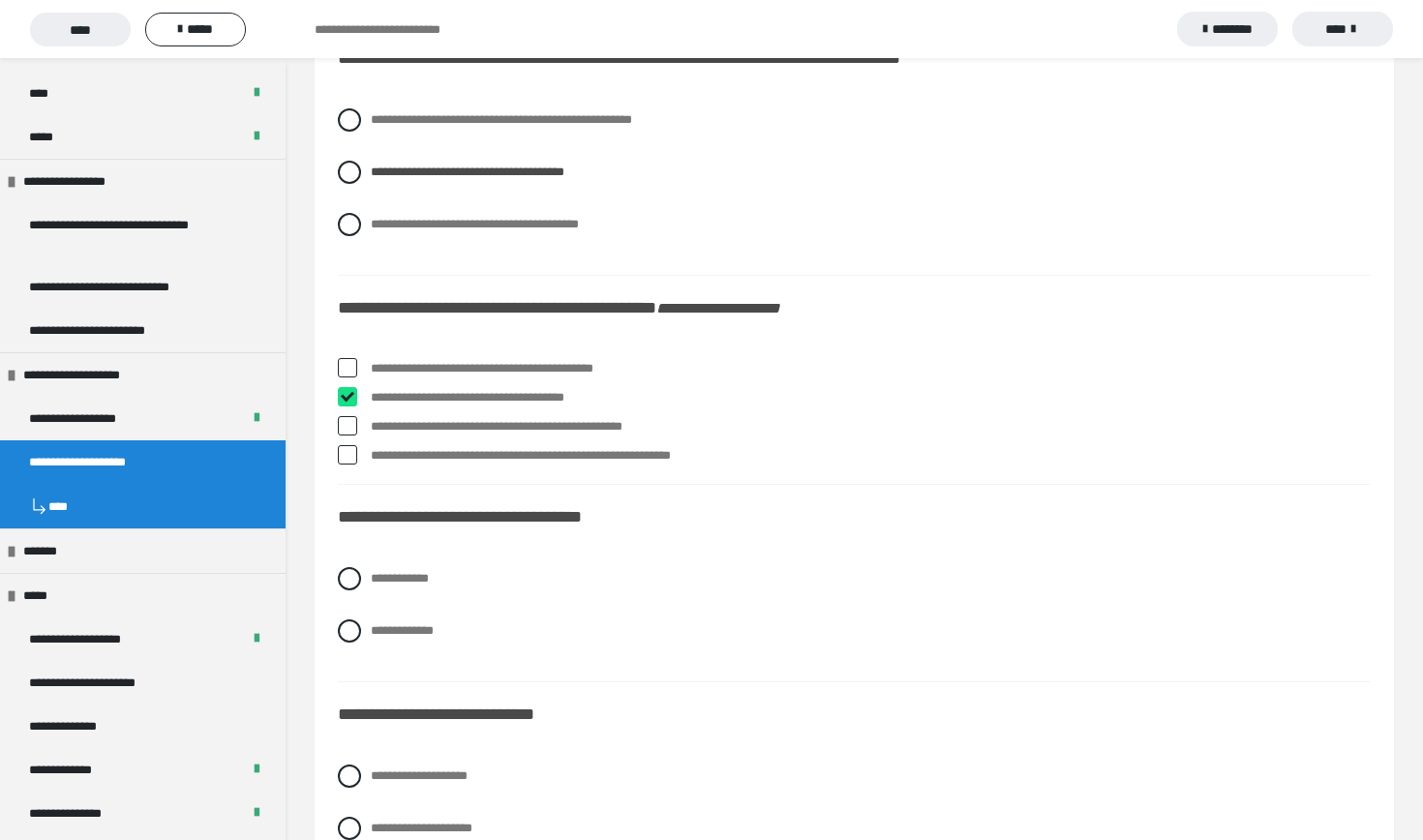 checkbox on "****" 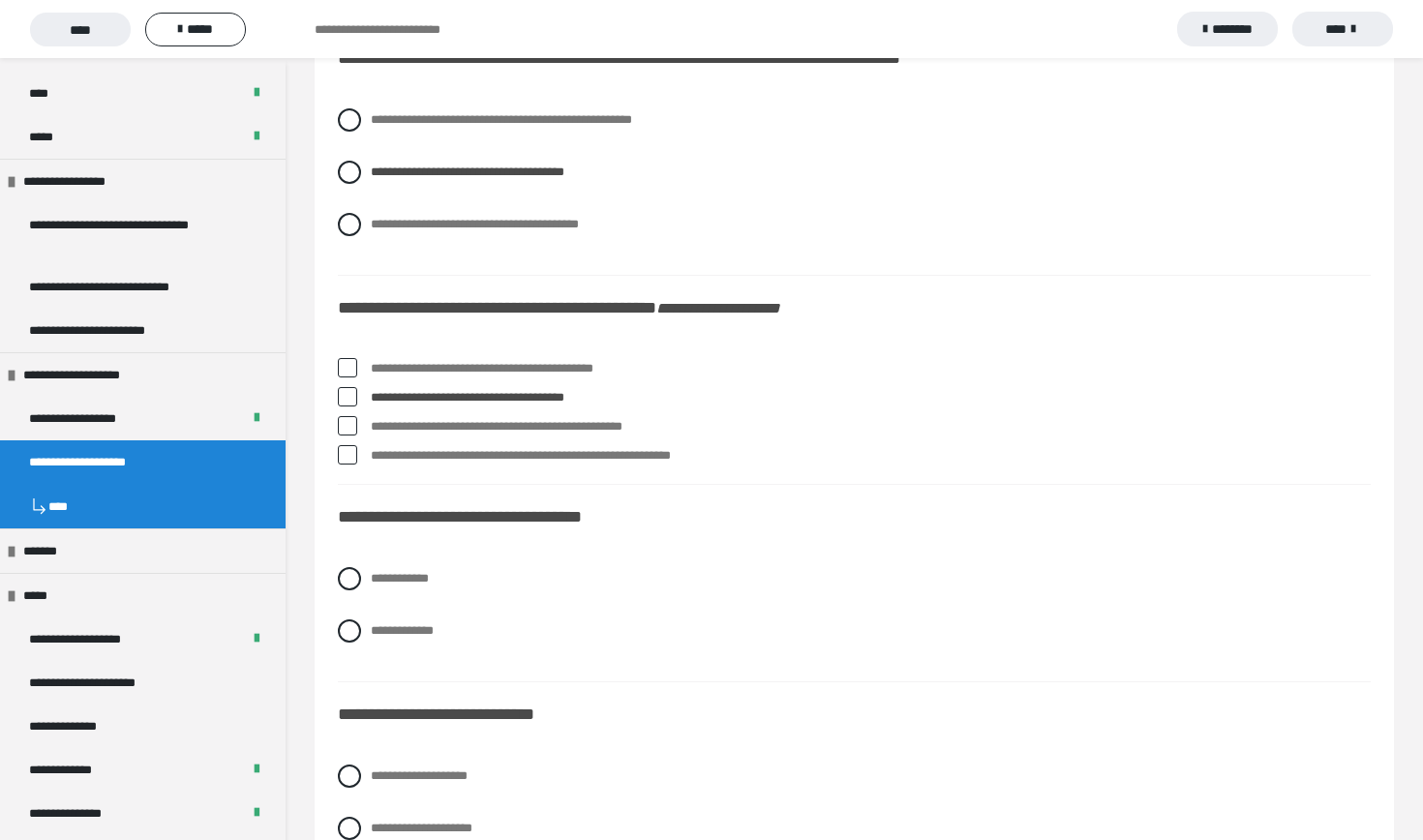 click on "**********" at bounding box center (870, 427) 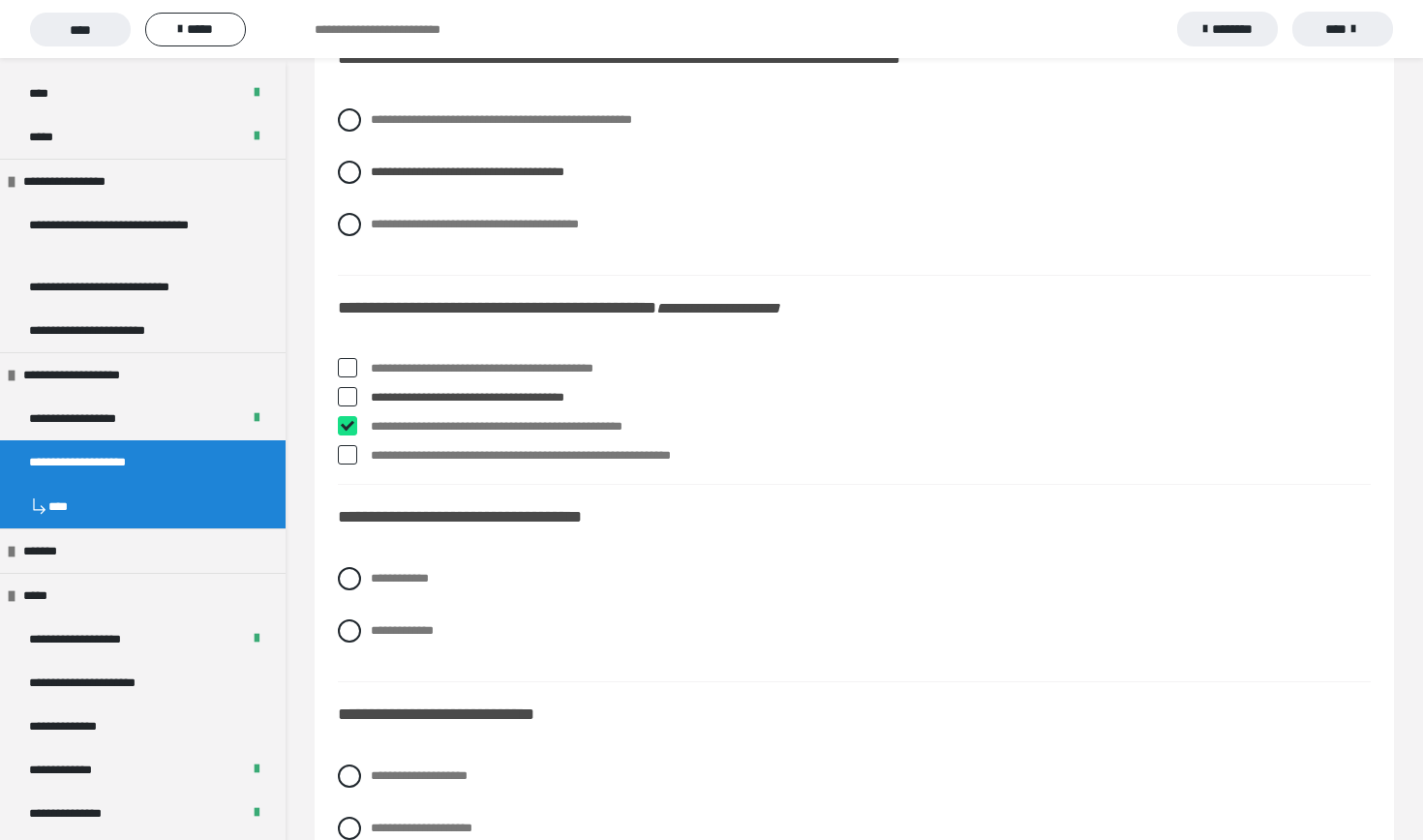 checkbox on "****" 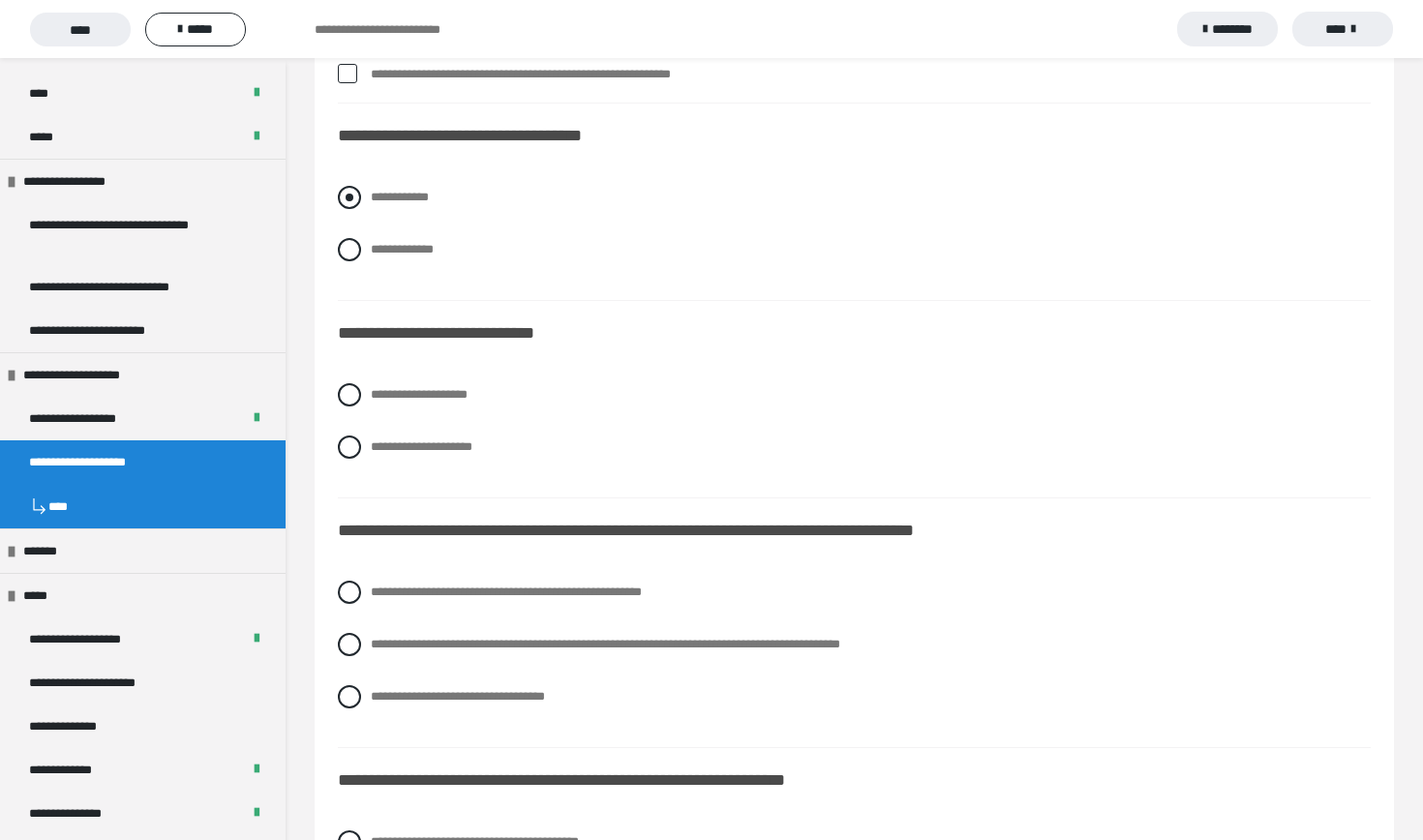 scroll, scrollTop: 4839, scrollLeft: 0, axis: vertical 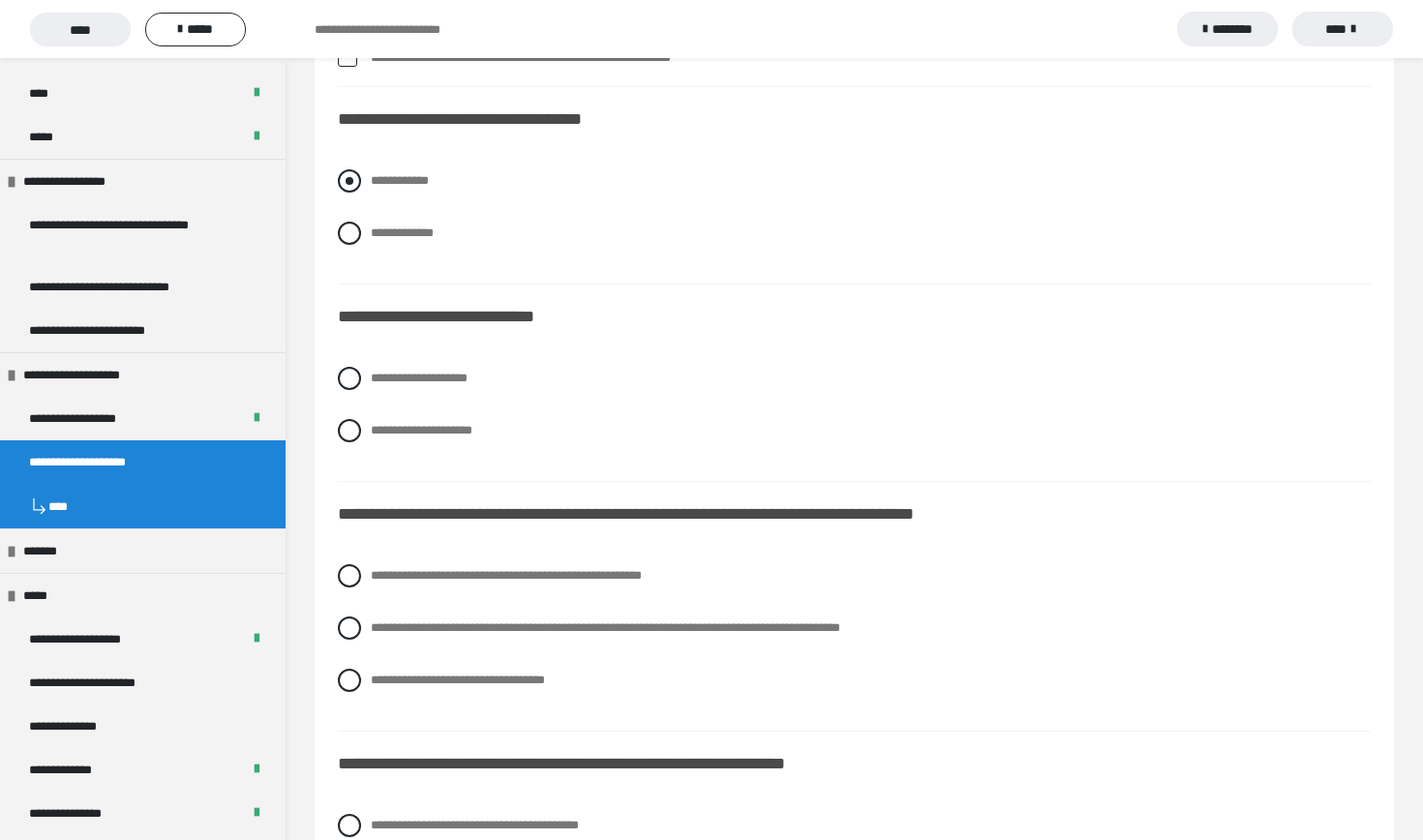 click on "**********" at bounding box center [400, 180] 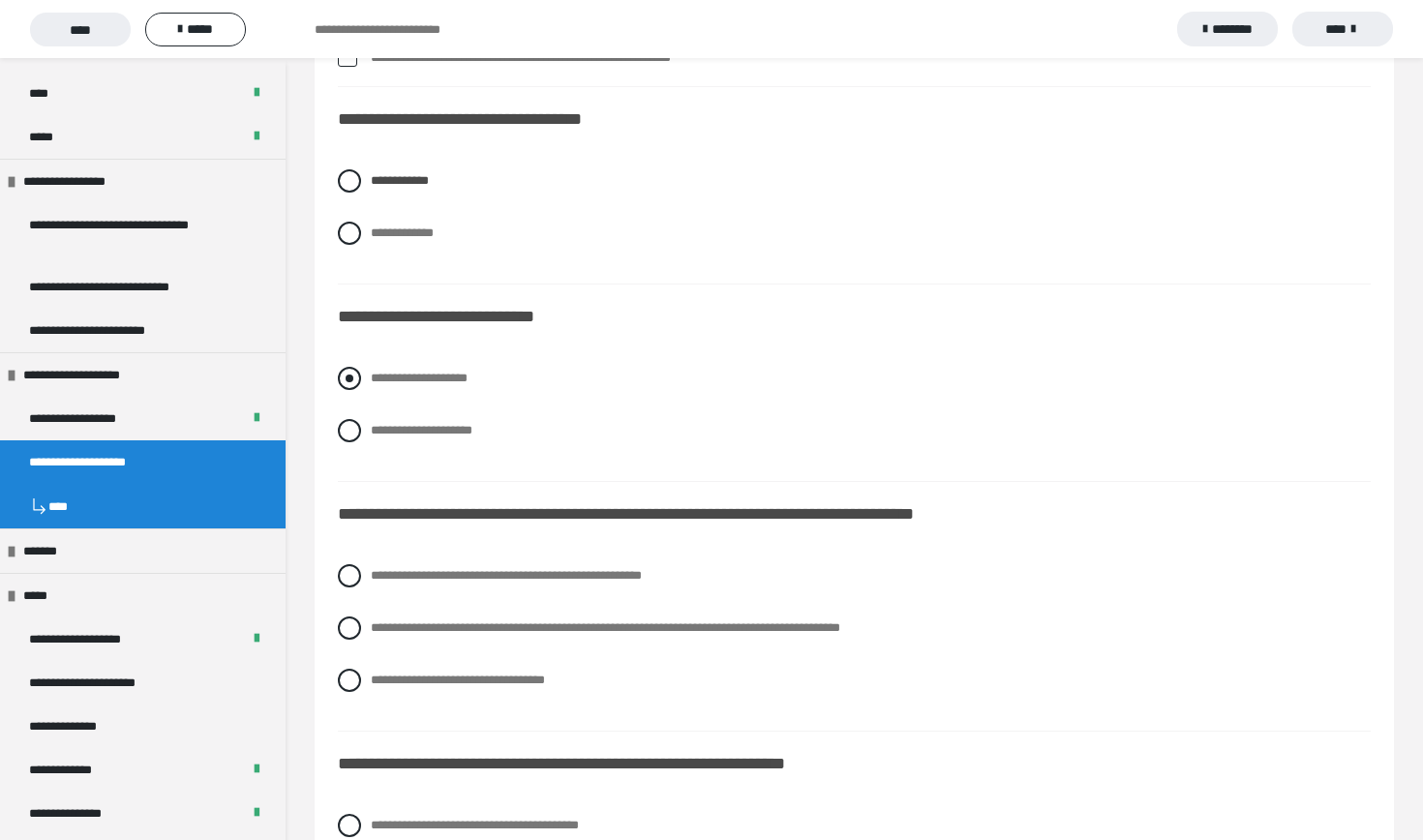 click on "**********" at bounding box center [419, 377] 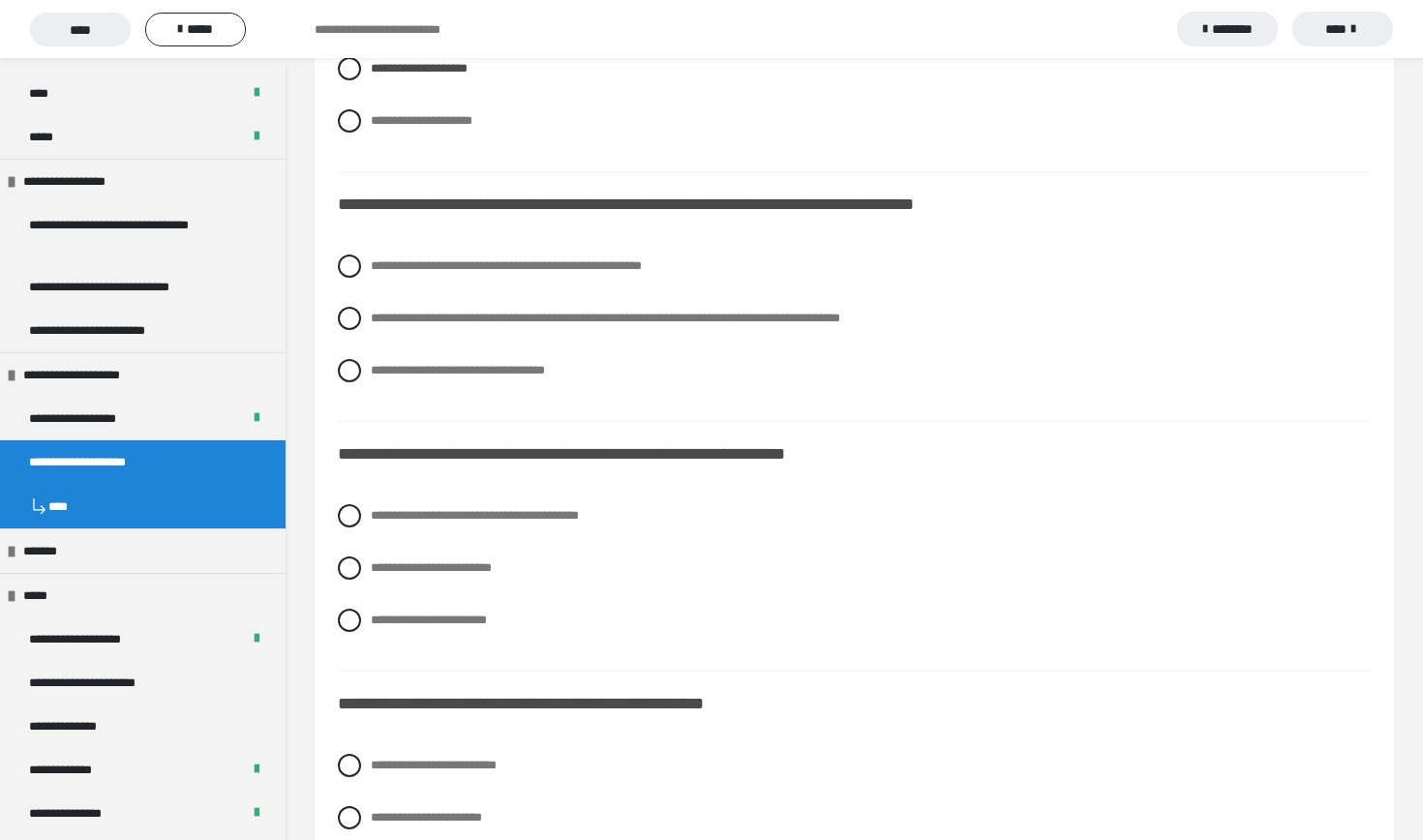 scroll, scrollTop: 5161, scrollLeft: 0, axis: vertical 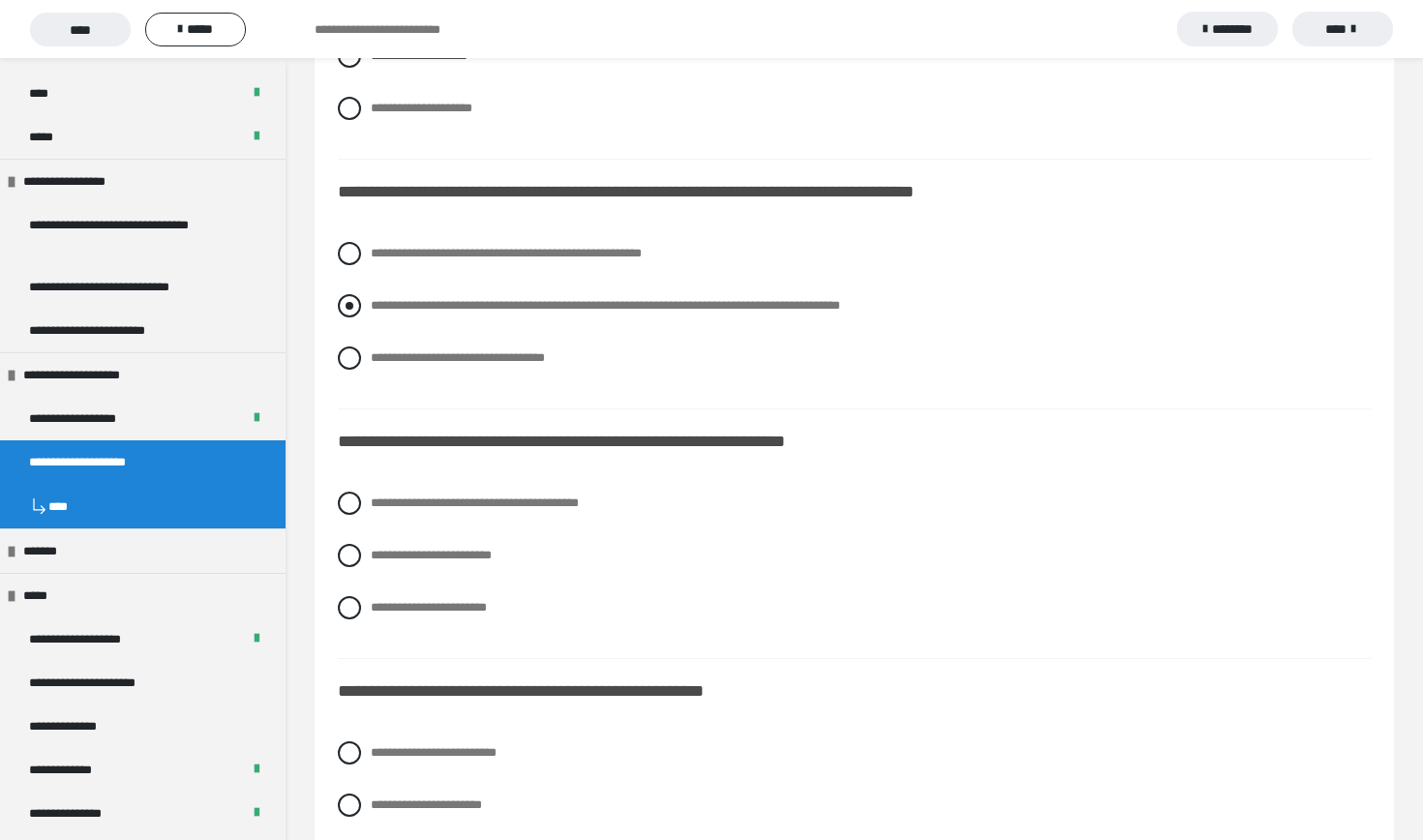 click on "**********" at bounding box center [605, 305] 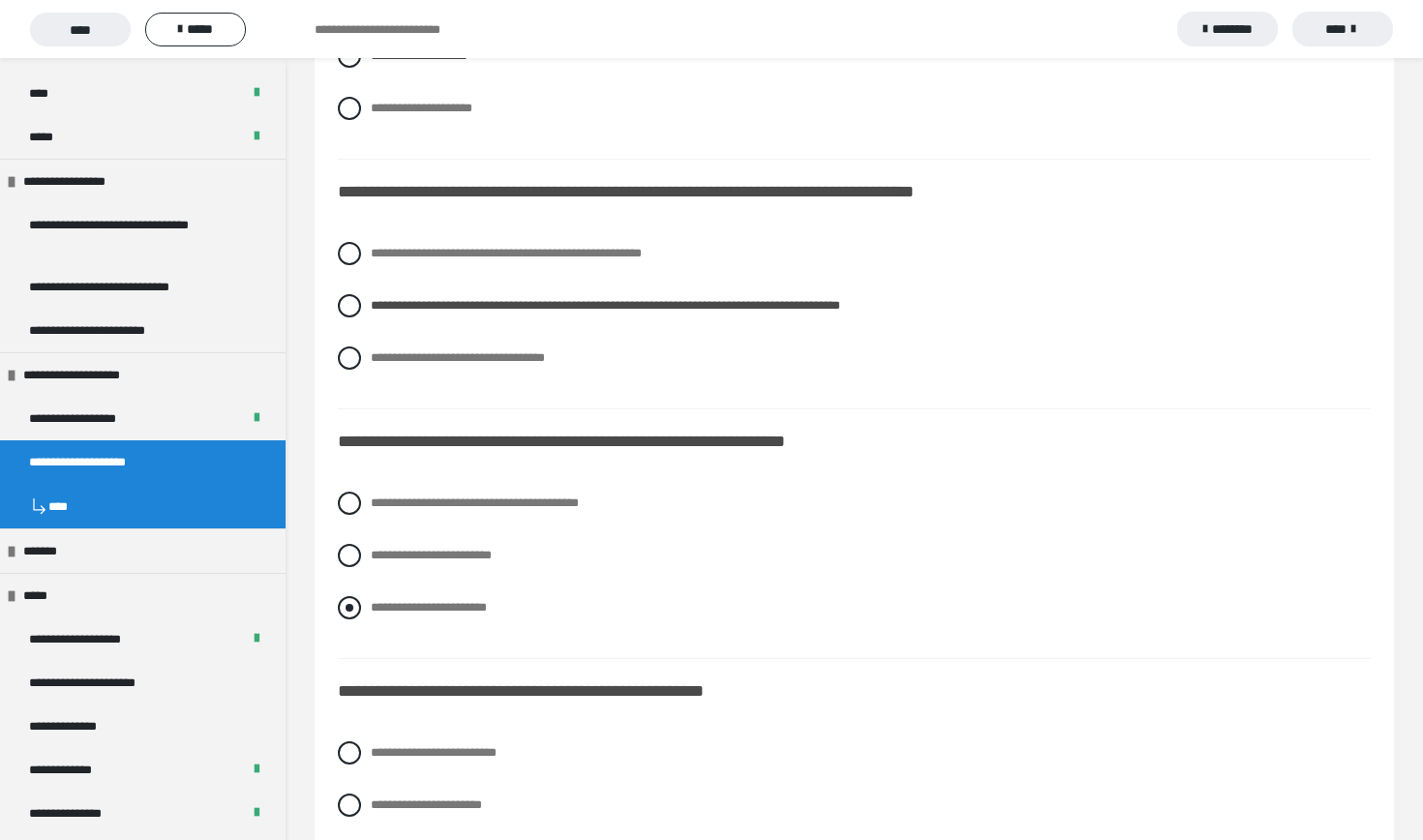 click on "**********" at bounding box center (429, 607) 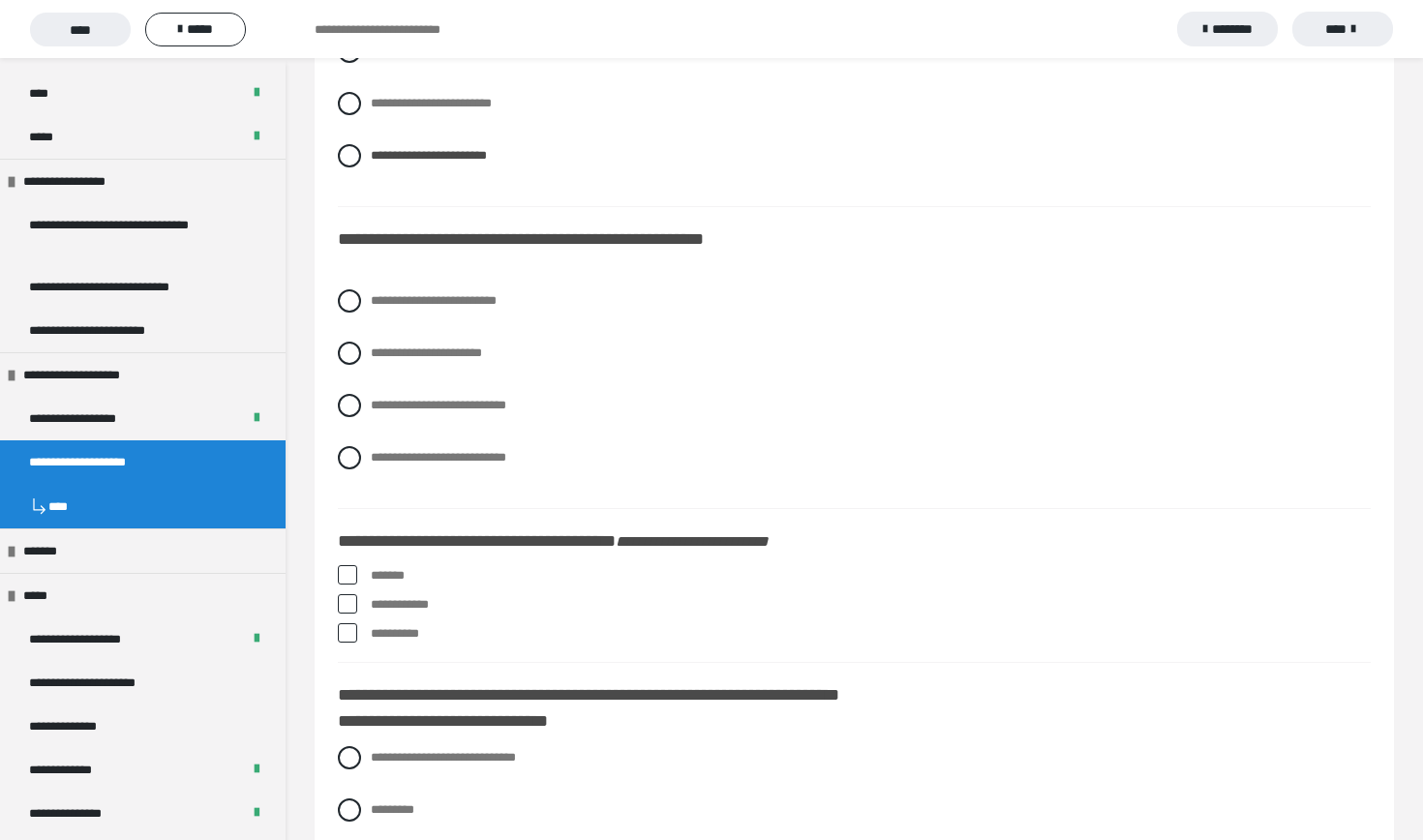 scroll, scrollTop: 5621, scrollLeft: 0, axis: vertical 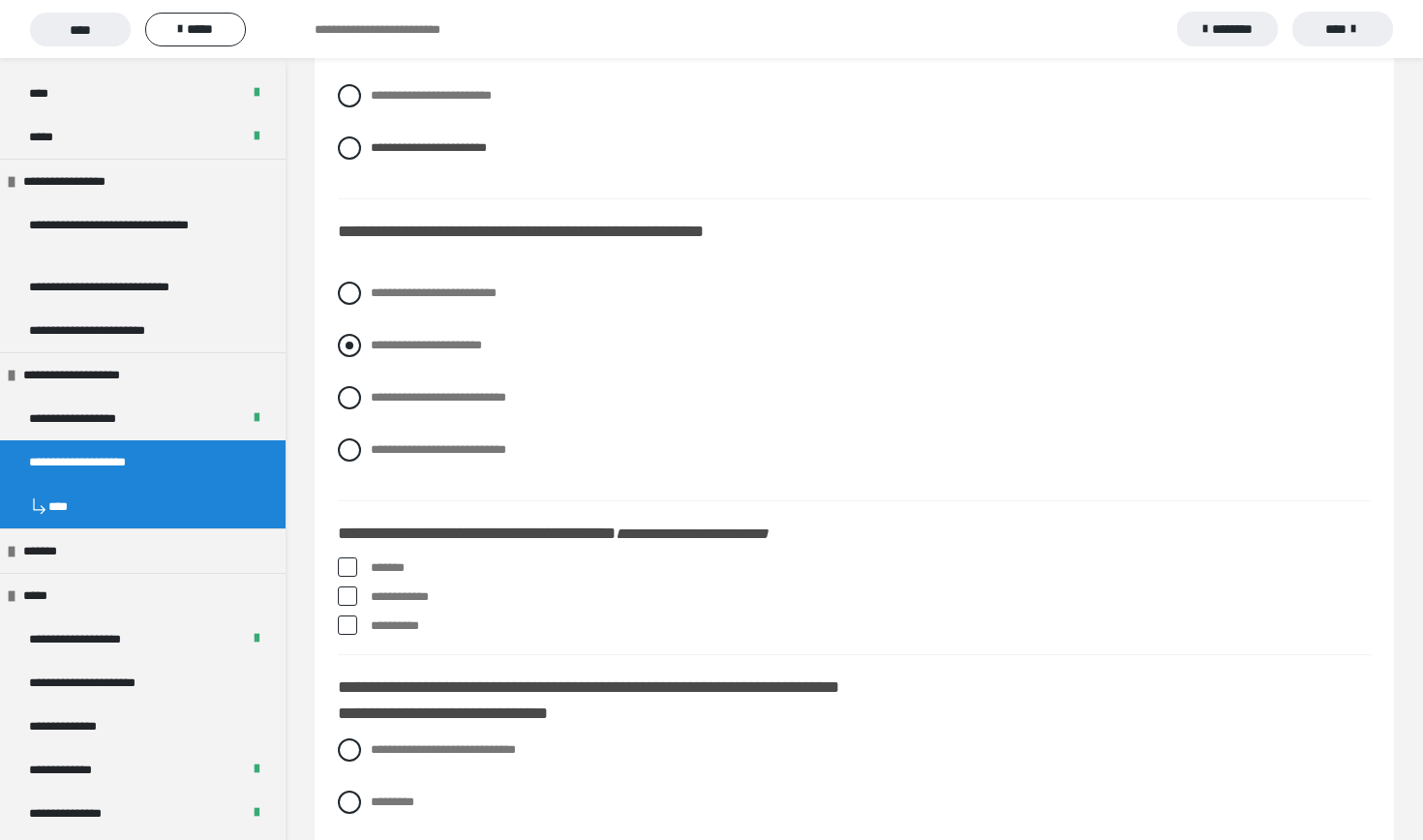click on "**********" at bounding box center [426, 345] 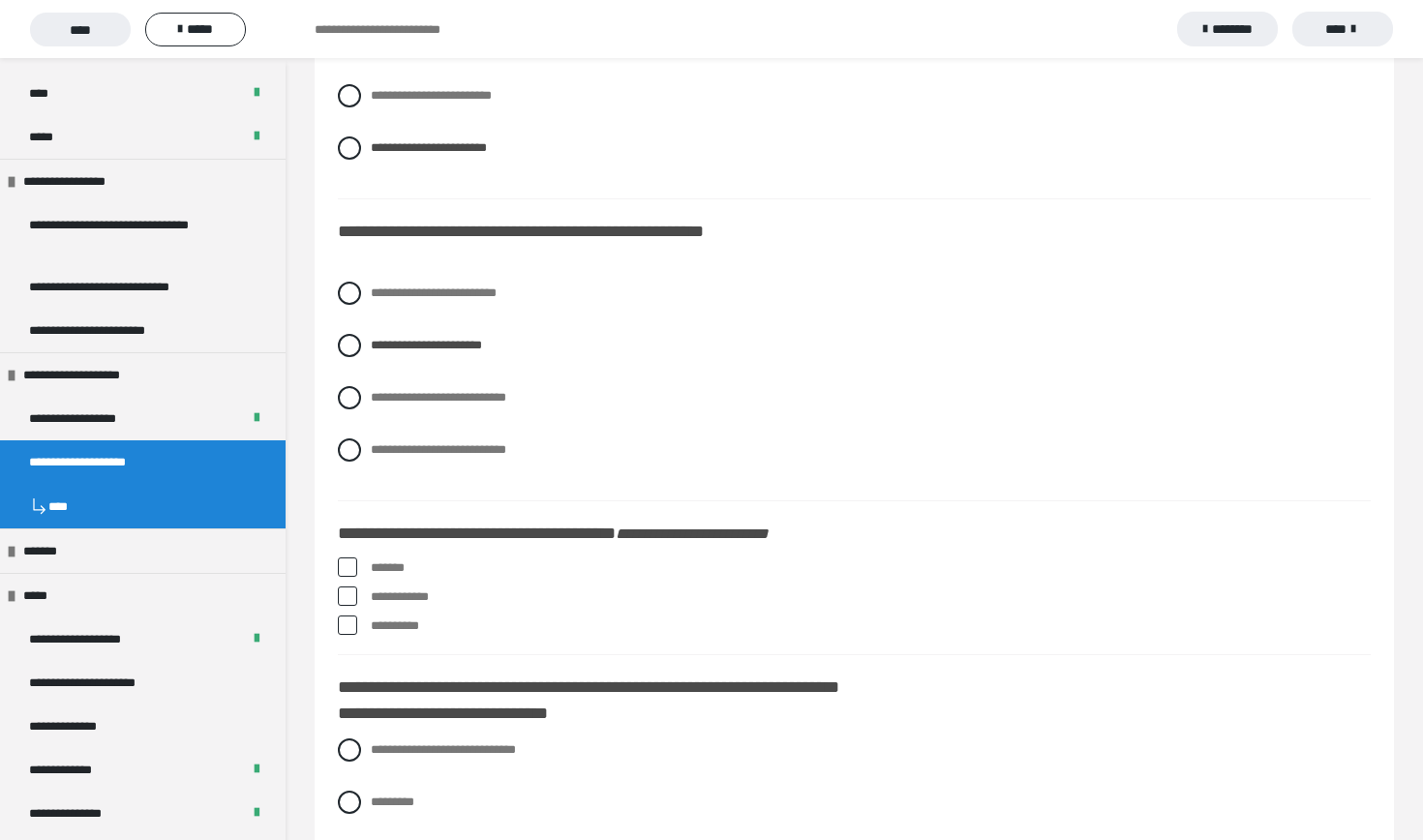 click on "*******" at bounding box center [870, 568] 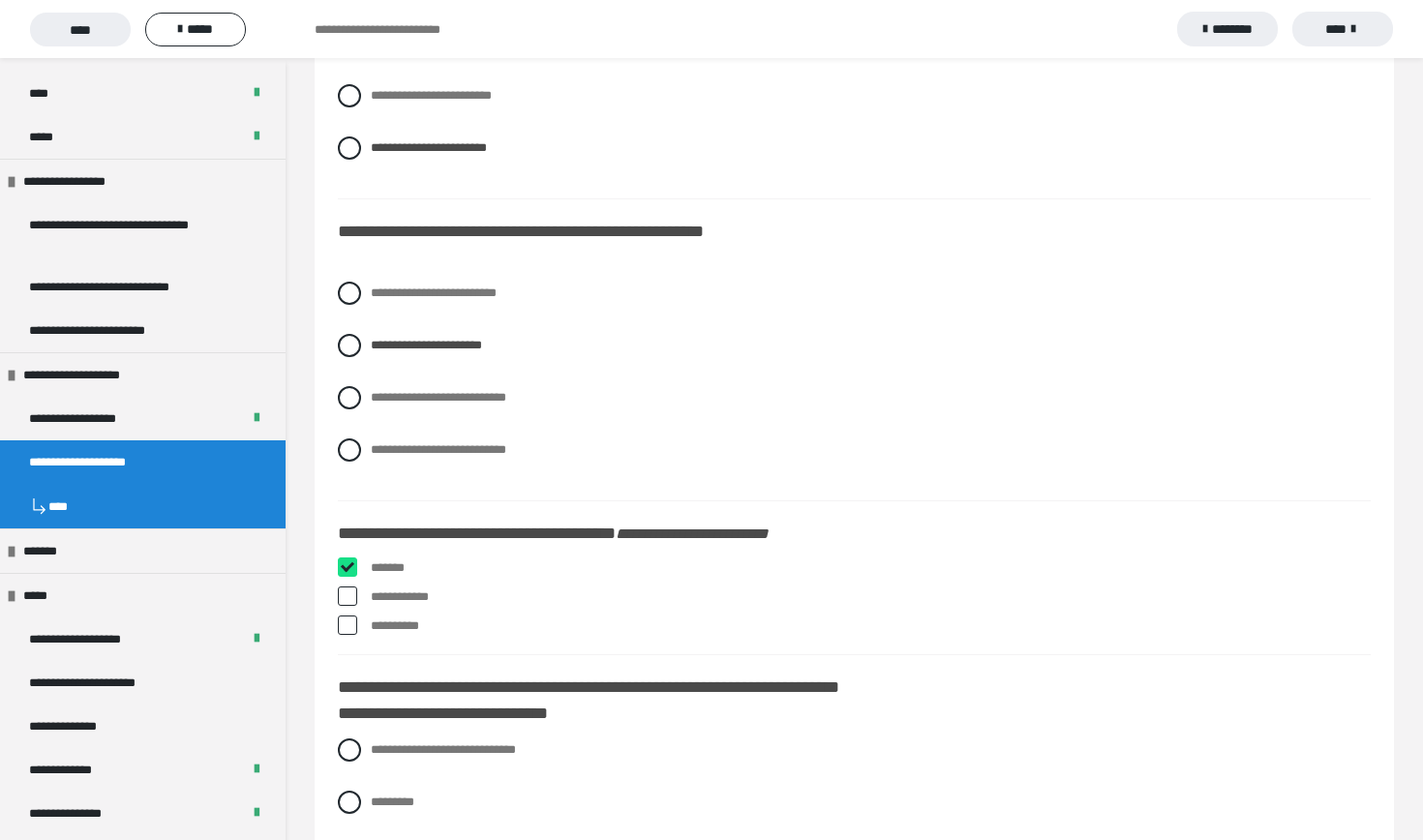 checkbox on "****" 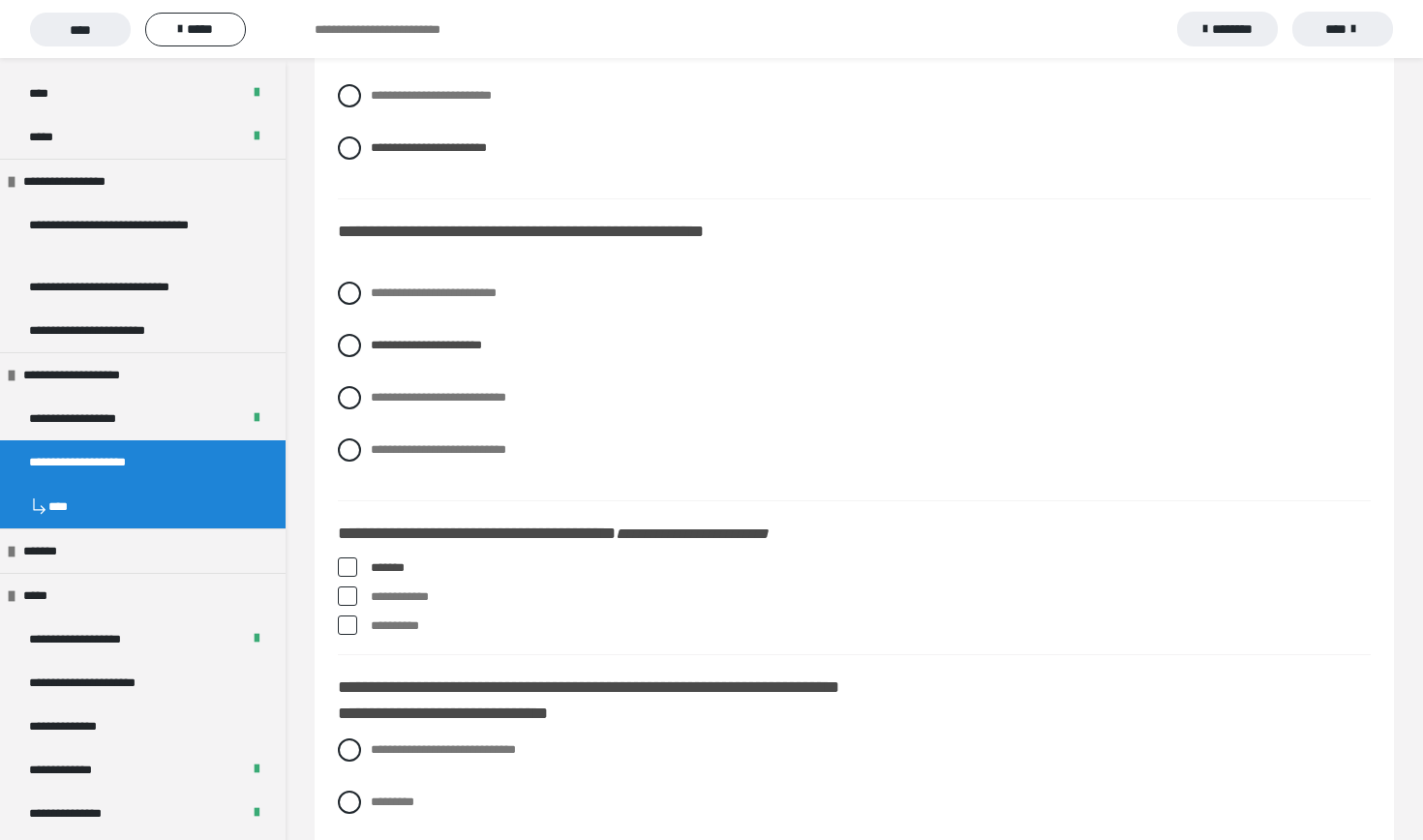 click on "**********" at bounding box center [870, 626] 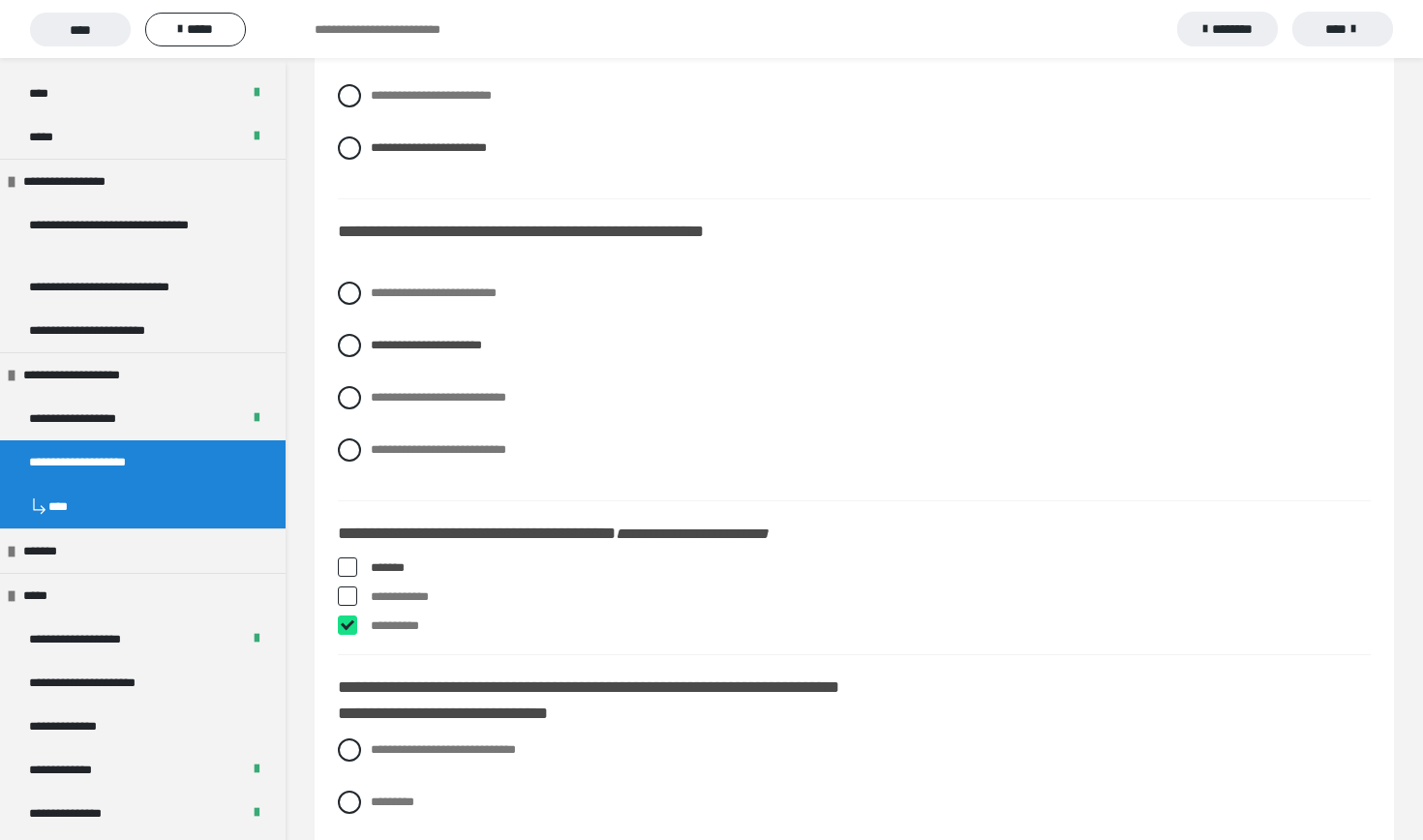 checkbox on "****" 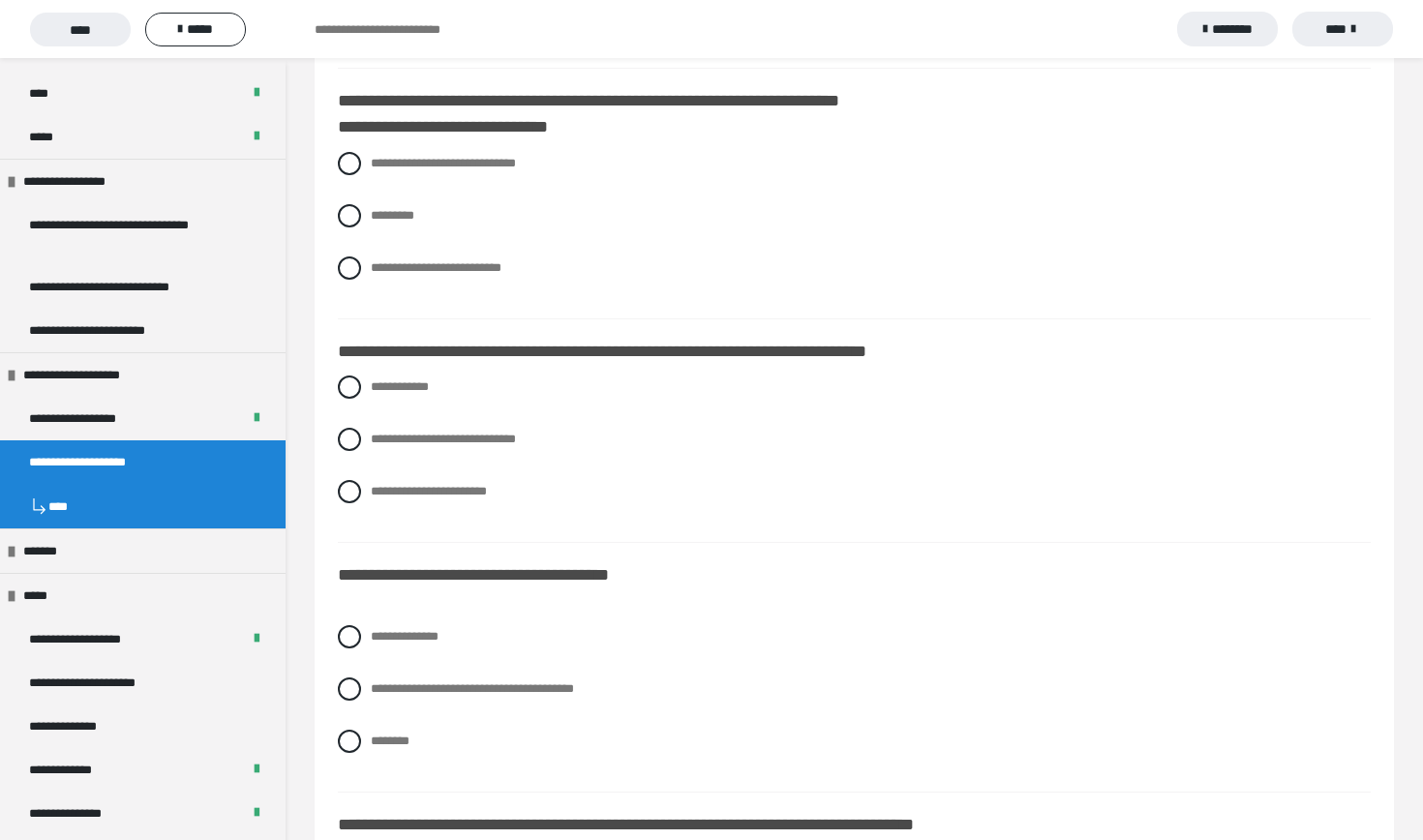 scroll, scrollTop: 6232, scrollLeft: 0, axis: vertical 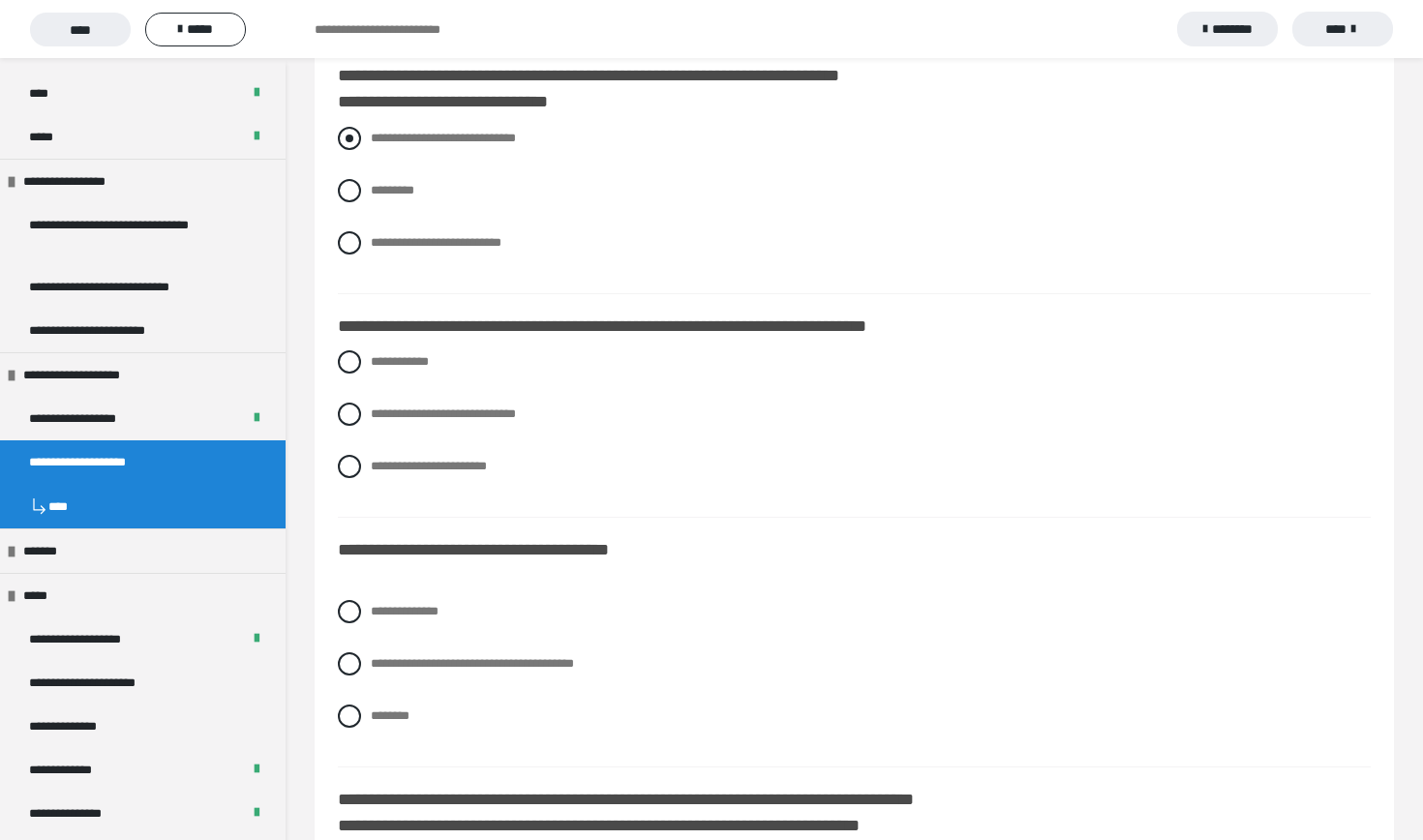 click on "**********" at bounding box center [443, 137] 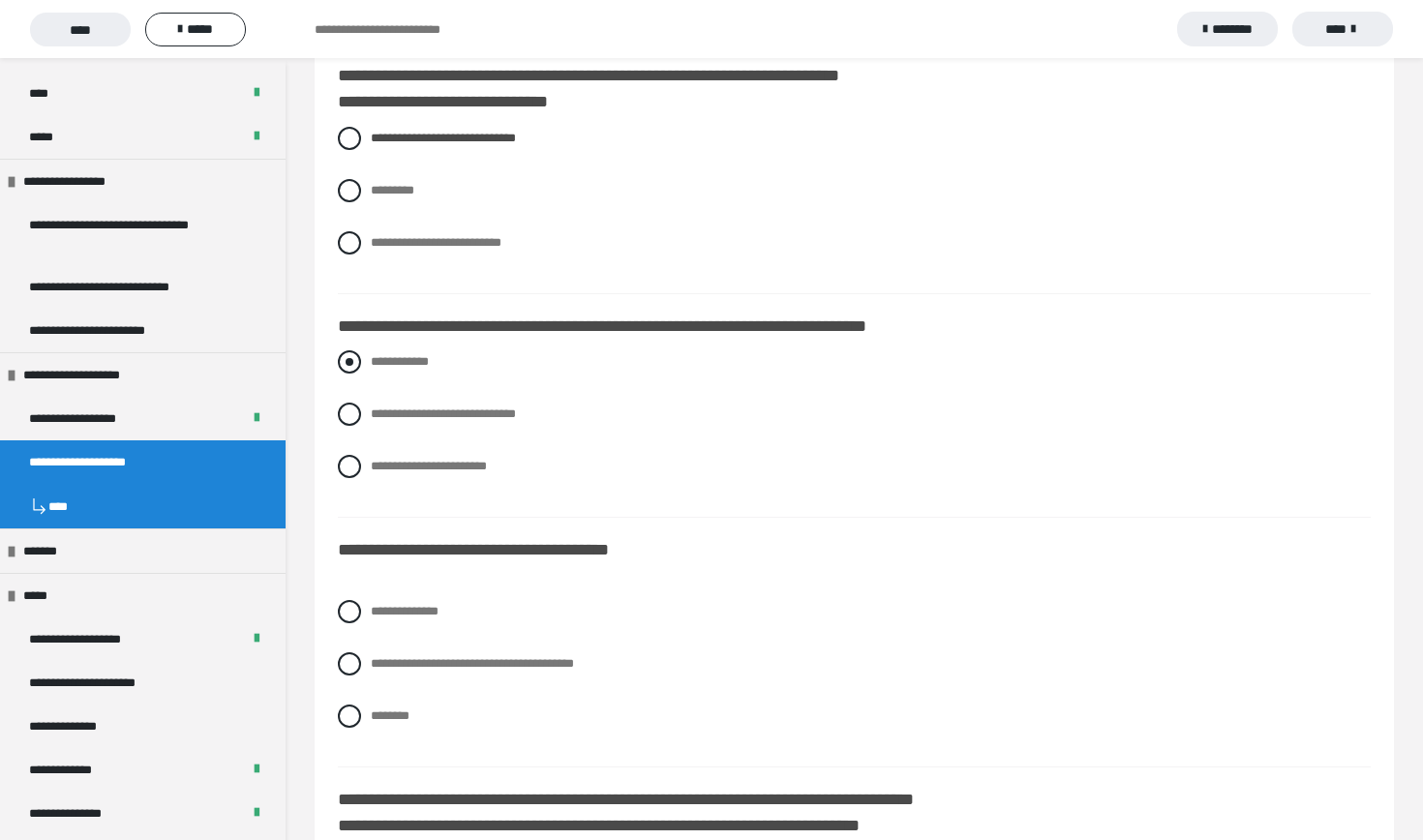 click on "**********" at bounding box center [400, 361] 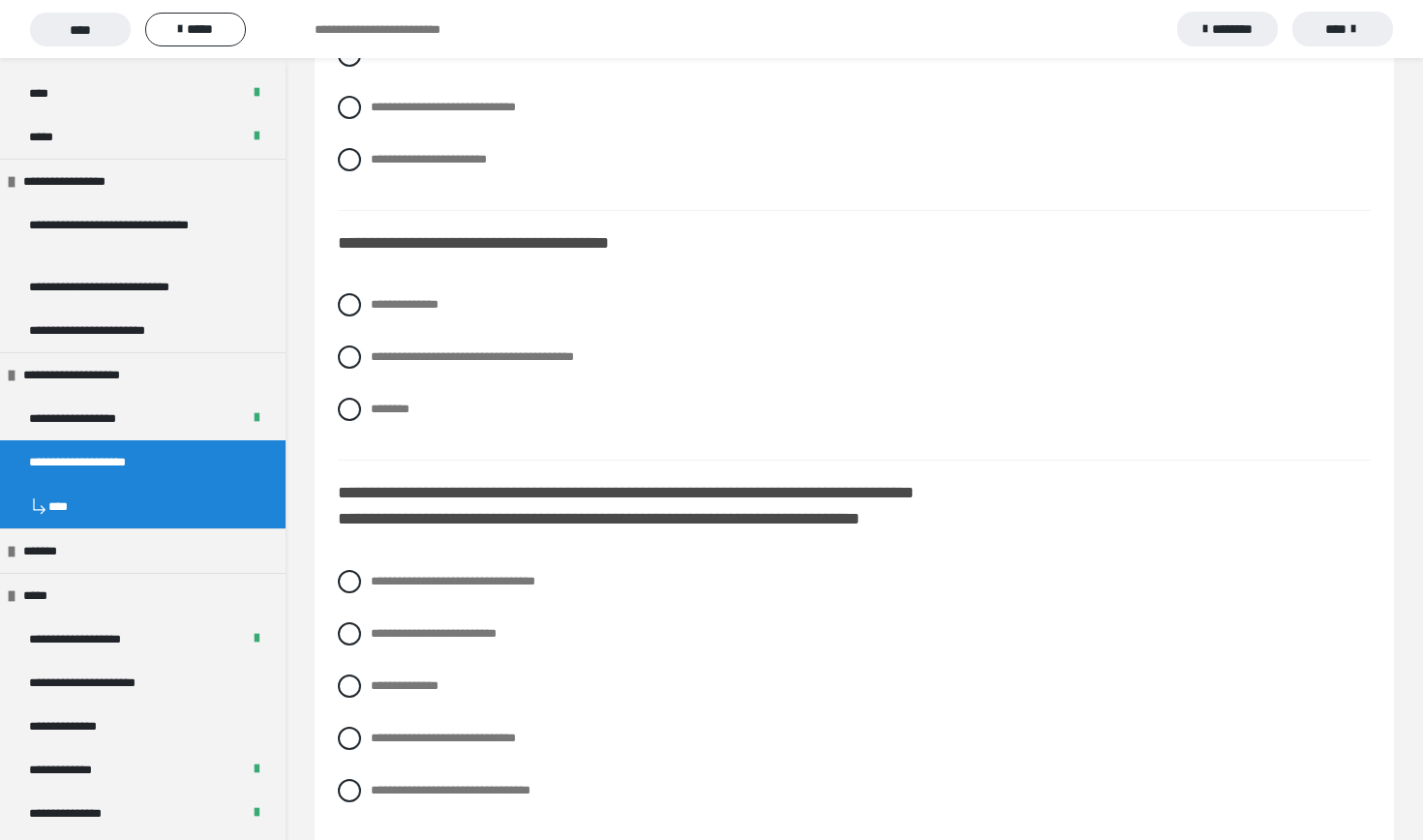 scroll, scrollTop: 6590, scrollLeft: 0, axis: vertical 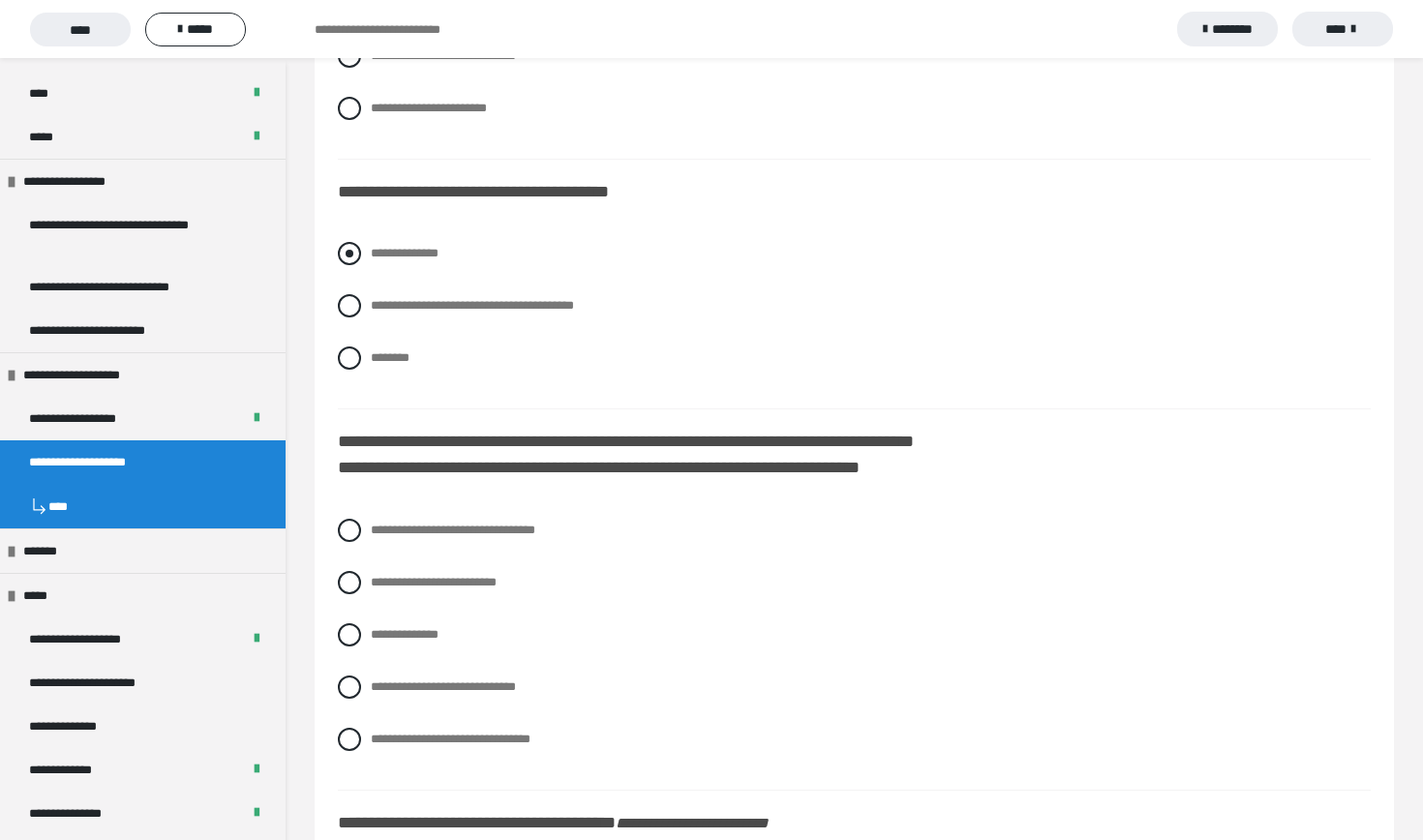 click on "**********" at bounding box center [405, 253] 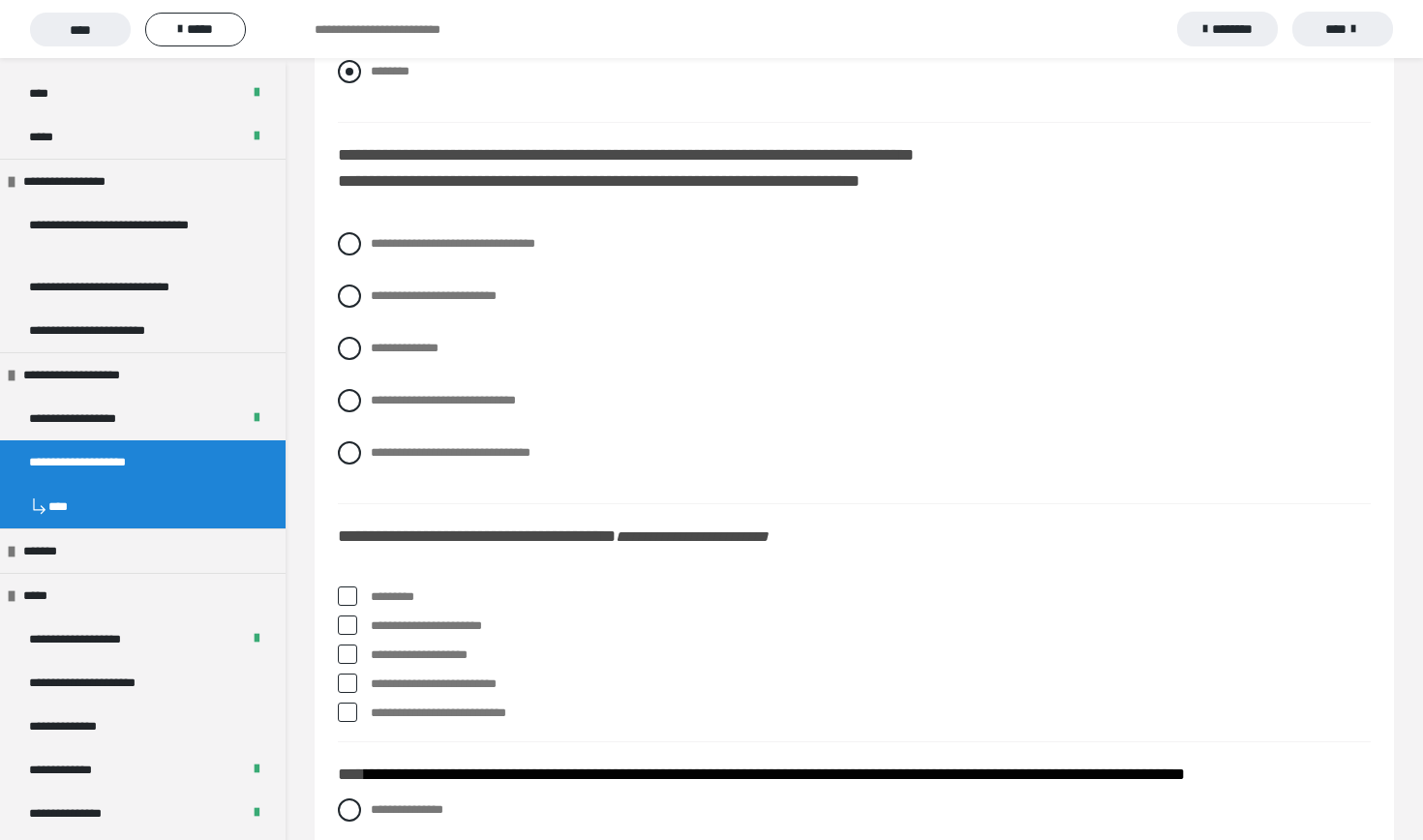 scroll, scrollTop: 6880, scrollLeft: 0, axis: vertical 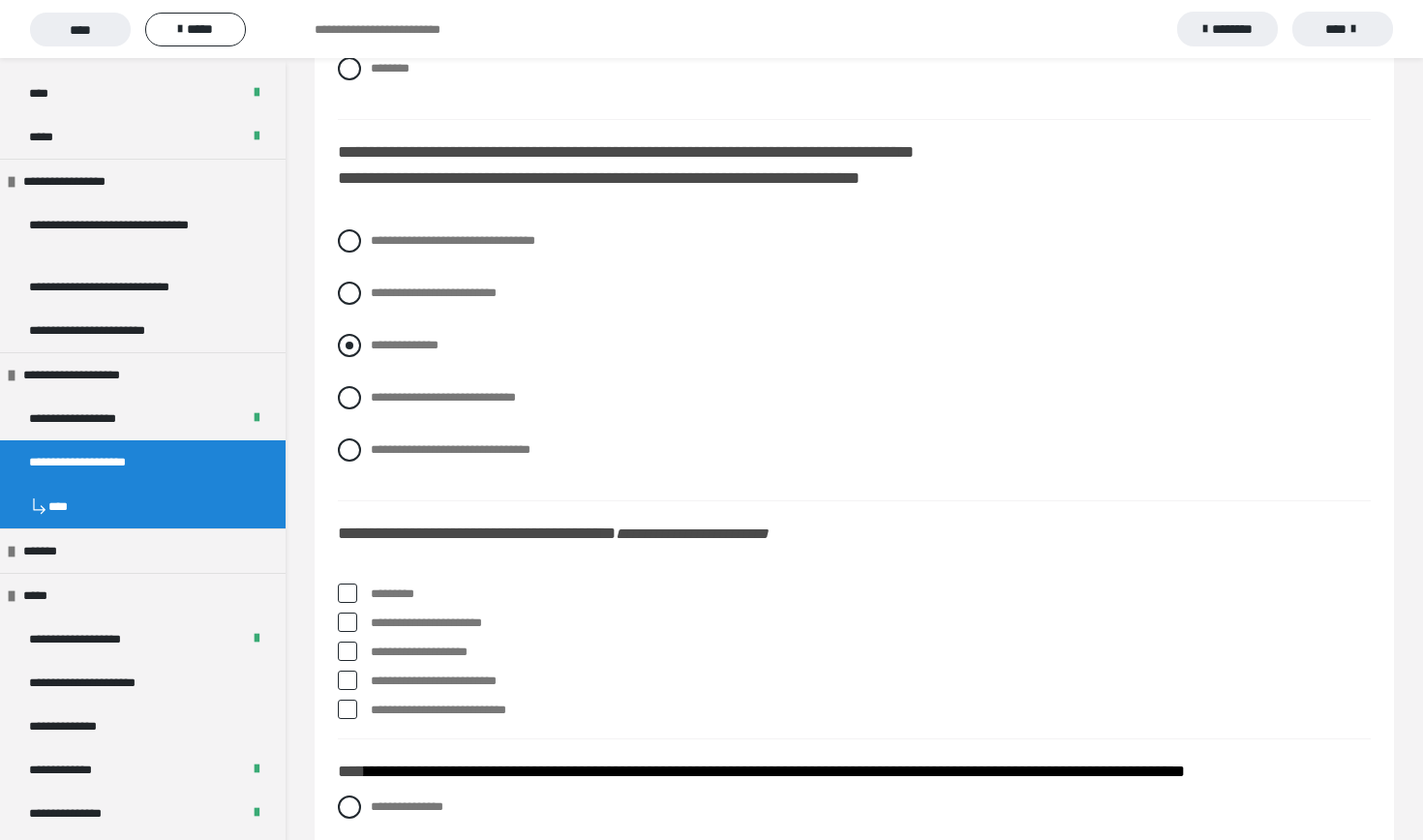 click on "**********" at bounding box center [405, 345] 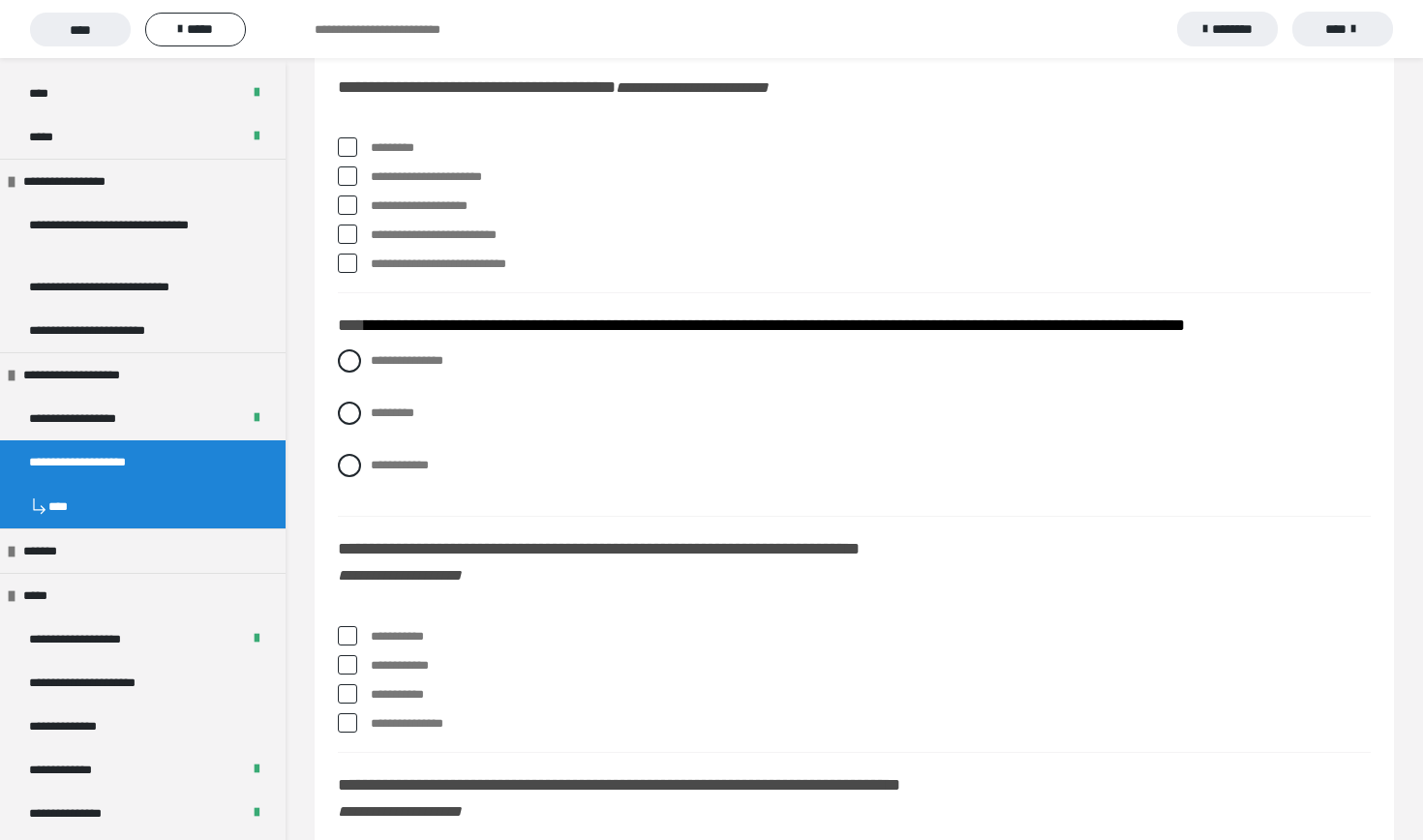 scroll, scrollTop: 7328, scrollLeft: 0, axis: vertical 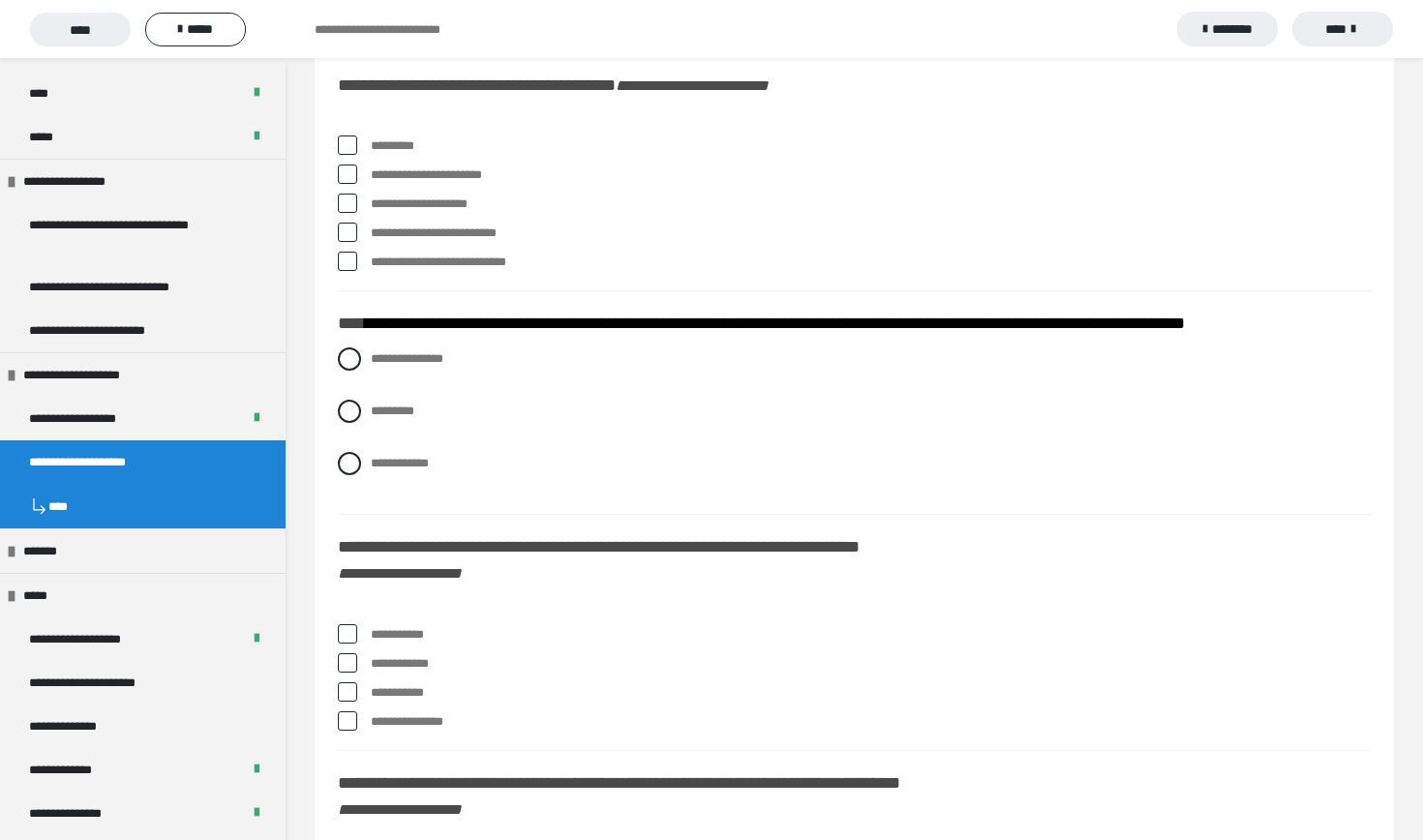 click at bounding box center [348, 145] 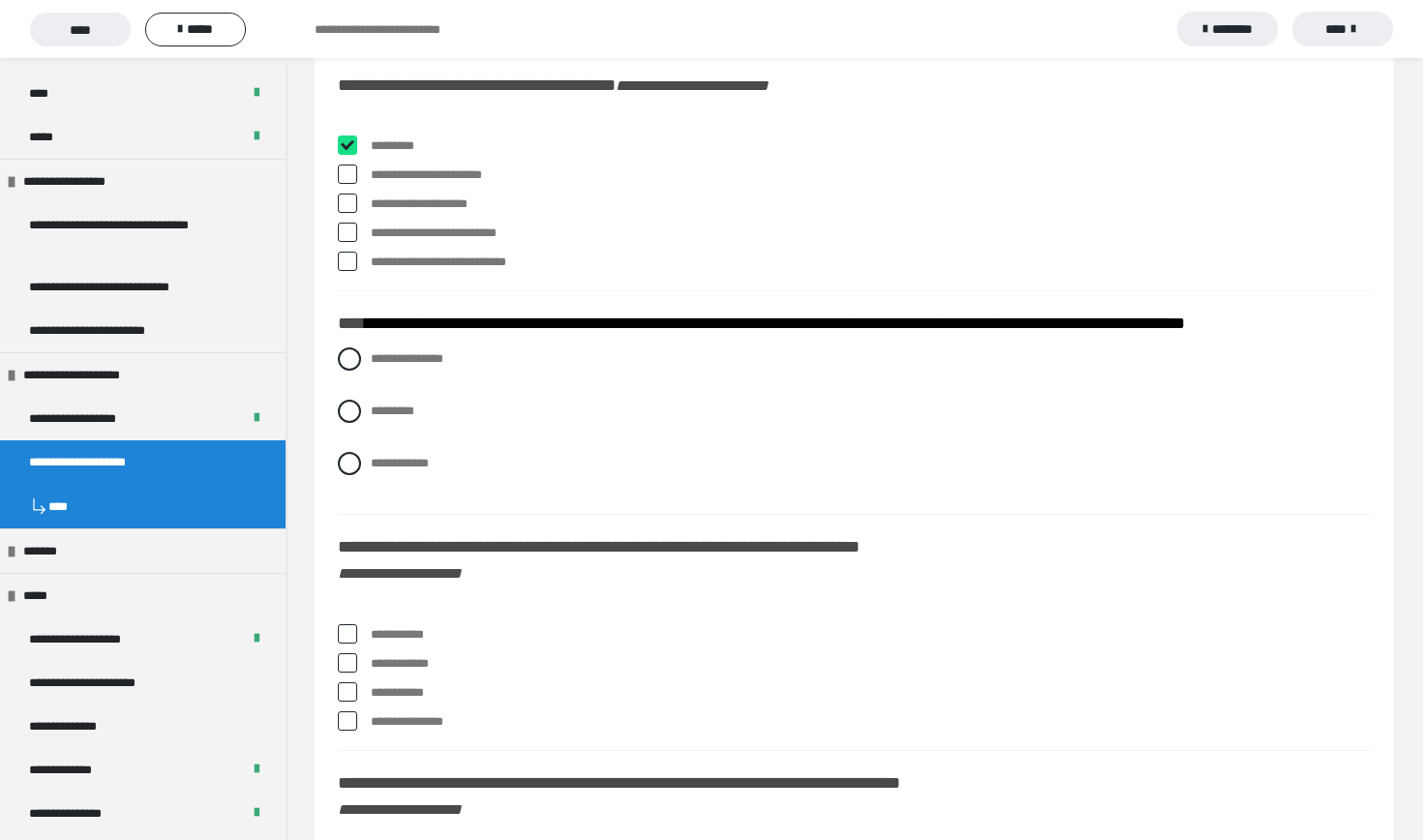 checkbox on "****" 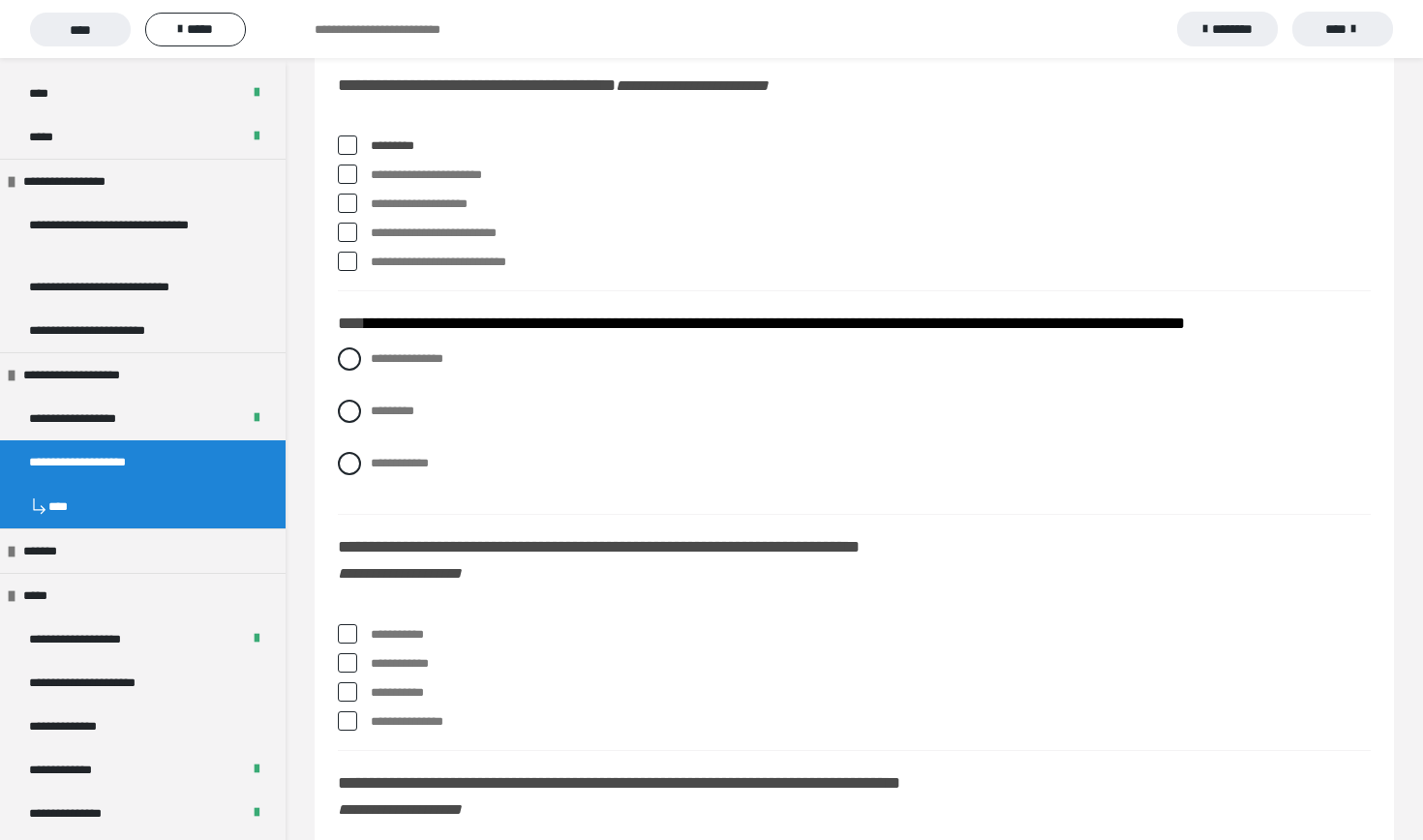 click at bounding box center [348, 174] 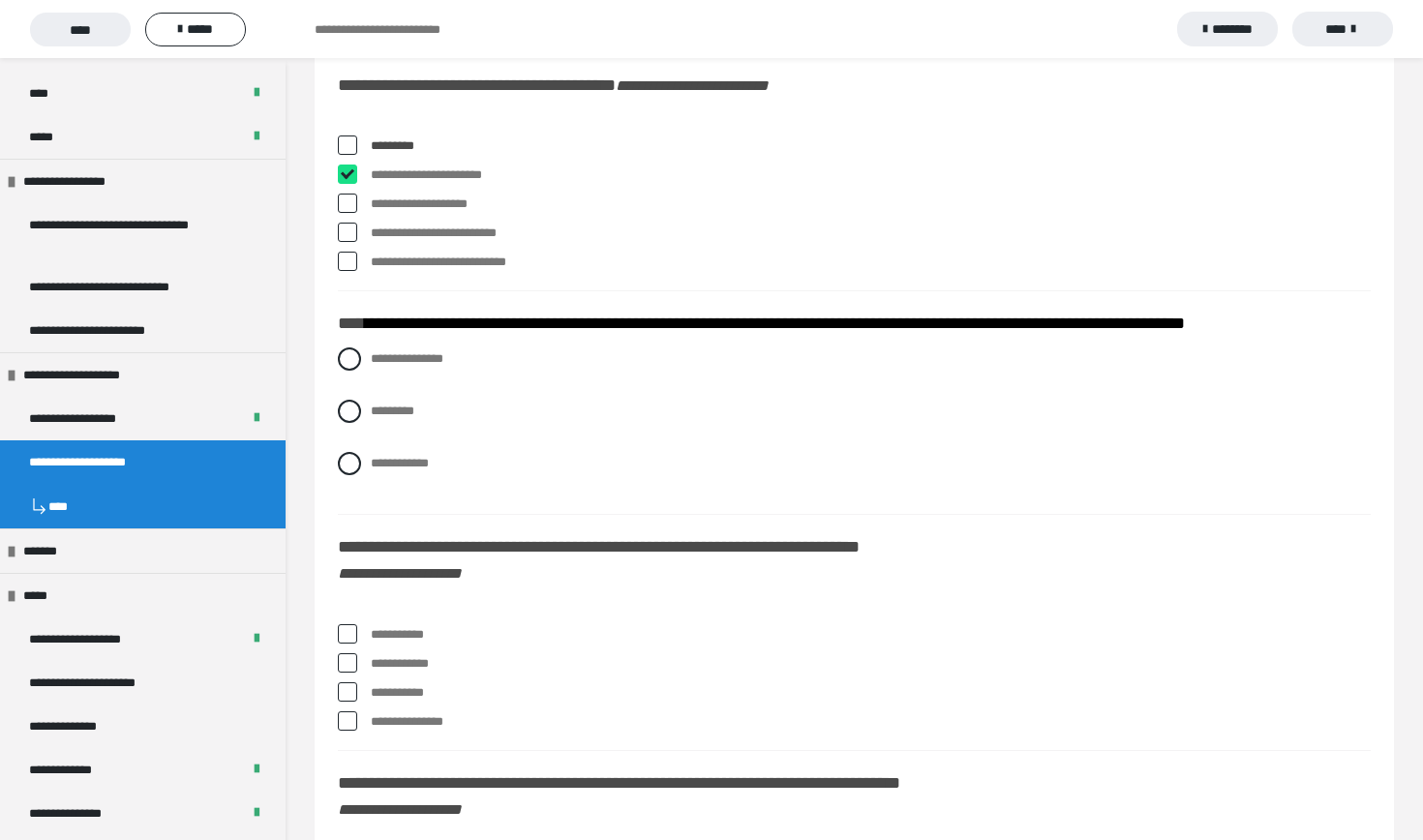checkbox on "****" 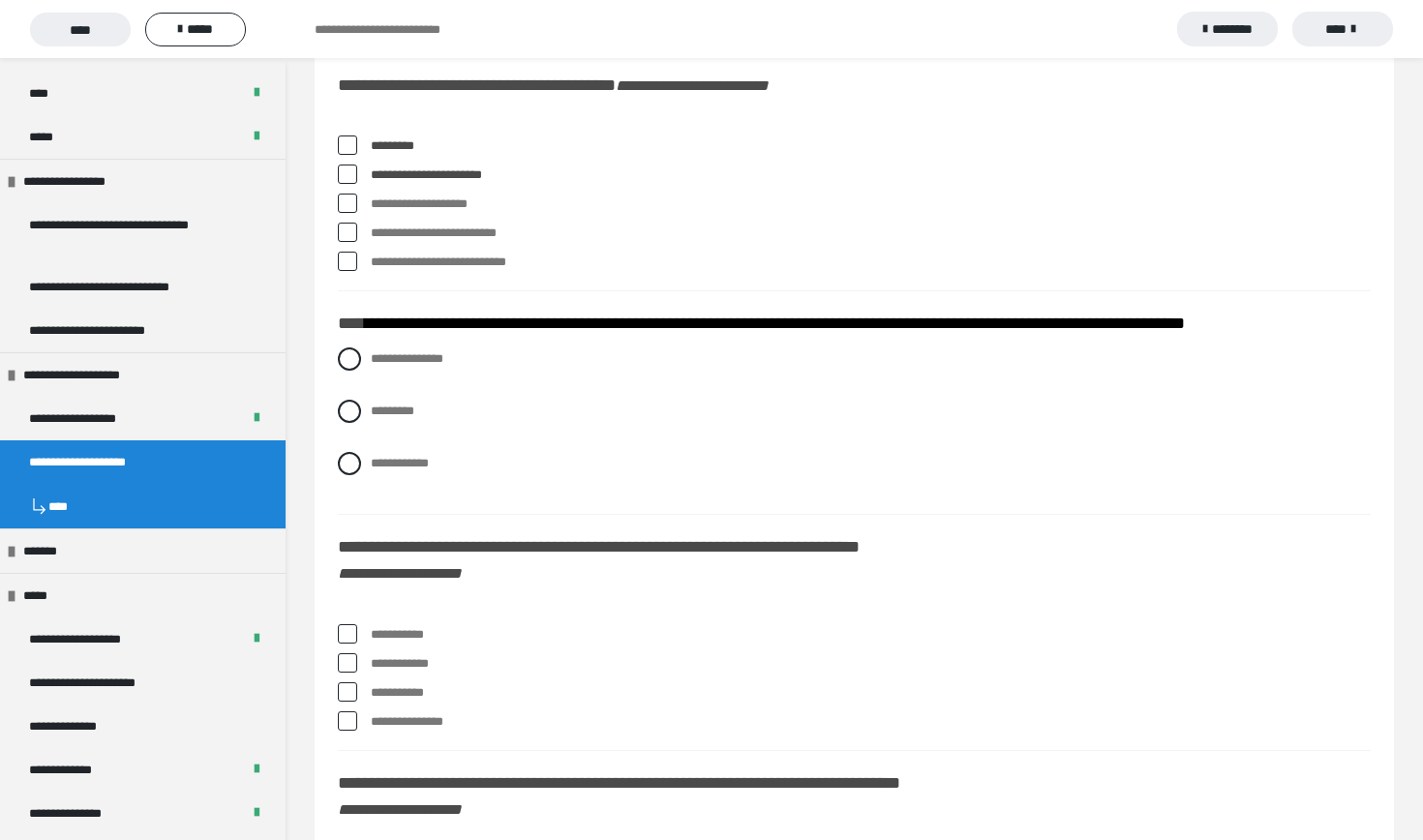 click at bounding box center [348, 232] 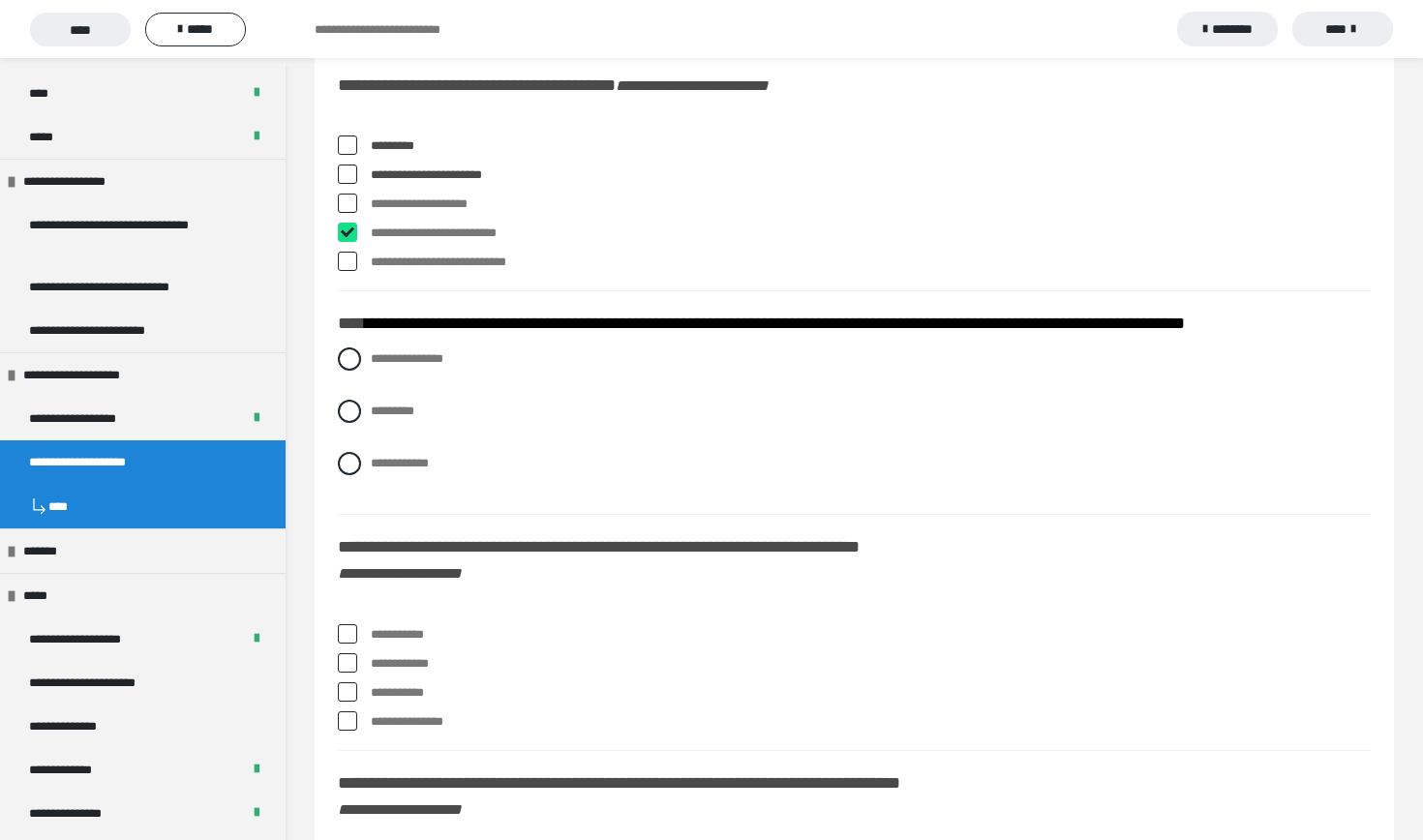 checkbox on "****" 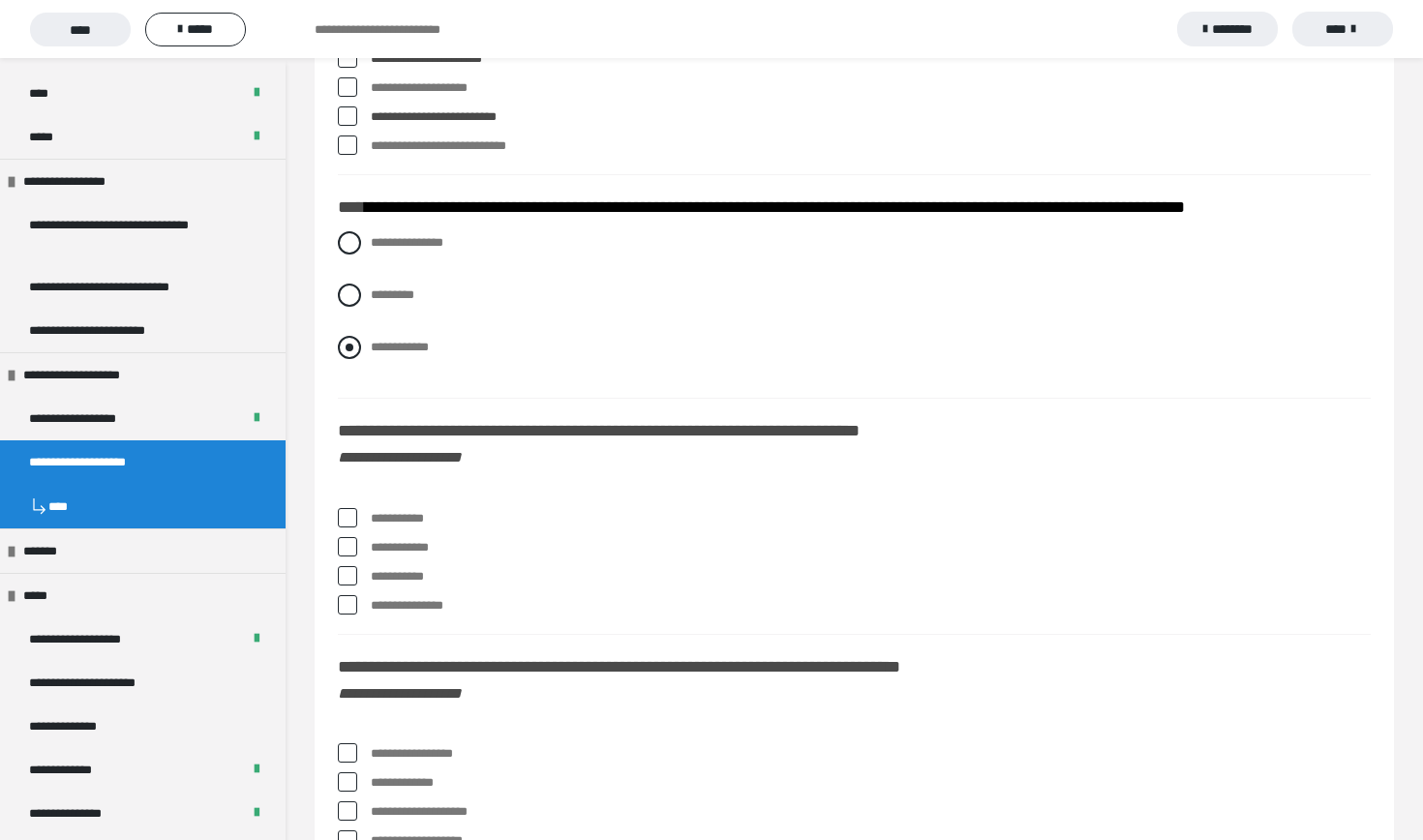 scroll, scrollTop: 7456, scrollLeft: 0, axis: vertical 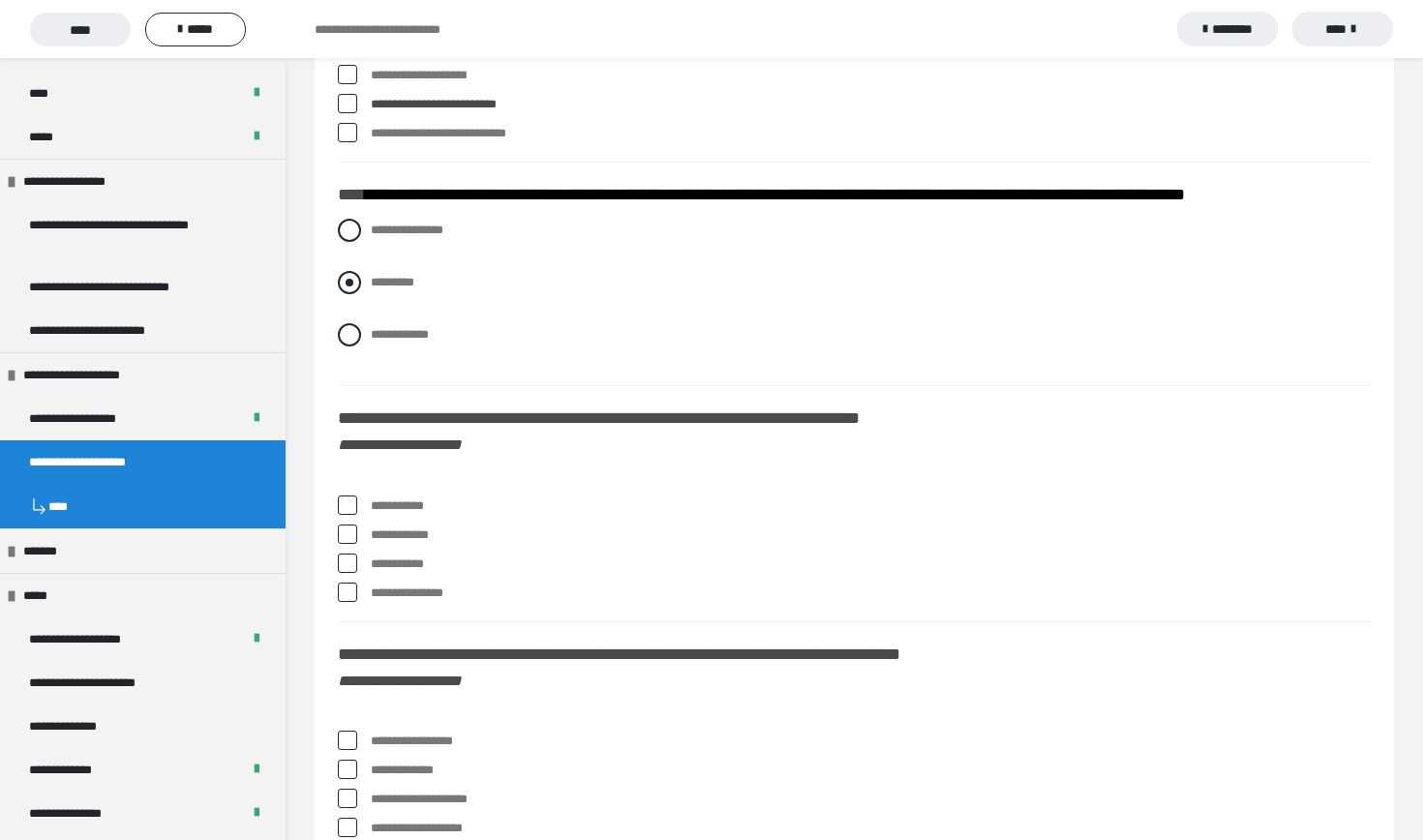 click on "*********" at bounding box center (854, 283) 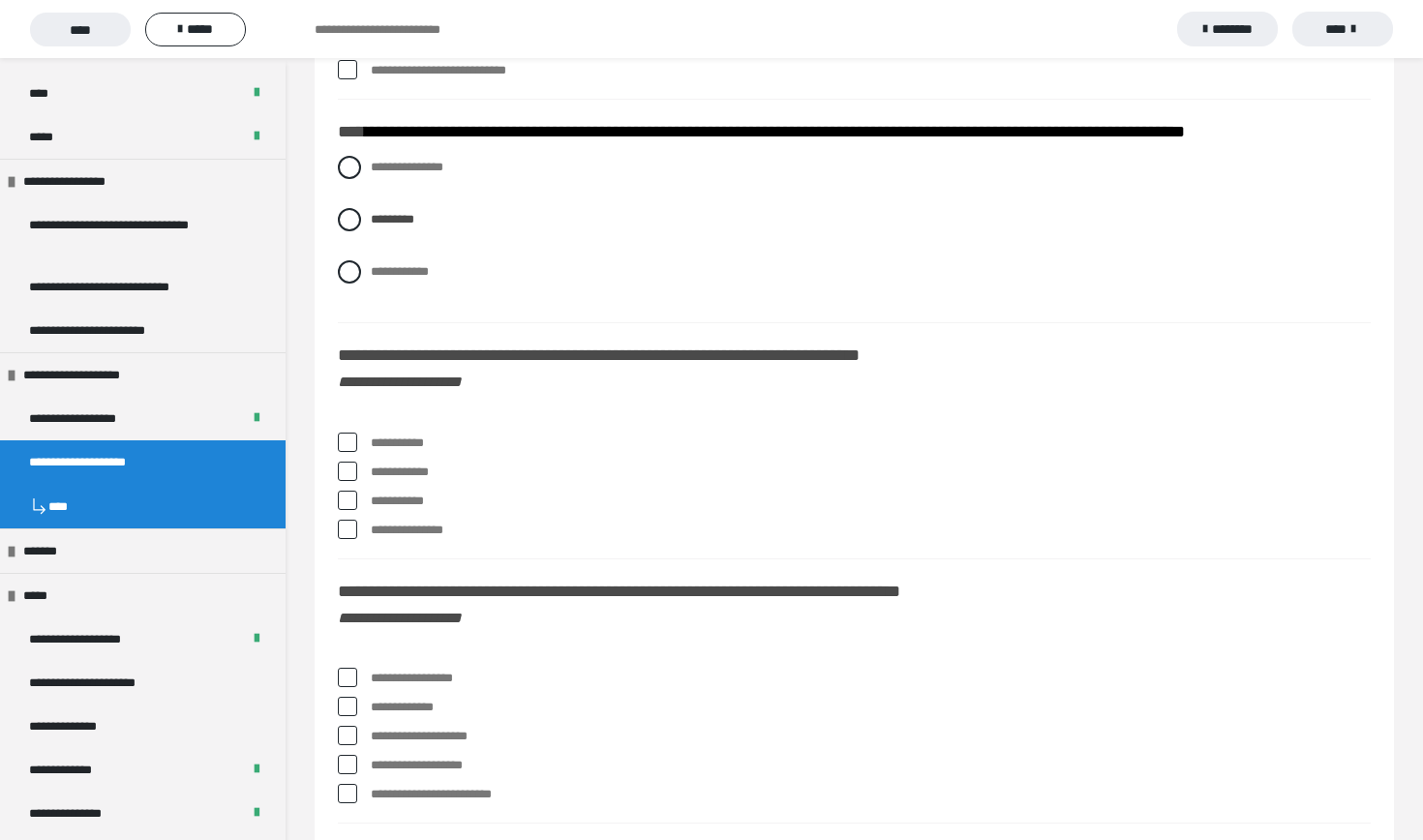 scroll, scrollTop: 7520, scrollLeft: 0, axis: vertical 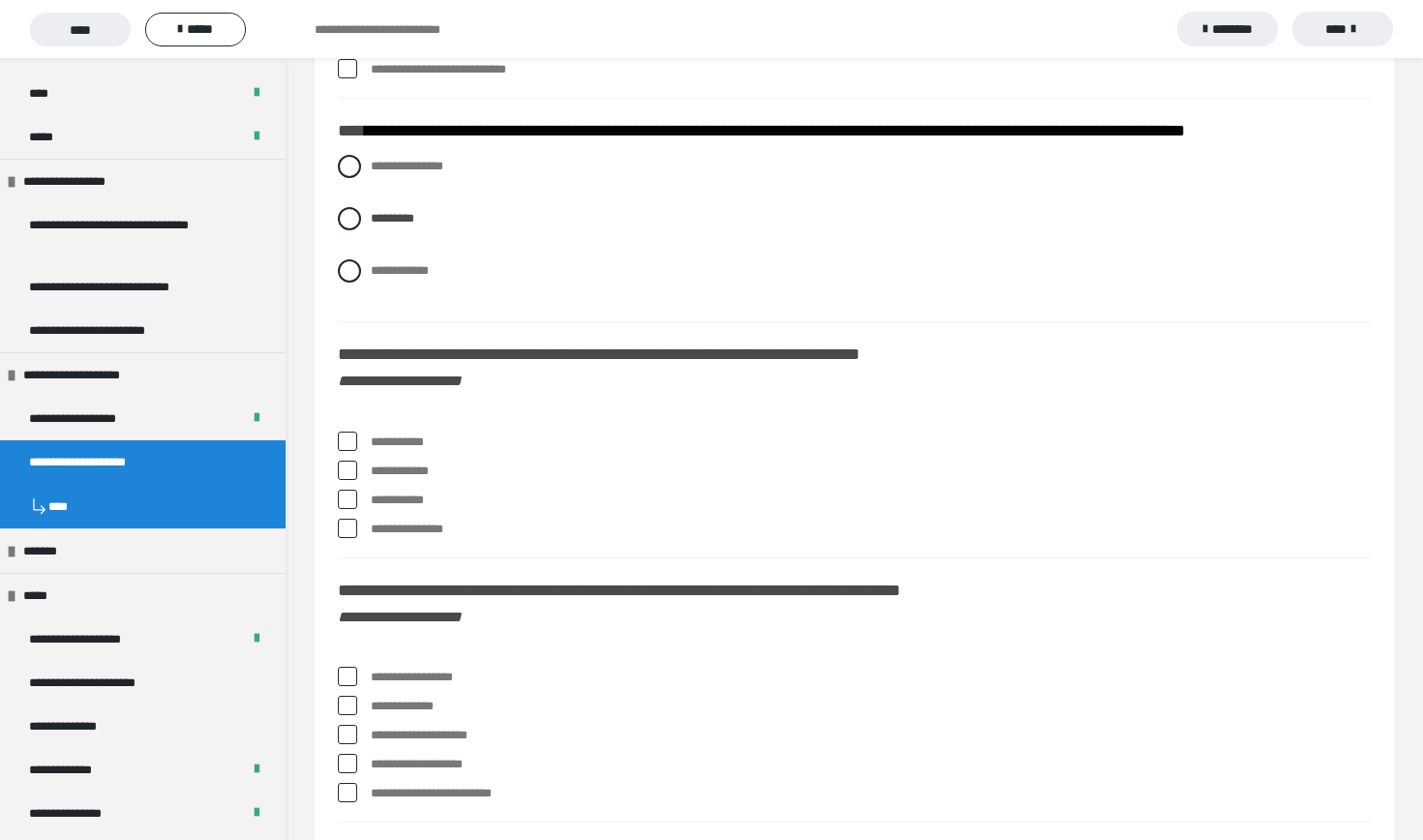 click on "**********" at bounding box center (377, 437) 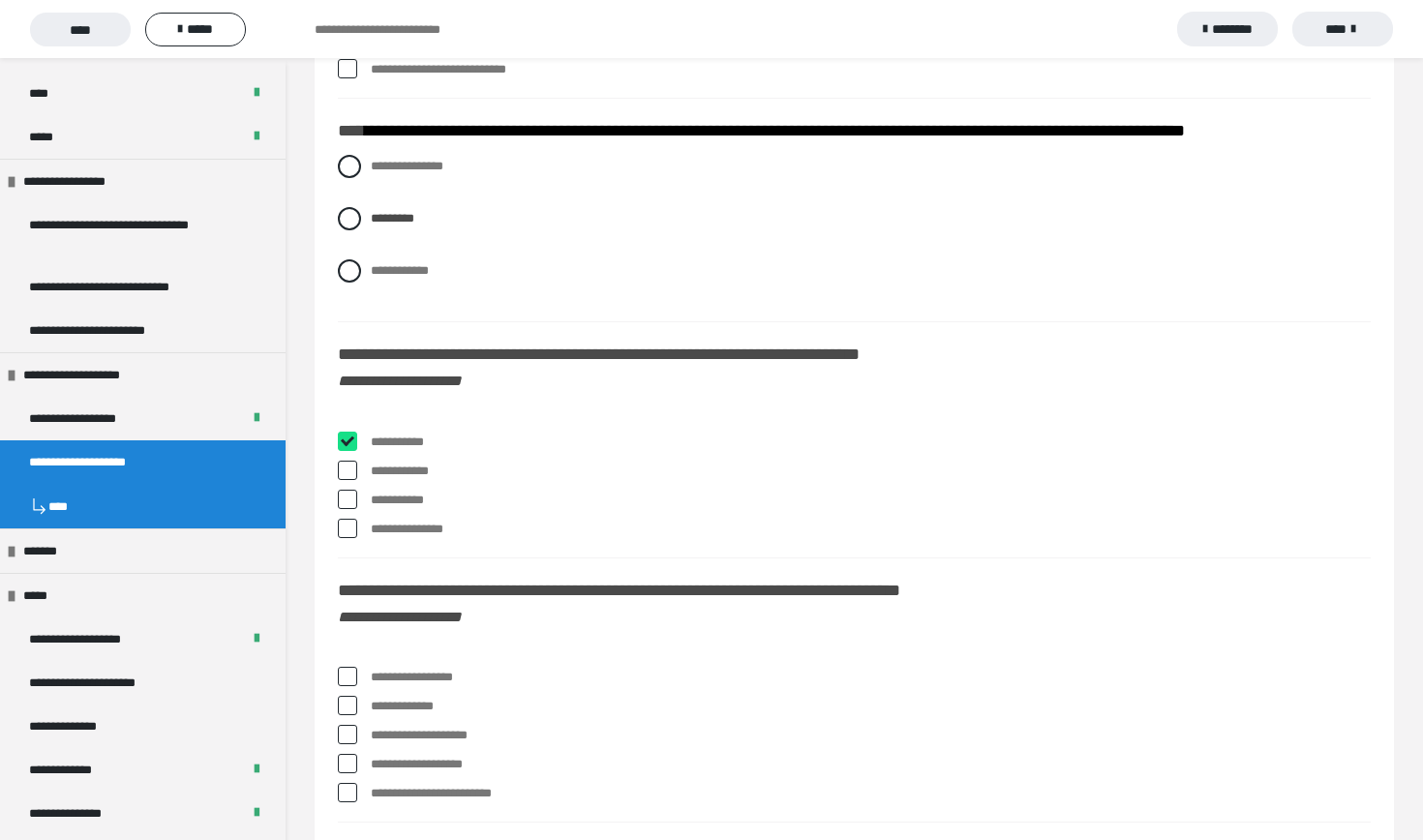 checkbox on "****" 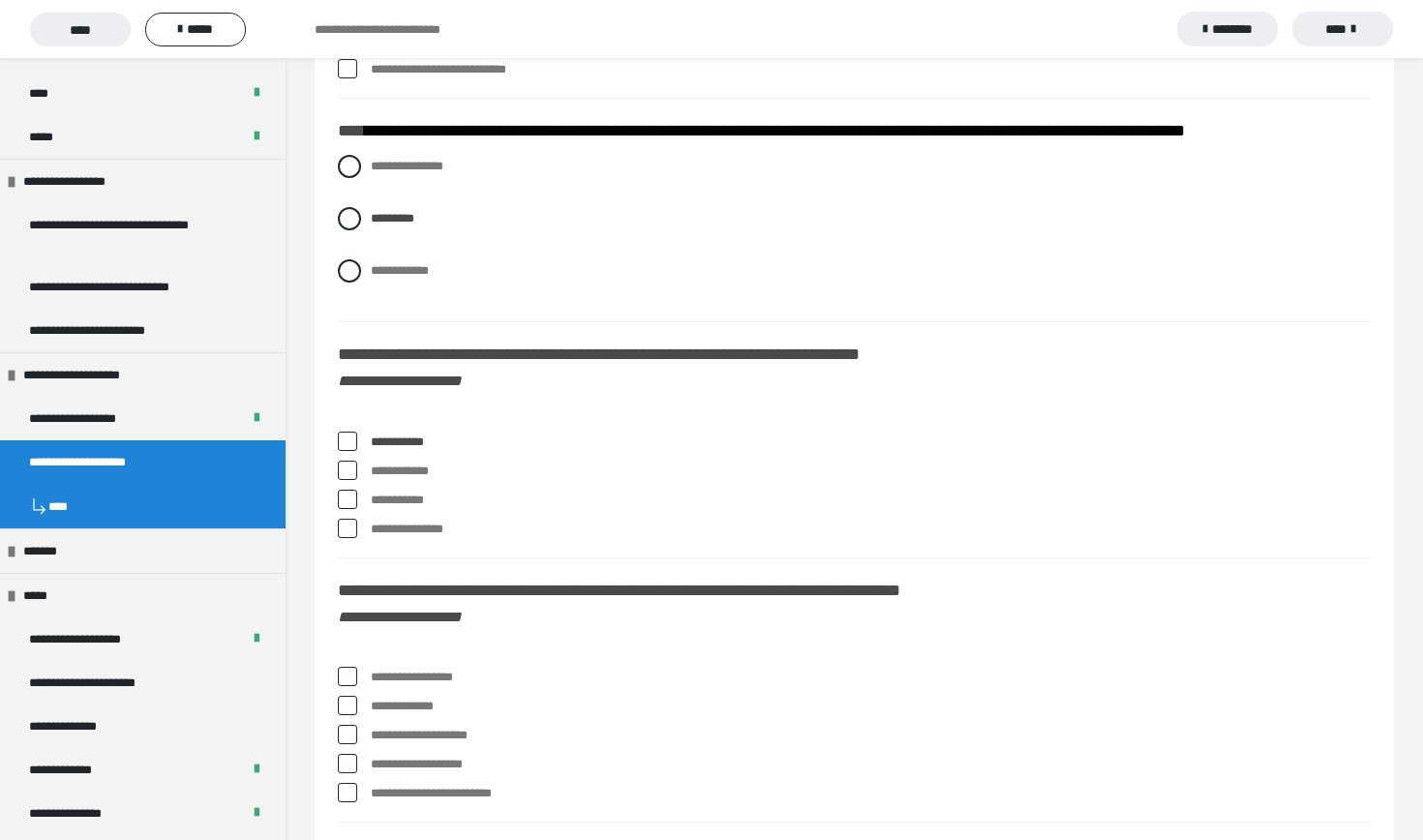 click on "**********" at bounding box center (870, 500) 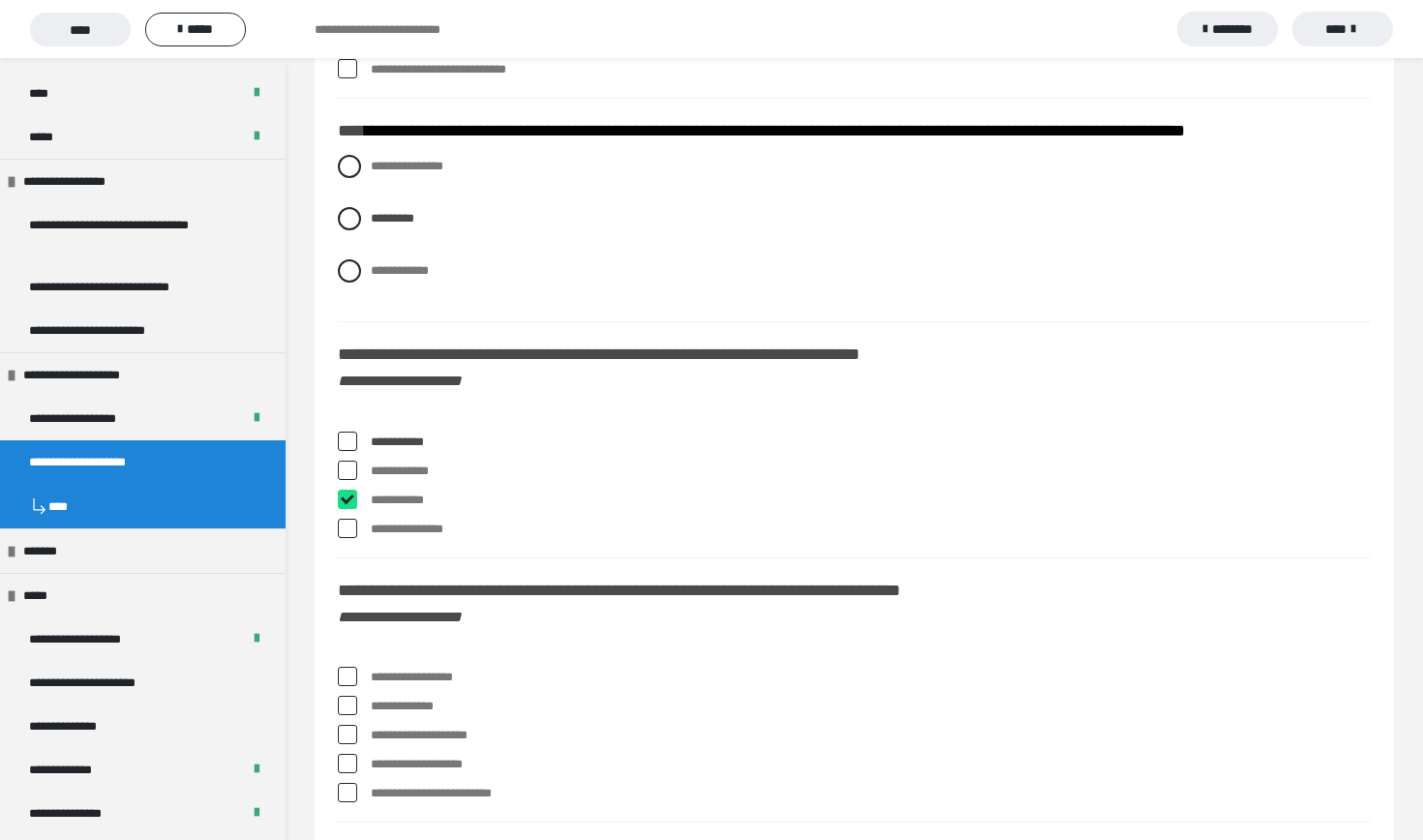 checkbox on "****" 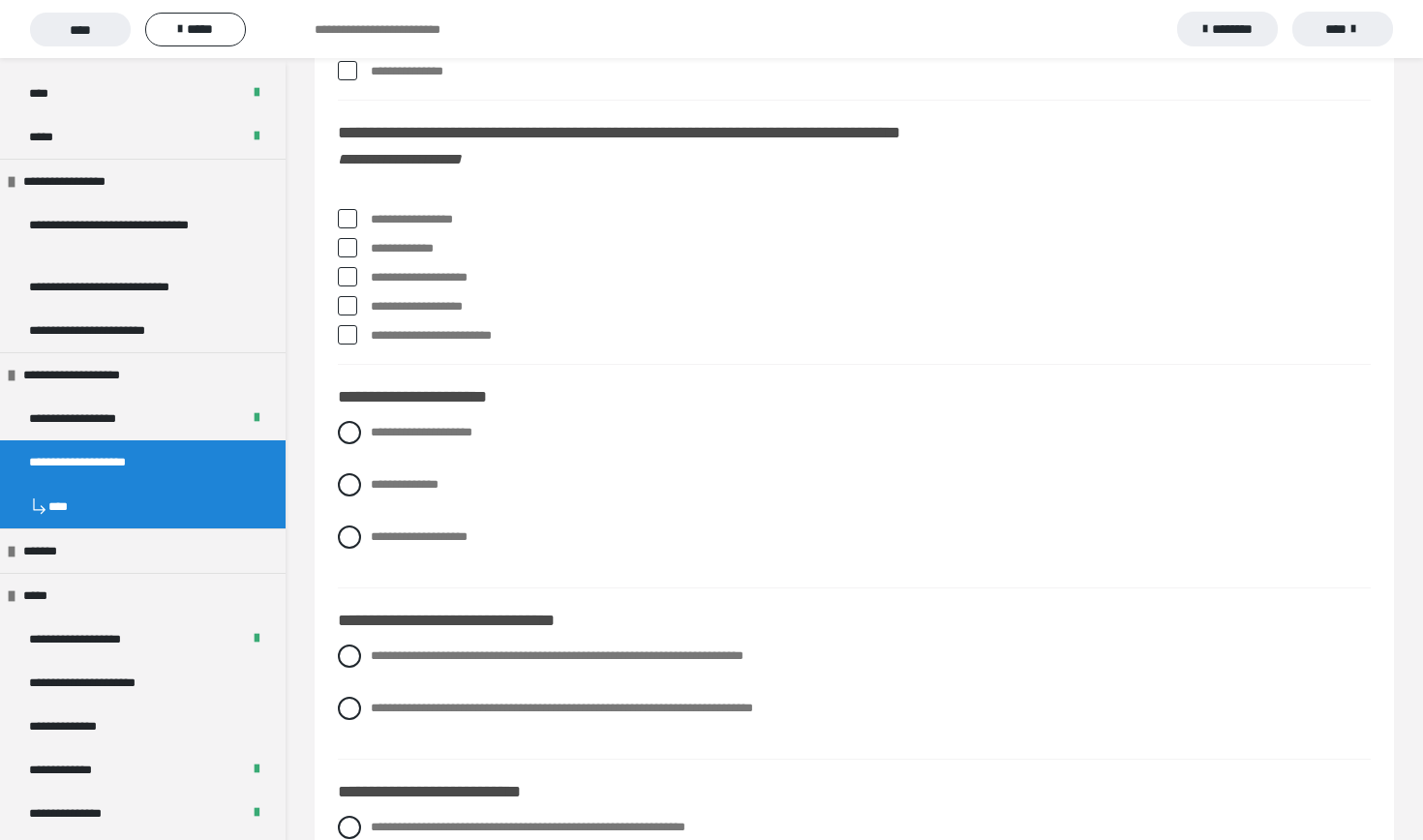 scroll, scrollTop: 7979, scrollLeft: 0, axis: vertical 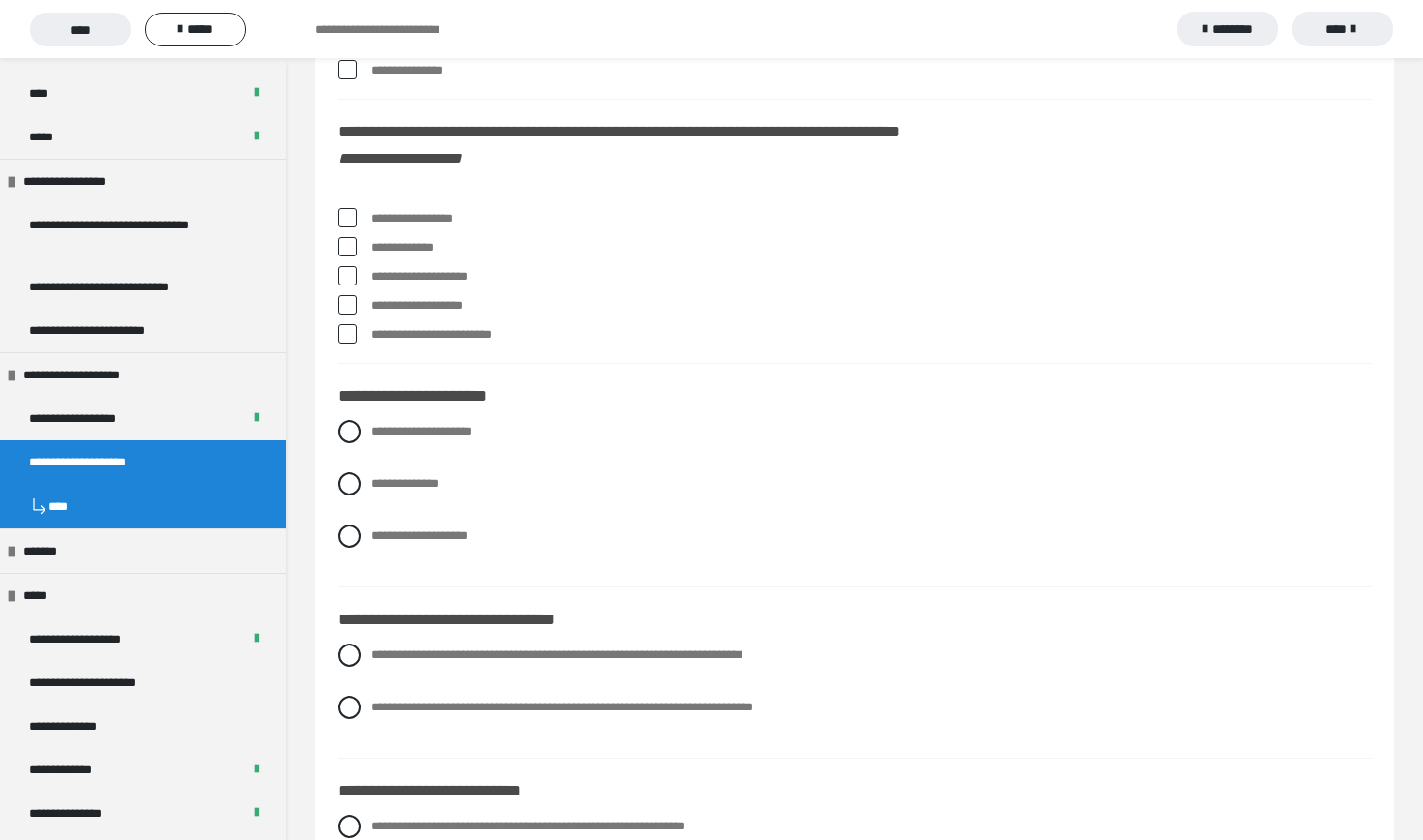 click on "**********" at bounding box center (870, 219) 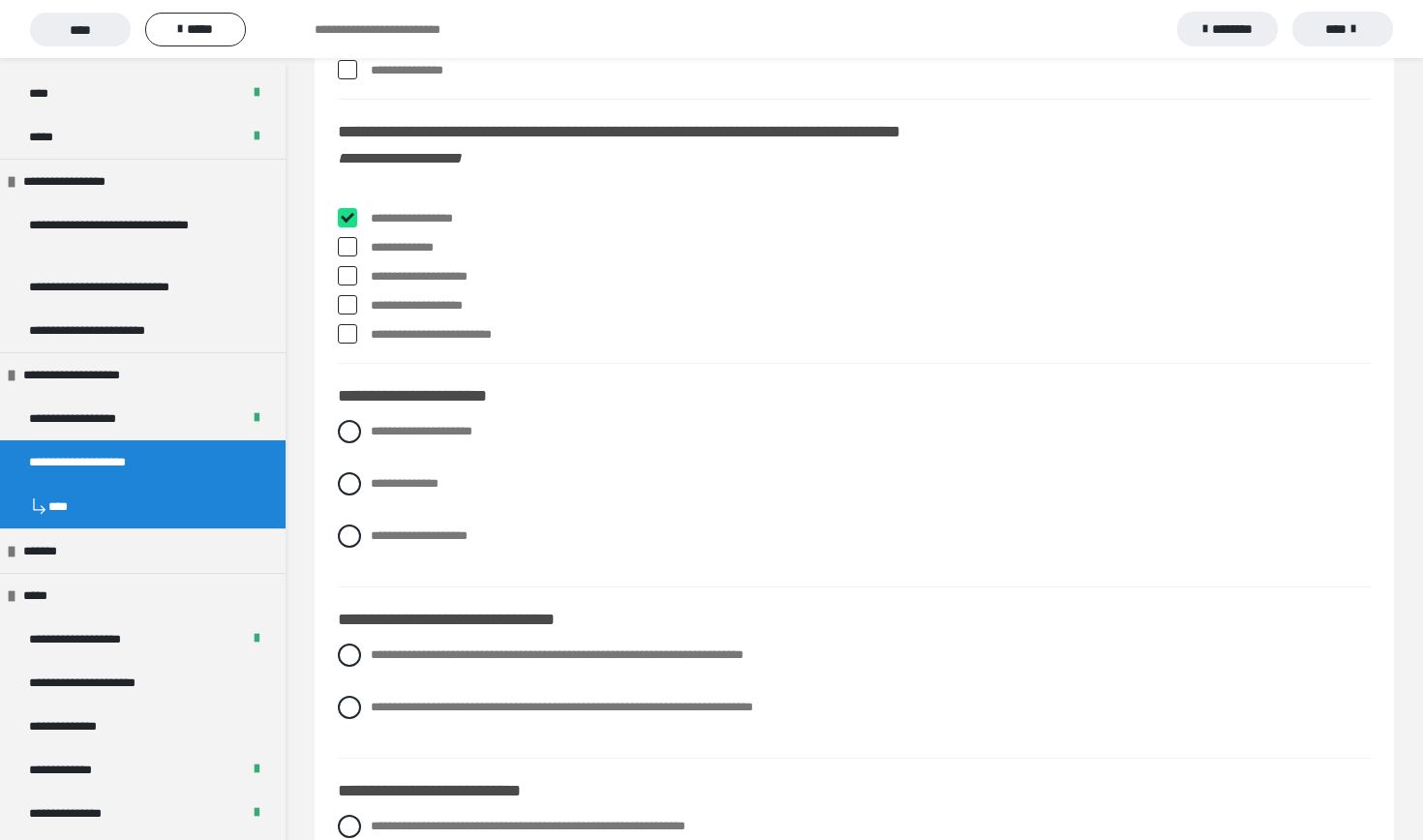 checkbox on "****" 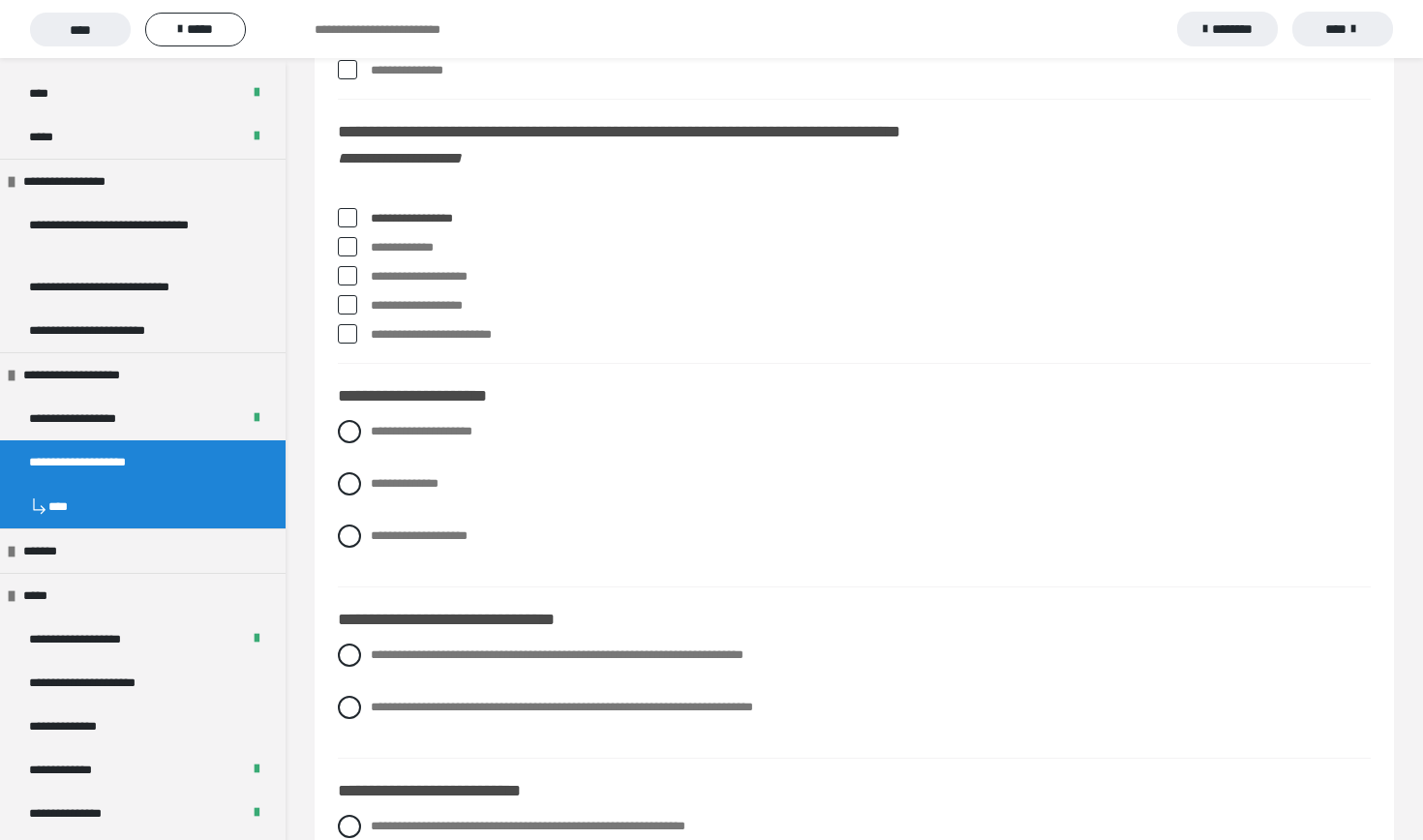 click on "**********" at bounding box center (870, 277) 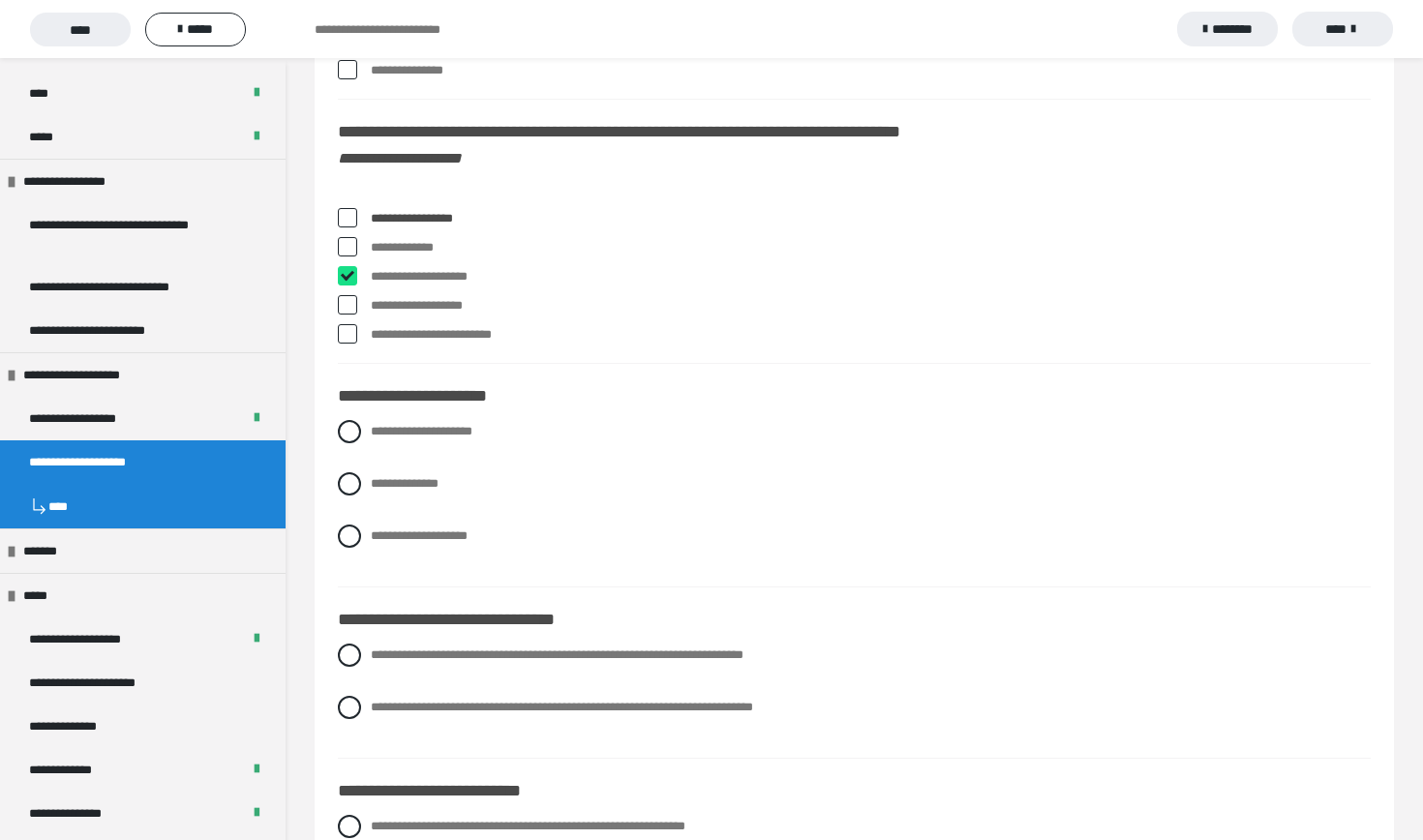 checkbox on "****" 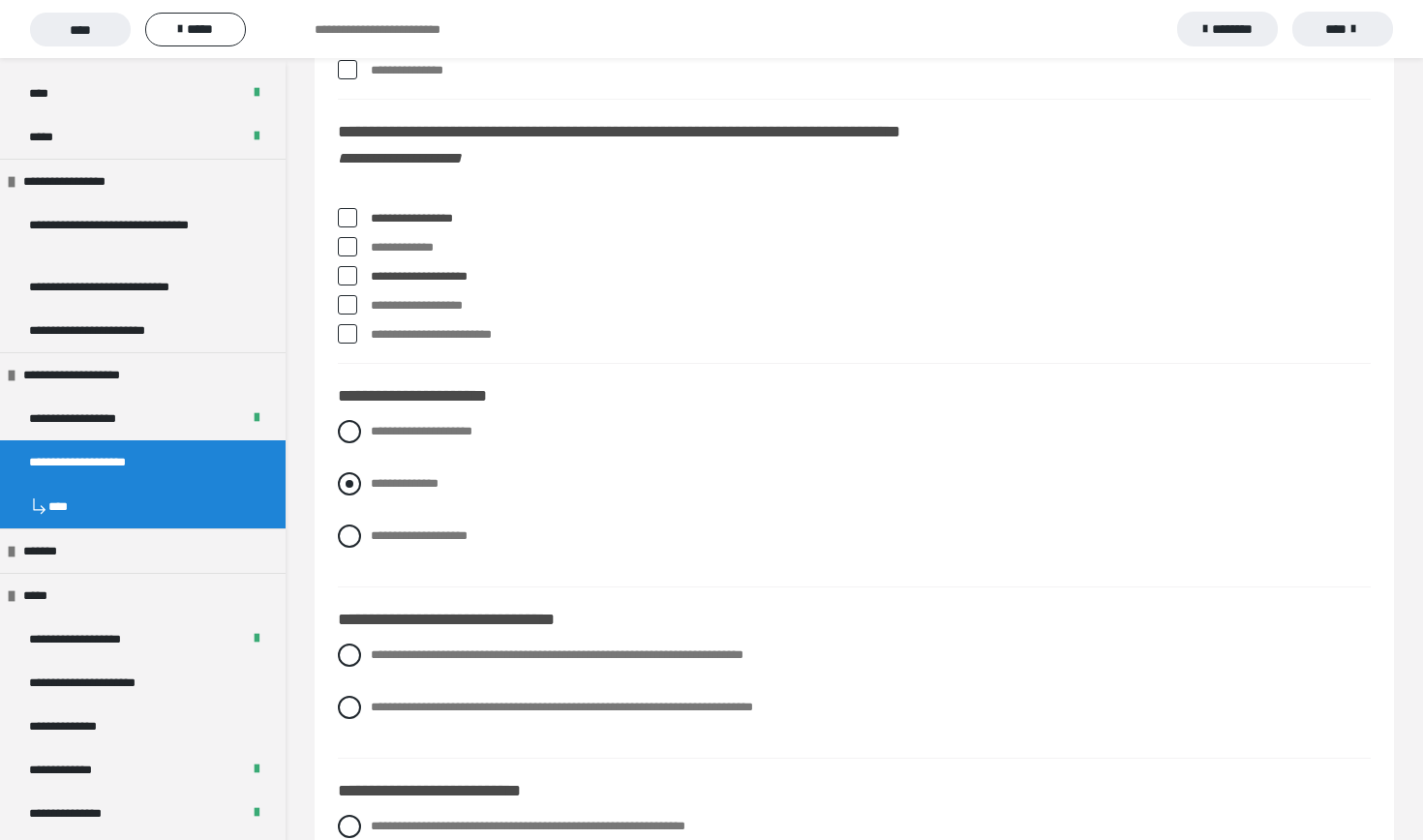 click on "**********" at bounding box center (405, 483) 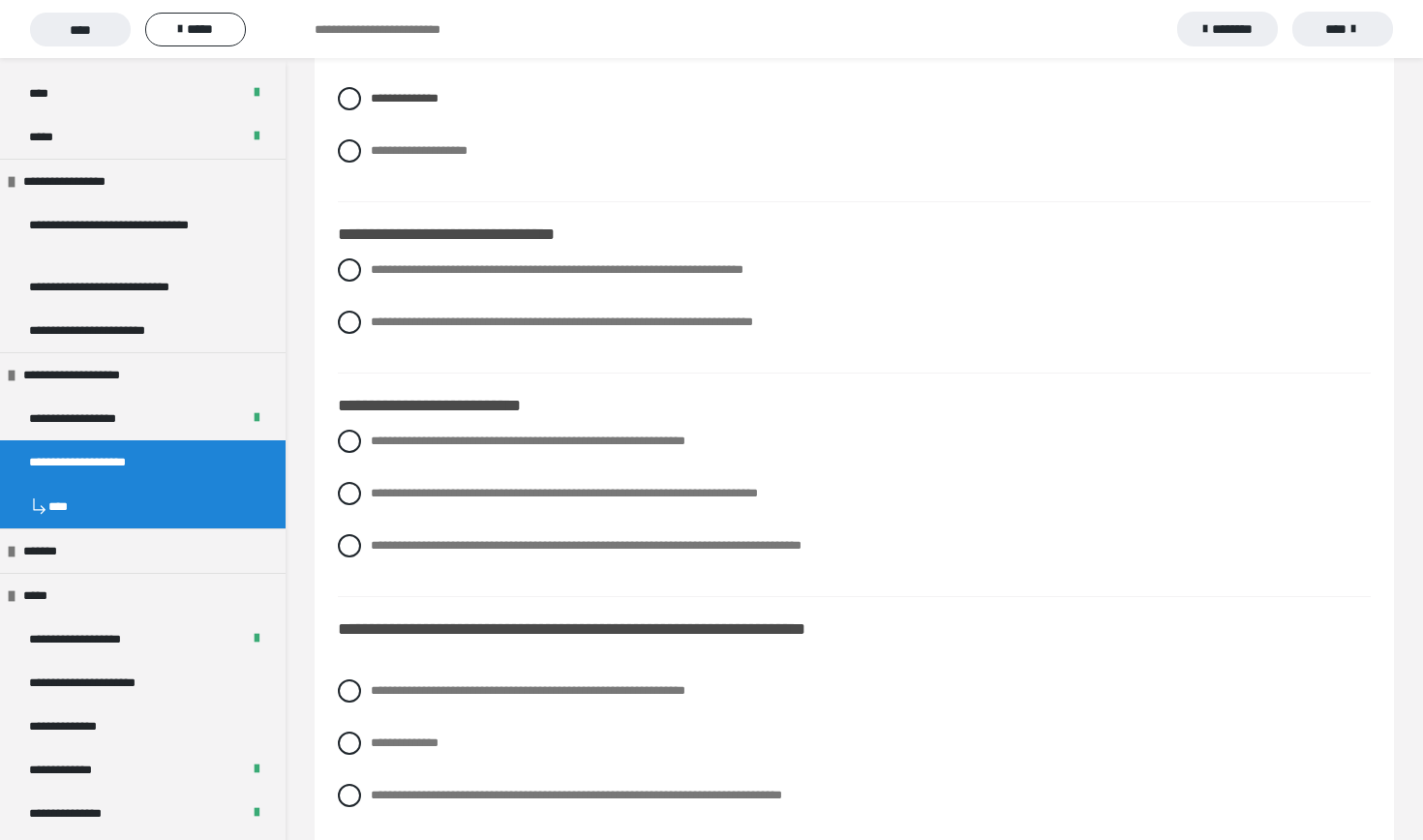 scroll, scrollTop: 8372, scrollLeft: 0, axis: vertical 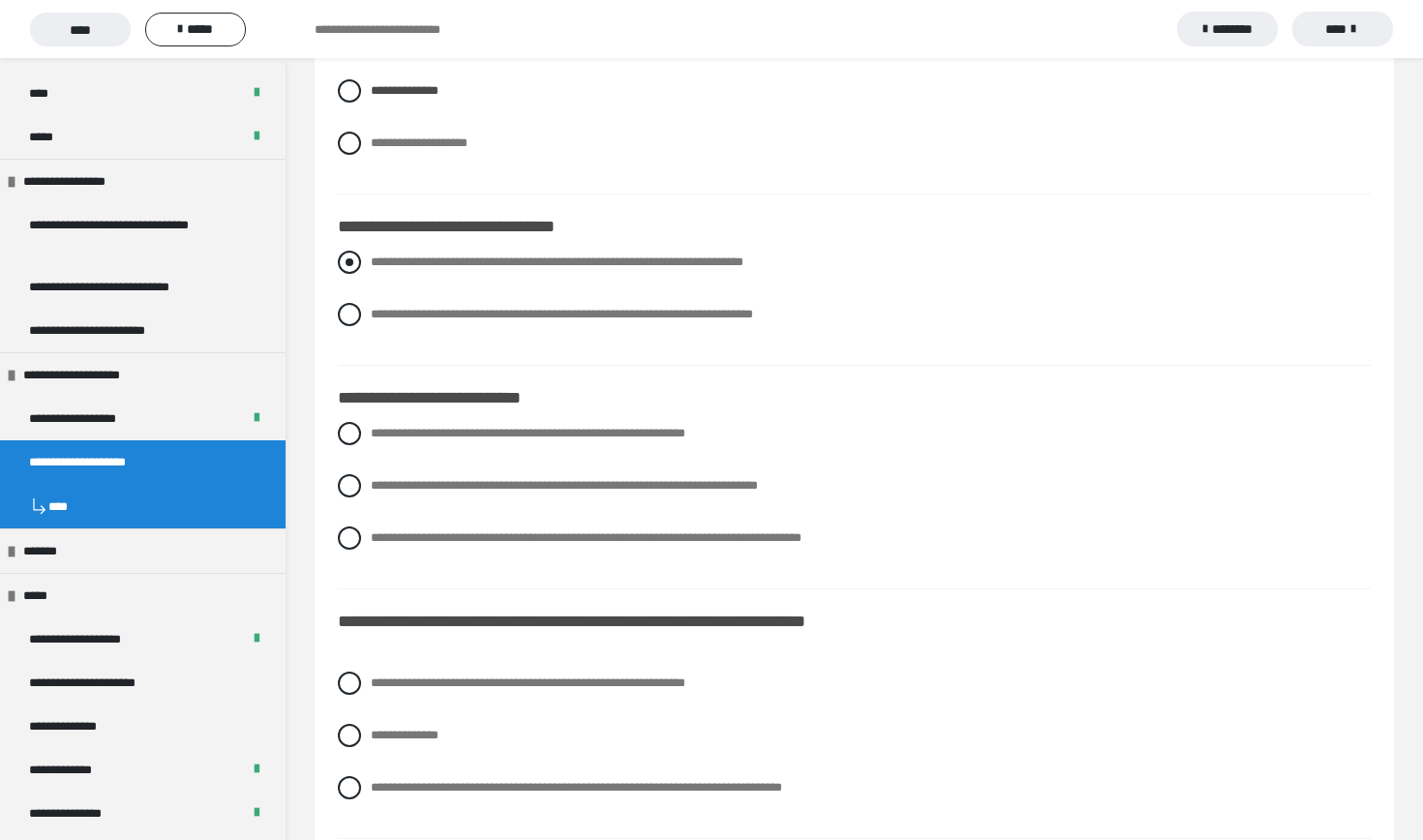 click on "**********" at bounding box center (854, 262) 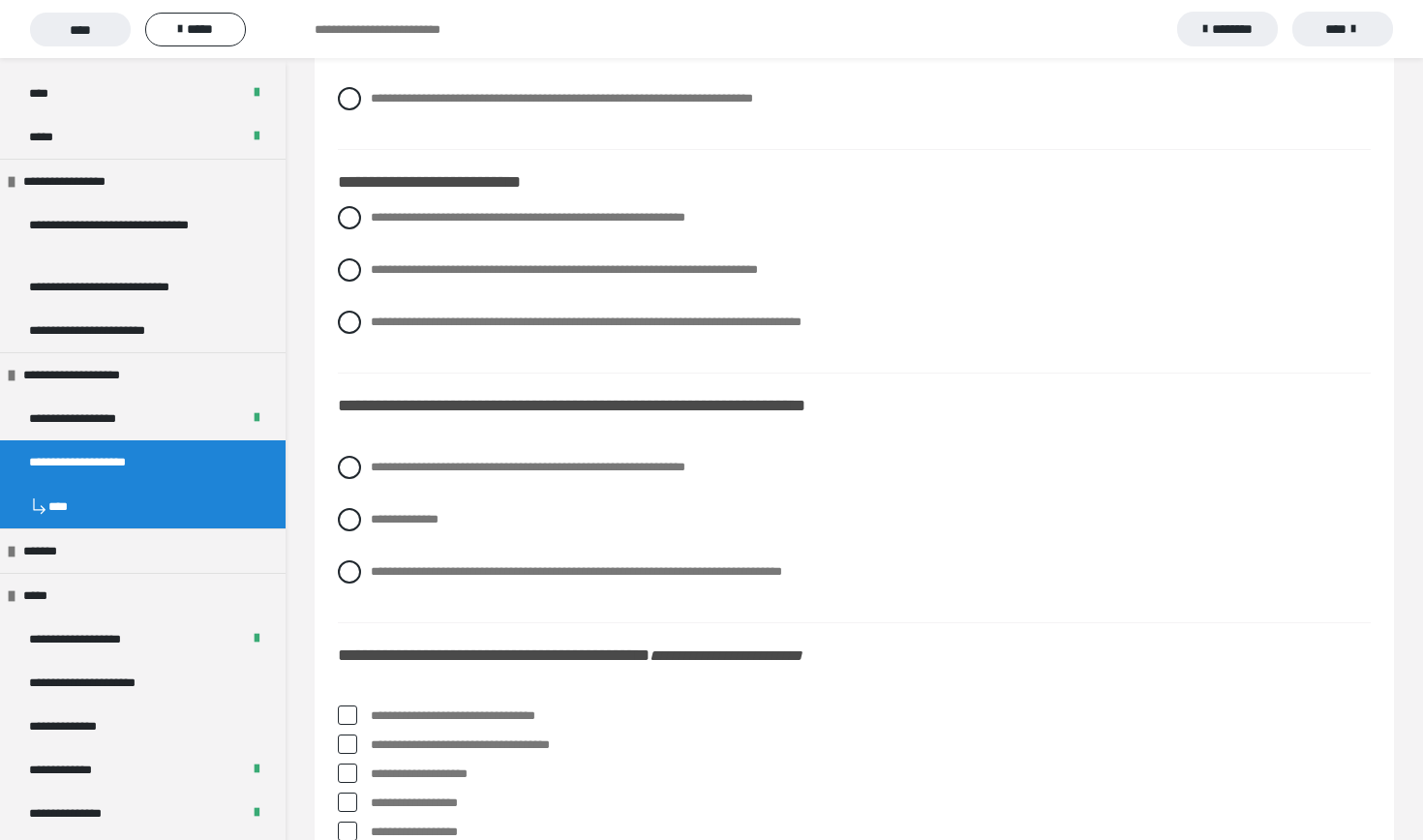 scroll, scrollTop: 8617, scrollLeft: 0, axis: vertical 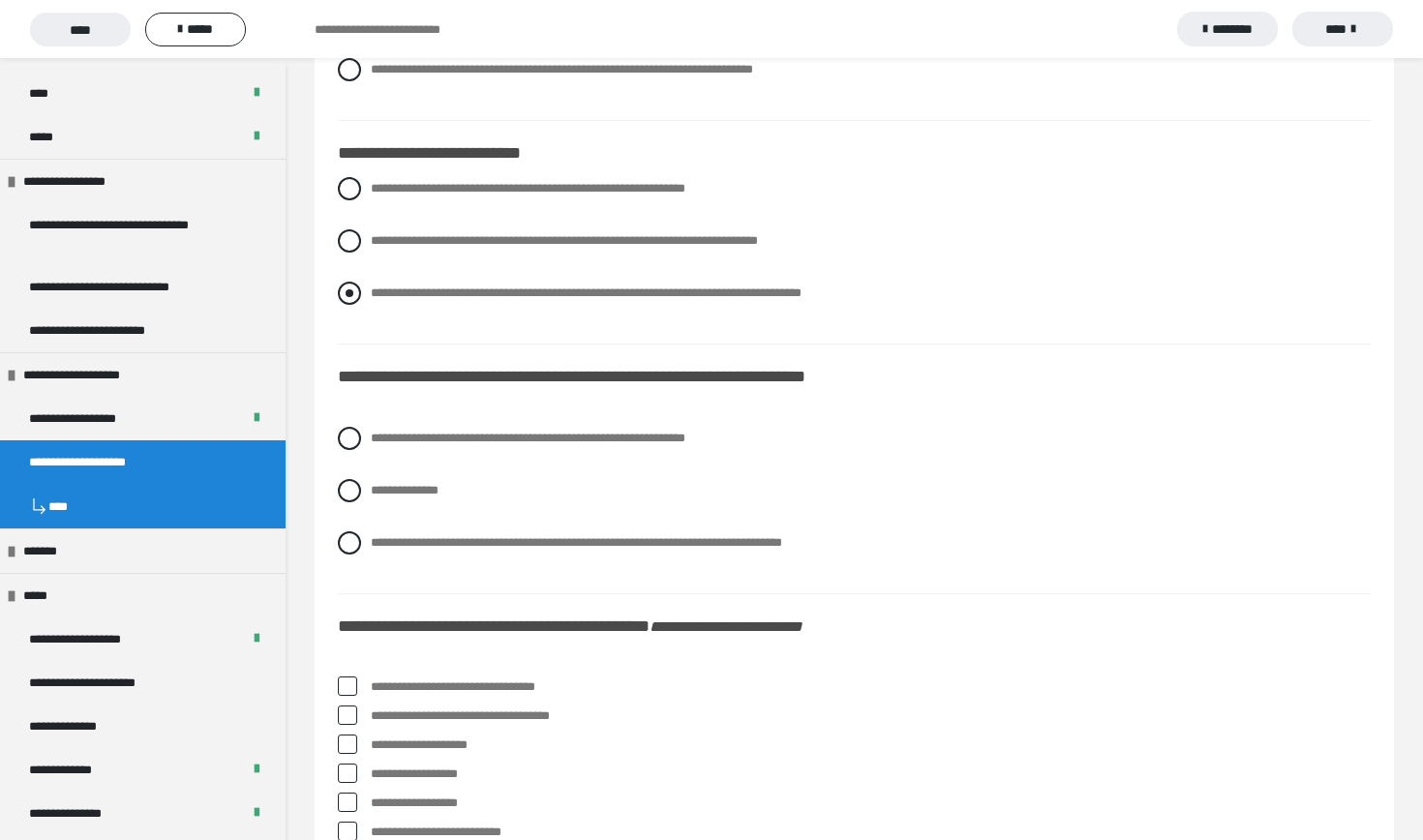 click on "**********" at bounding box center [586, 292] 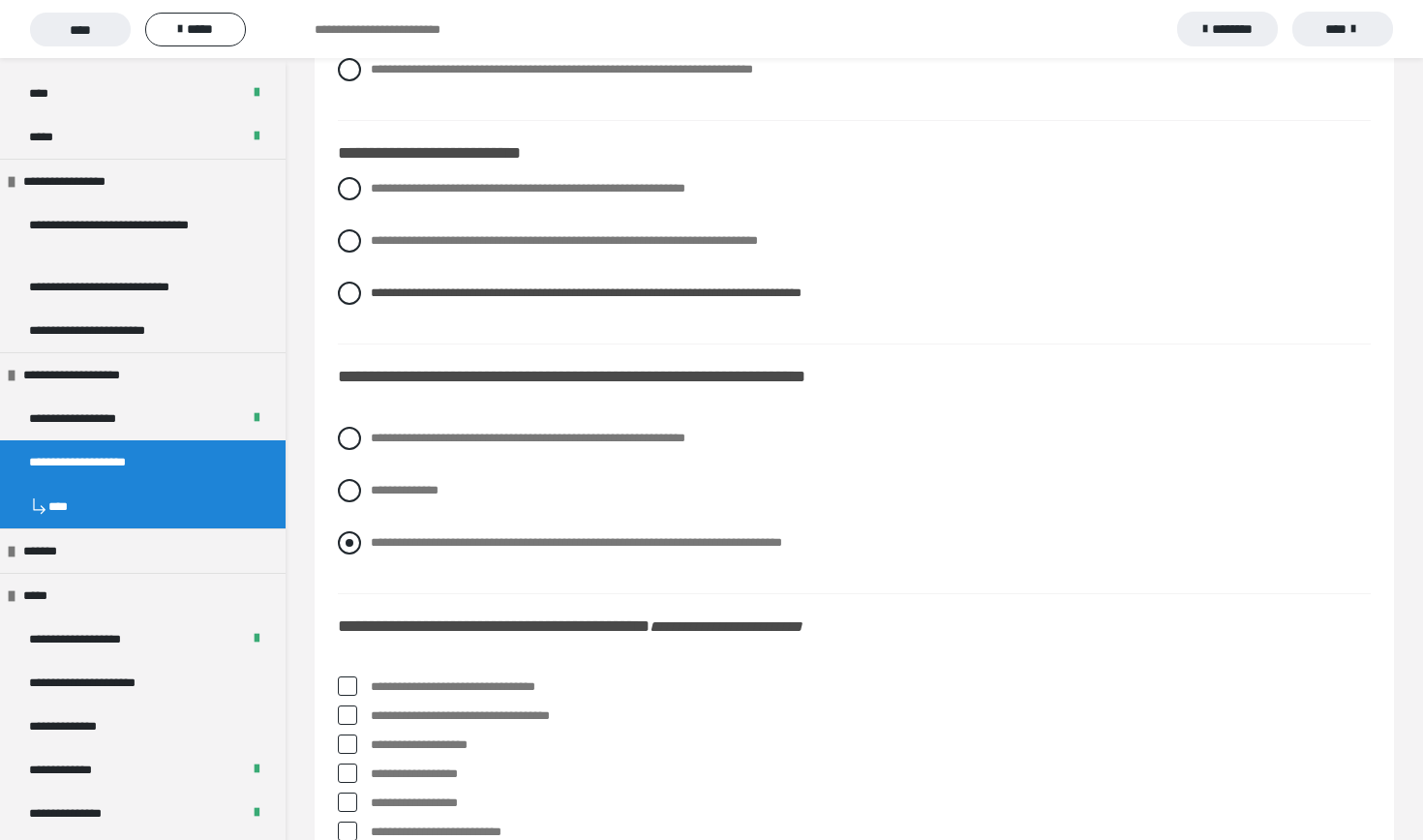 click on "**********" at bounding box center (576, 542) 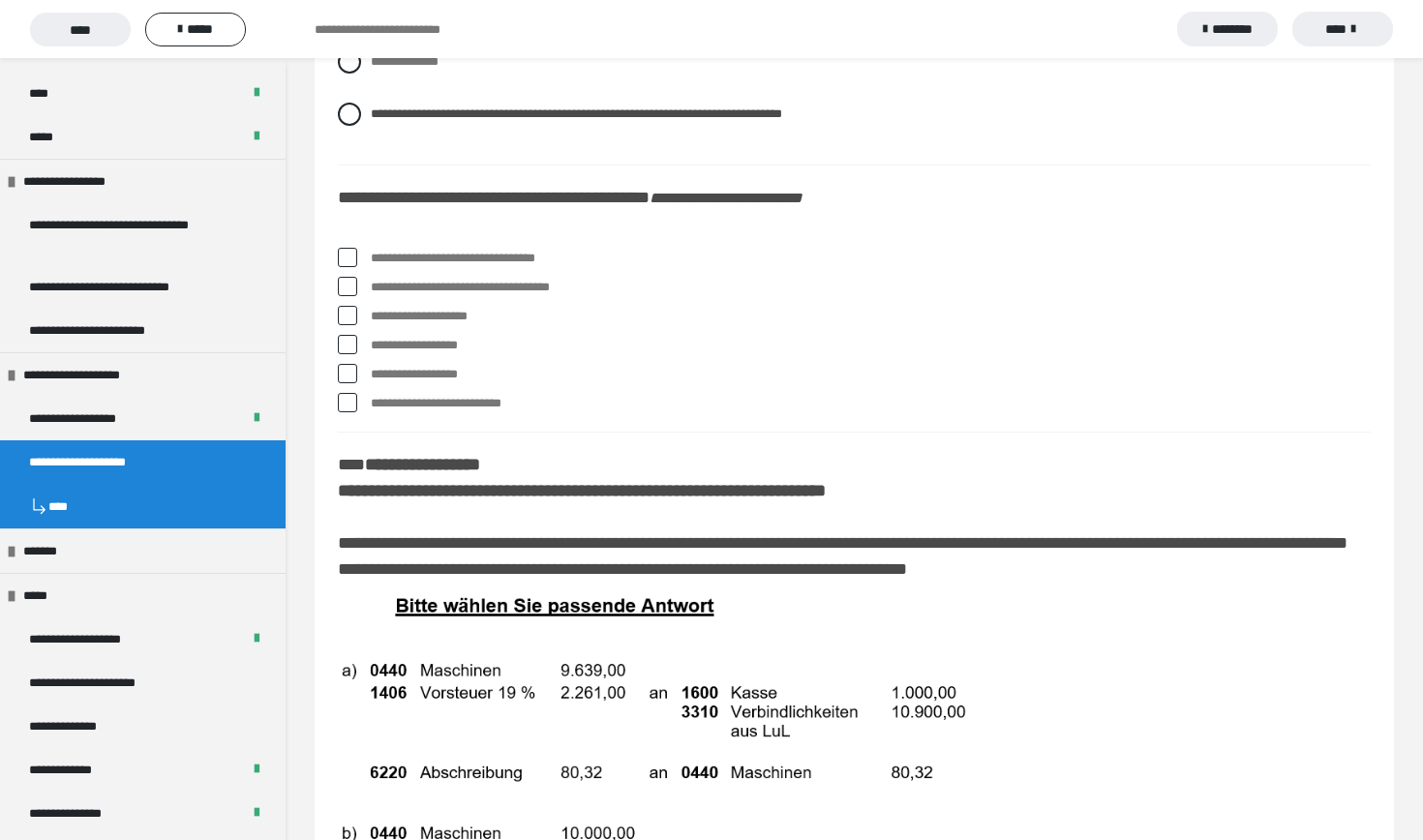 scroll, scrollTop: 9014, scrollLeft: 0, axis: vertical 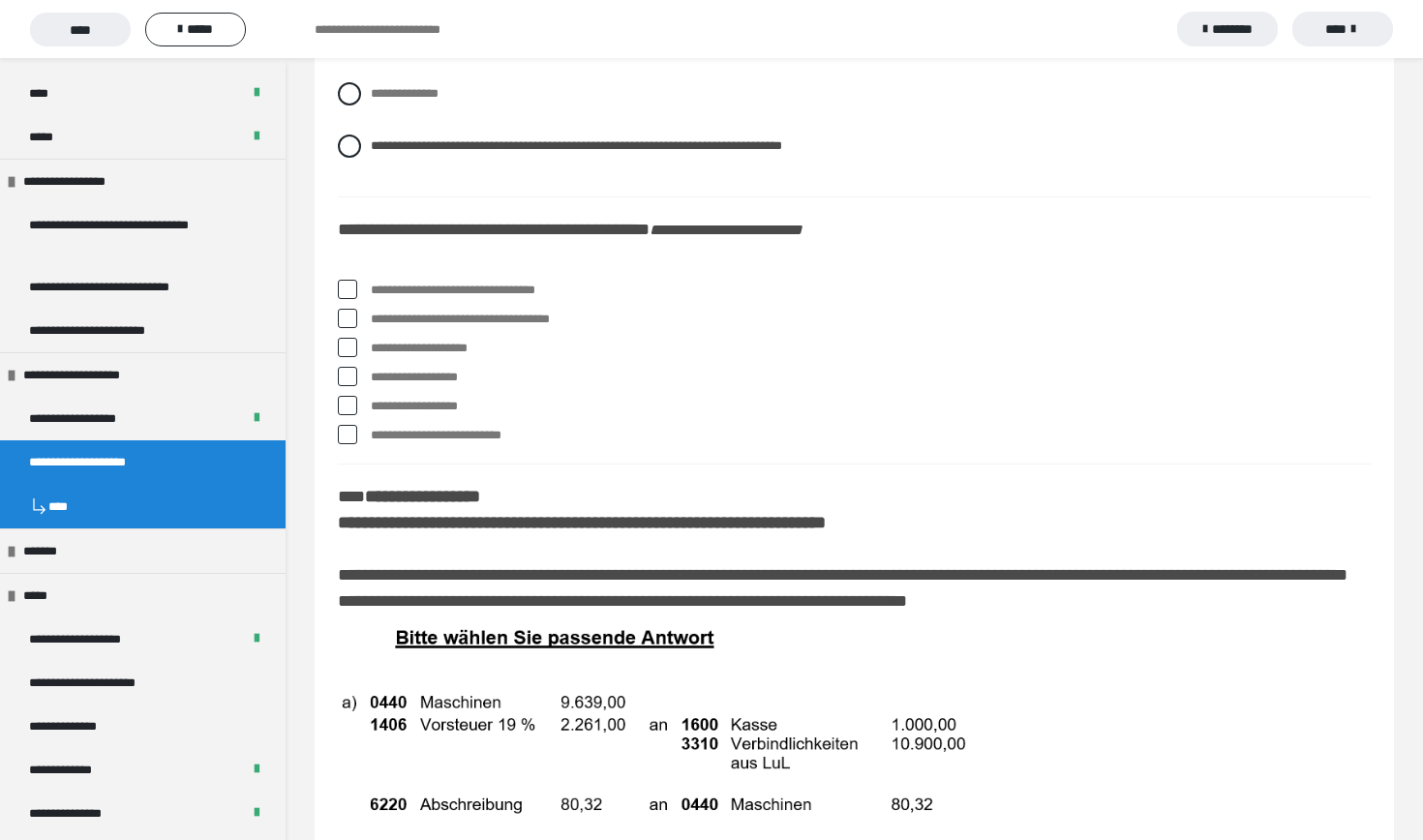 click on "**********" at bounding box center (870, 290) 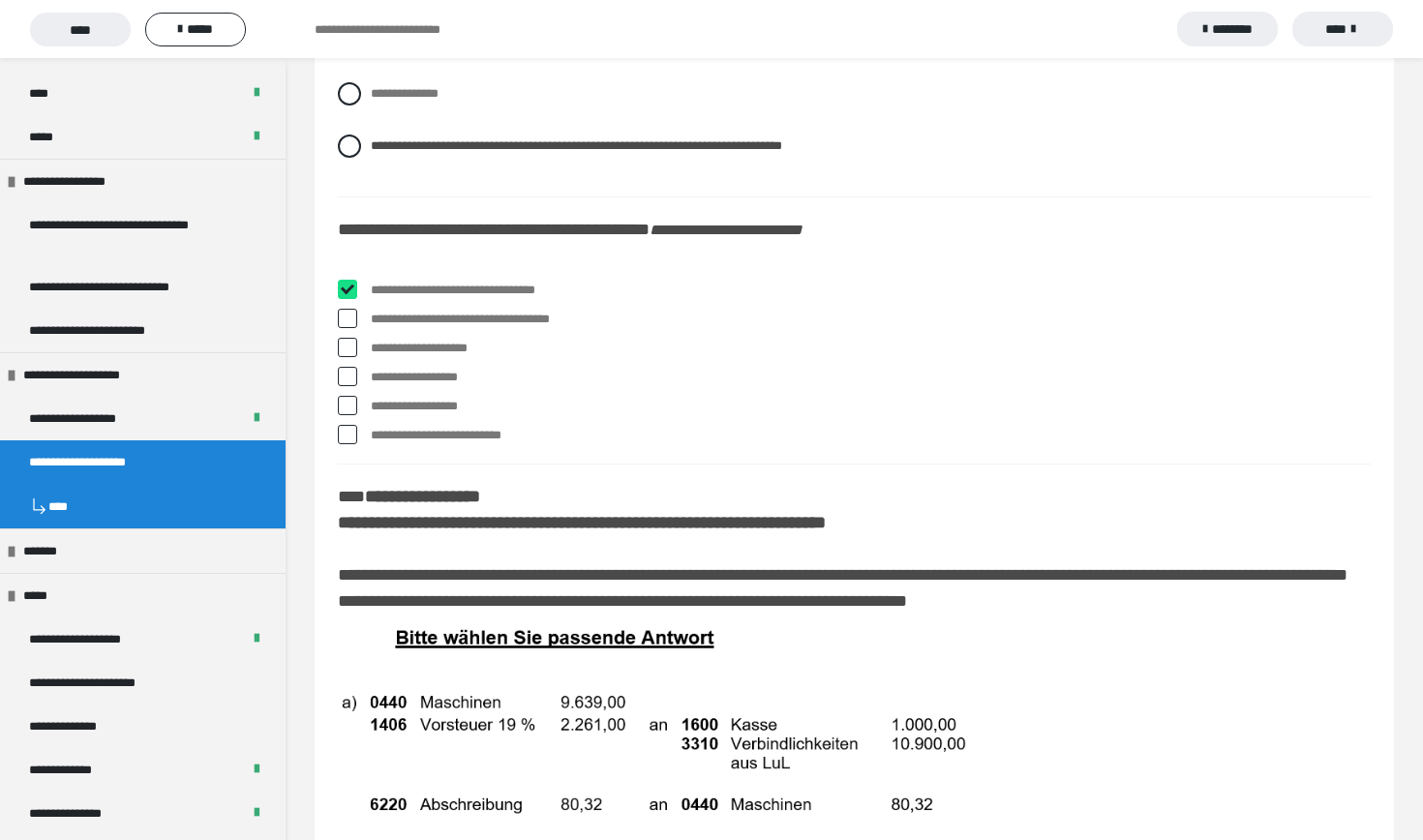 checkbox on "****" 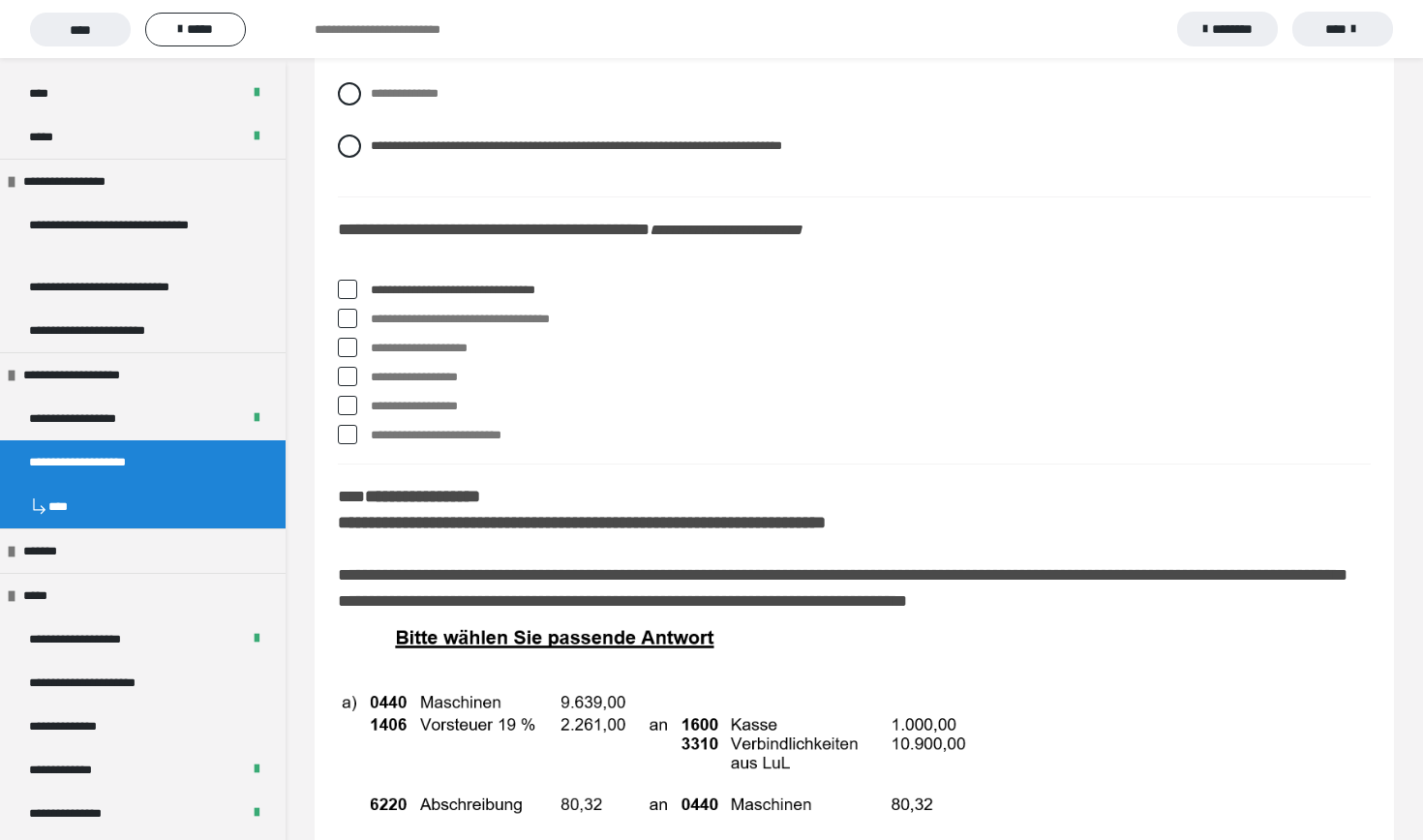 click on "**********" at bounding box center [870, 319] 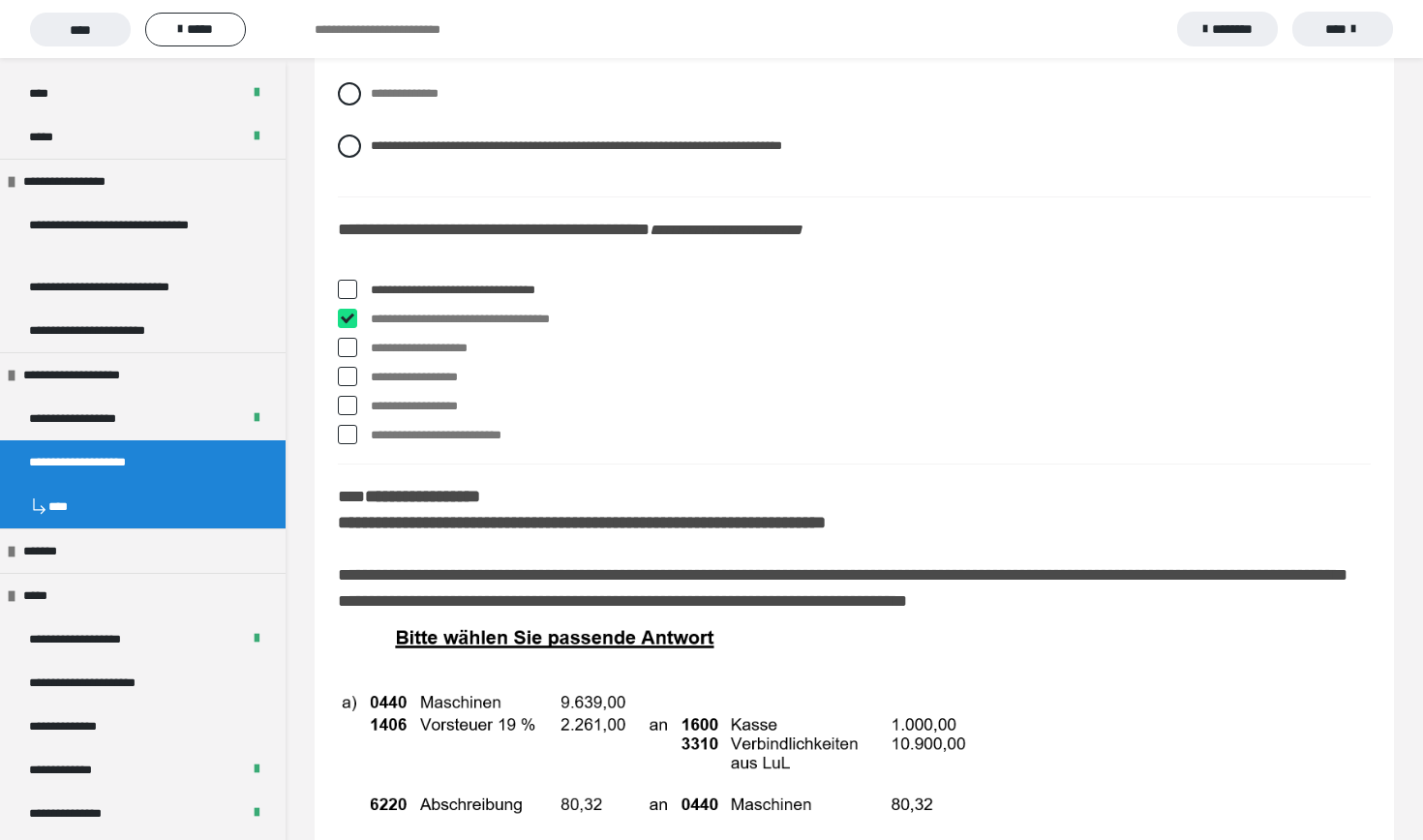 checkbox on "****" 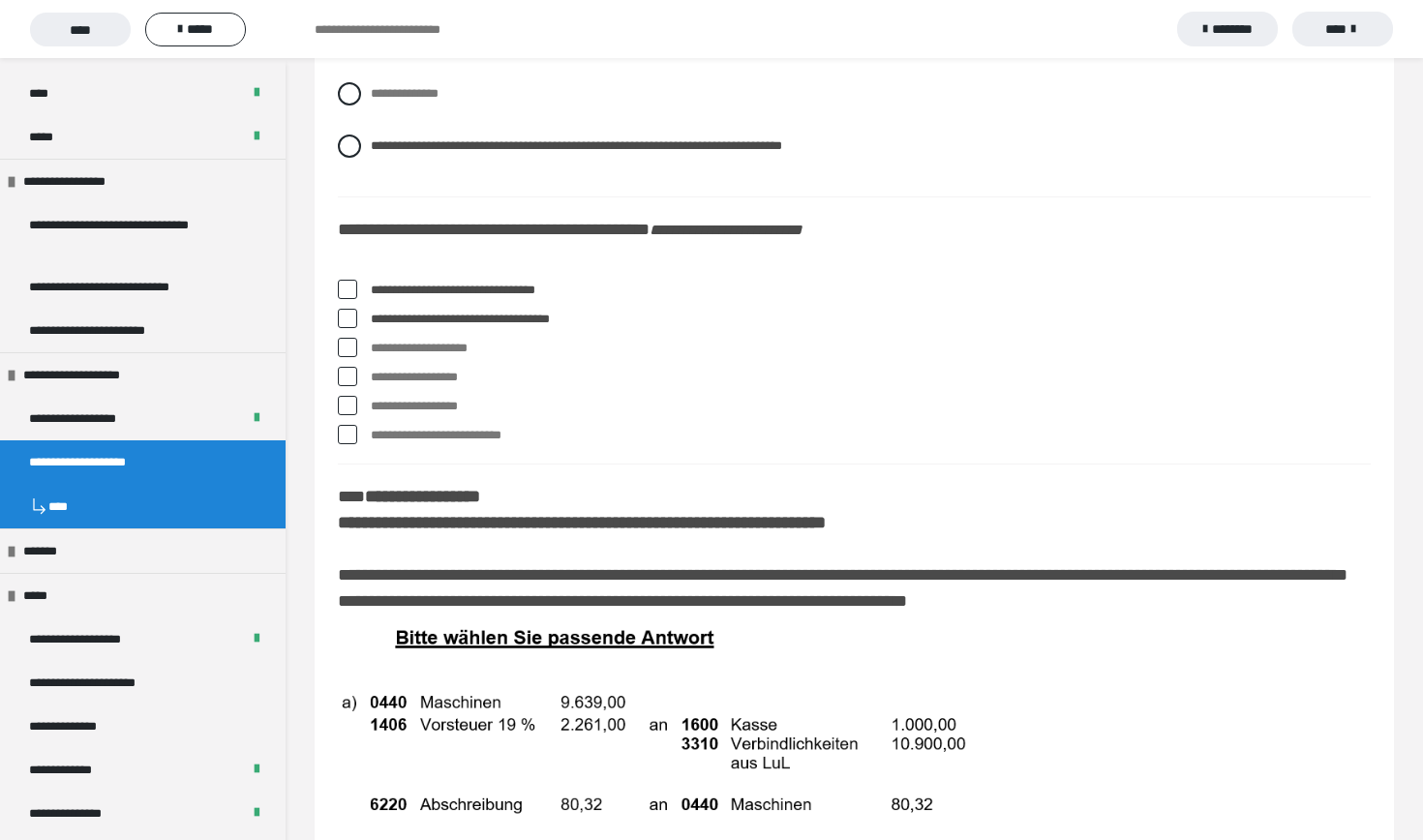 click on "**********" at bounding box center (870, 406) 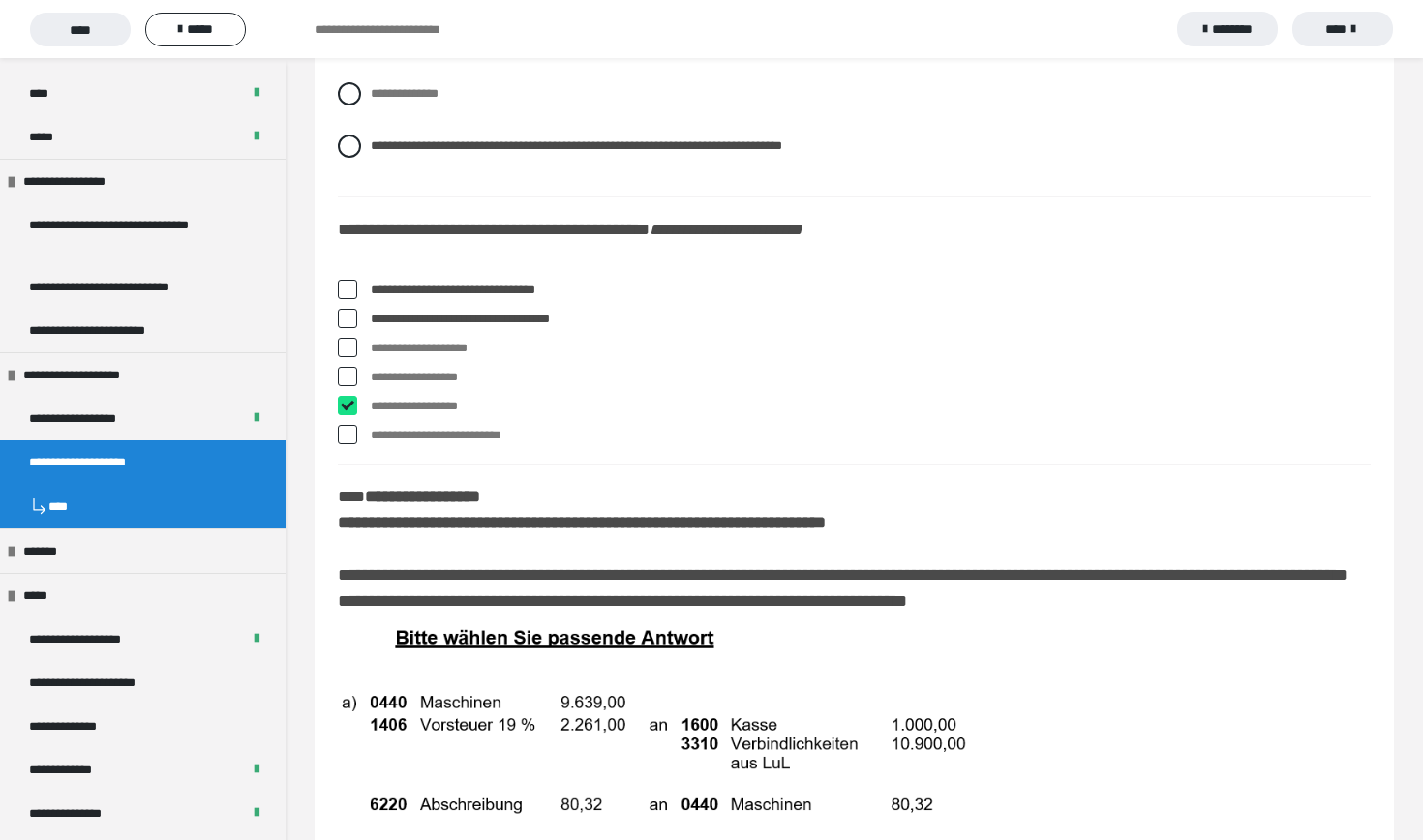 checkbox on "****" 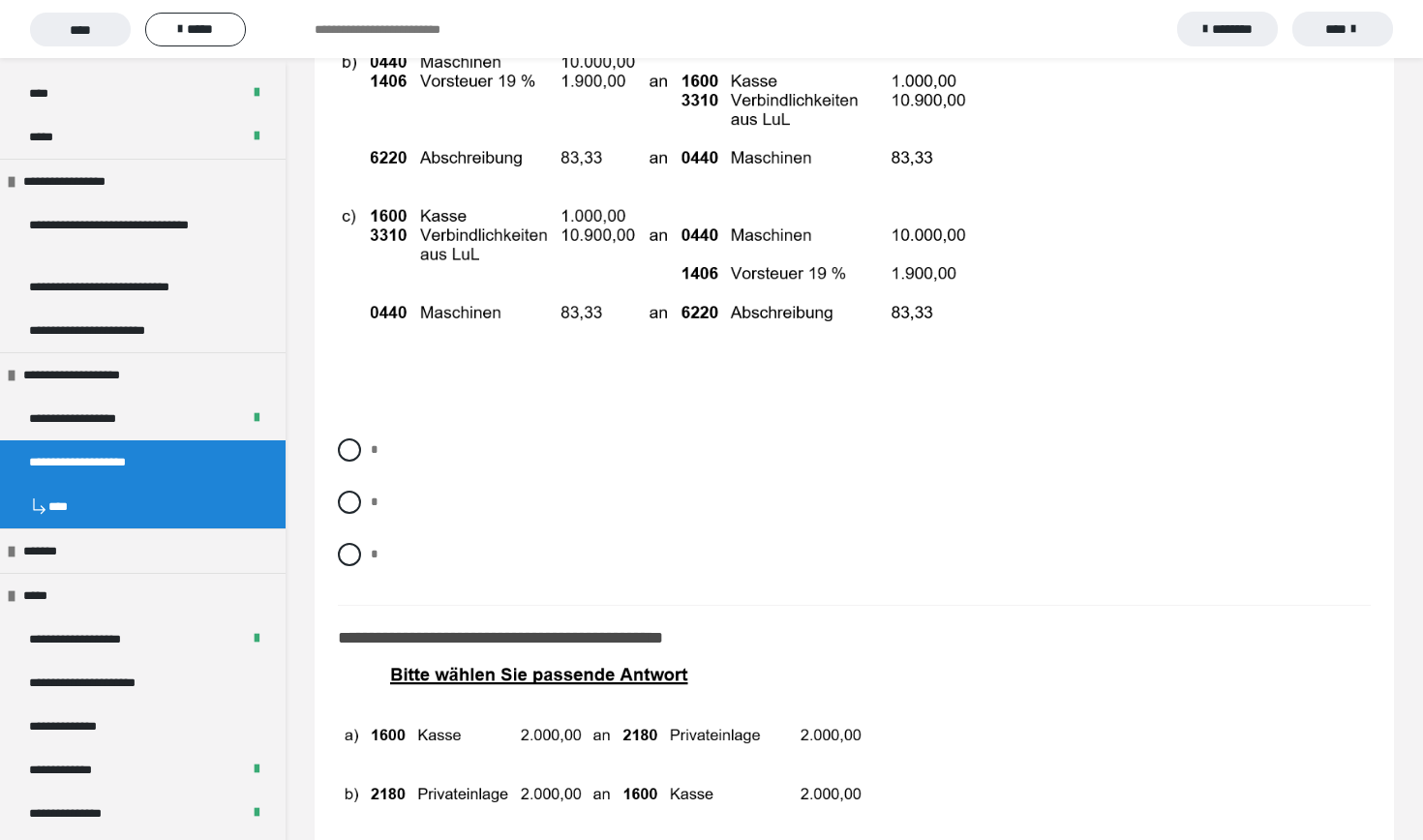 scroll, scrollTop: 9823, scrollLeft: 0, axis: vertical 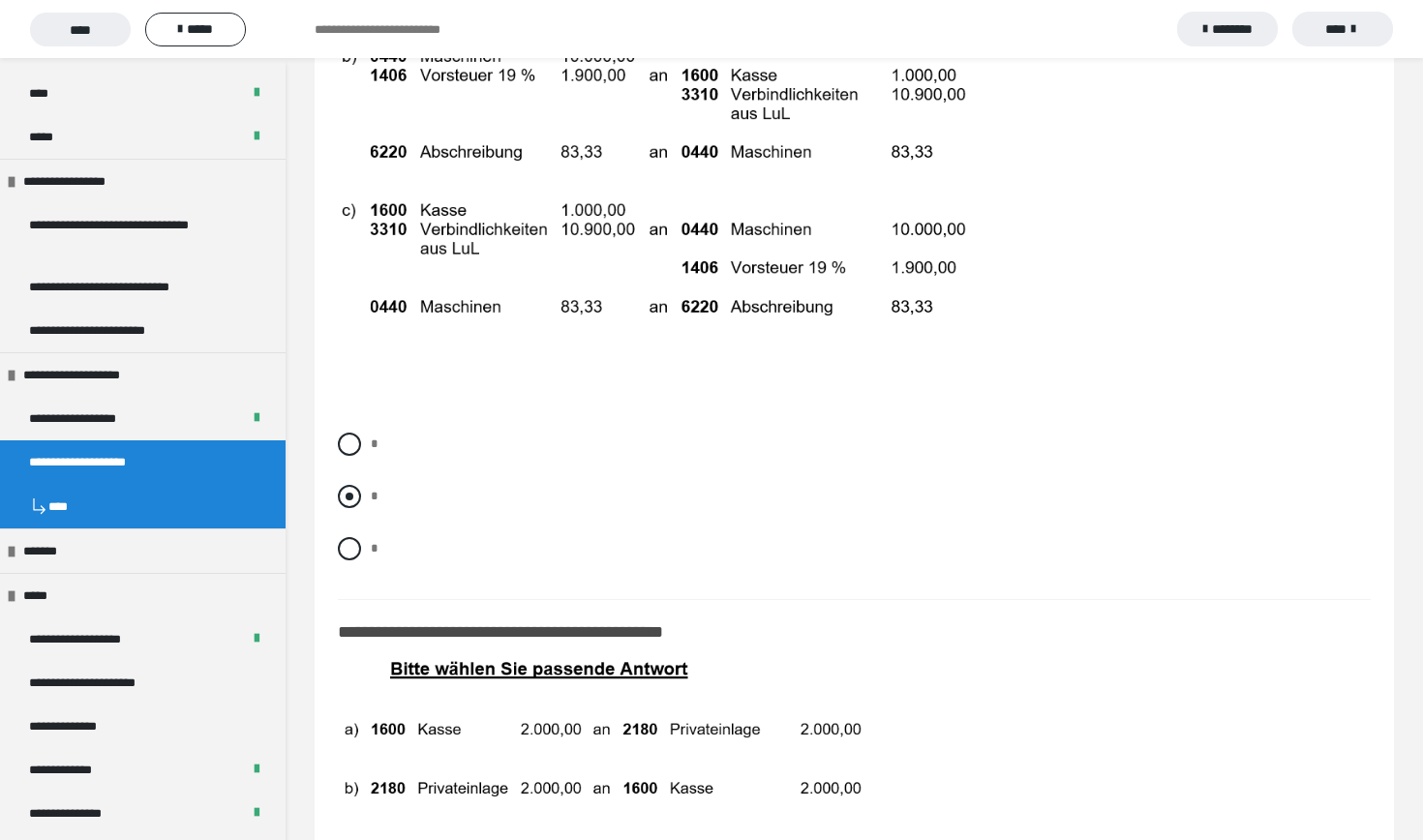 click at bounding box center (349, 496) 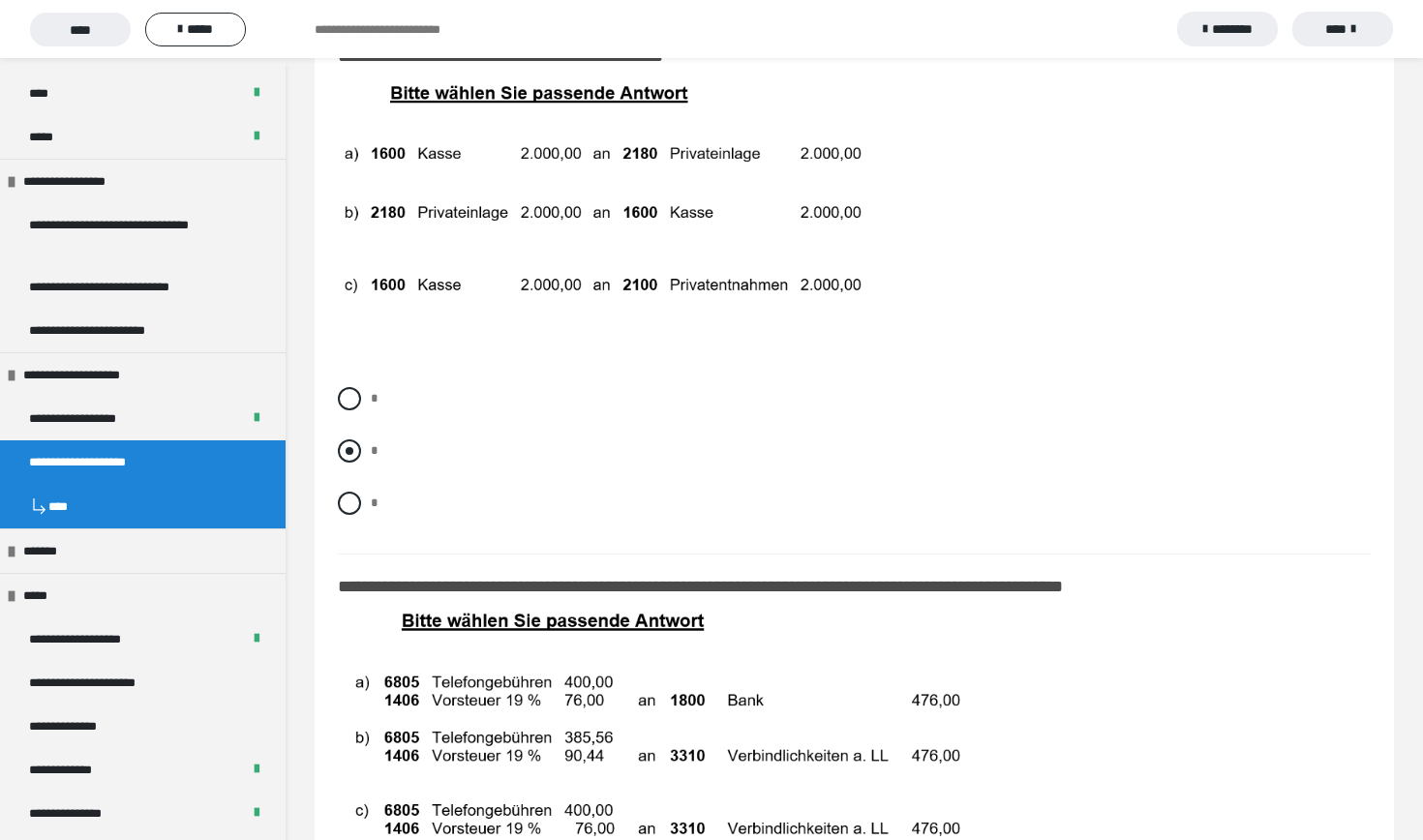 scroll, scrollTop: 10404, scrollLeft: 0, axis: vertical 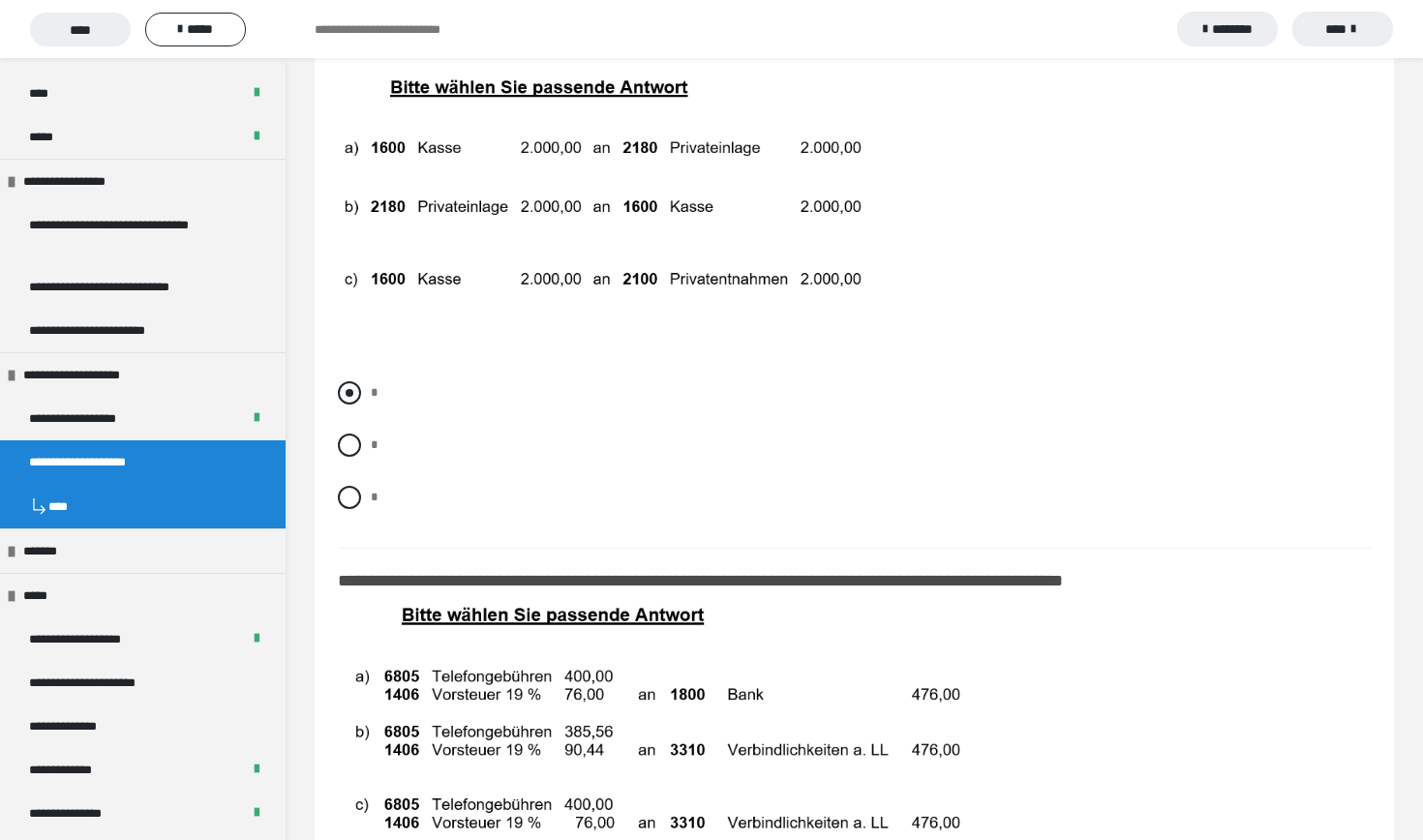 click at bounding box center (349, 393) 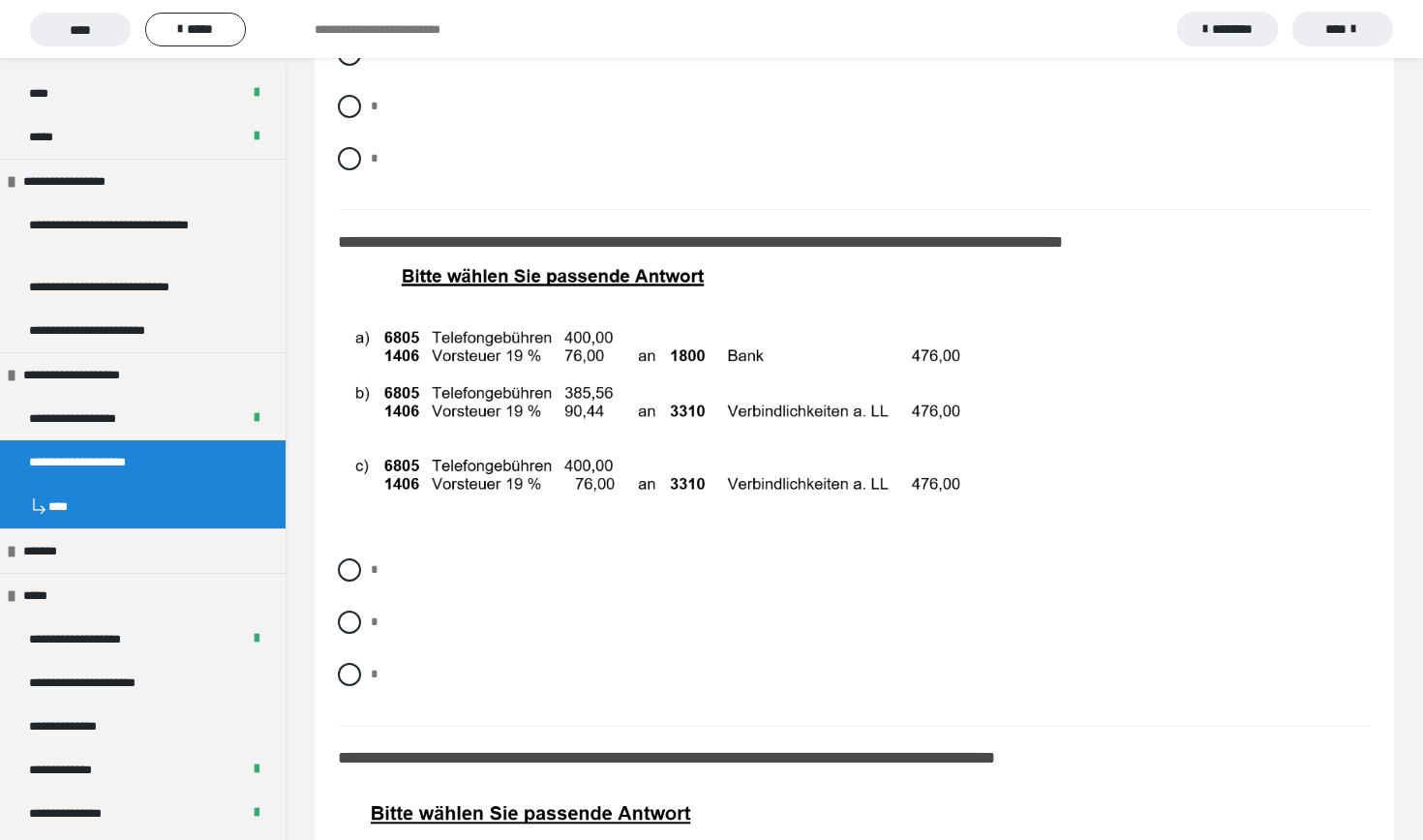 scroll, scrollTop: 10773, scrollLeft: 0, axis: vertical 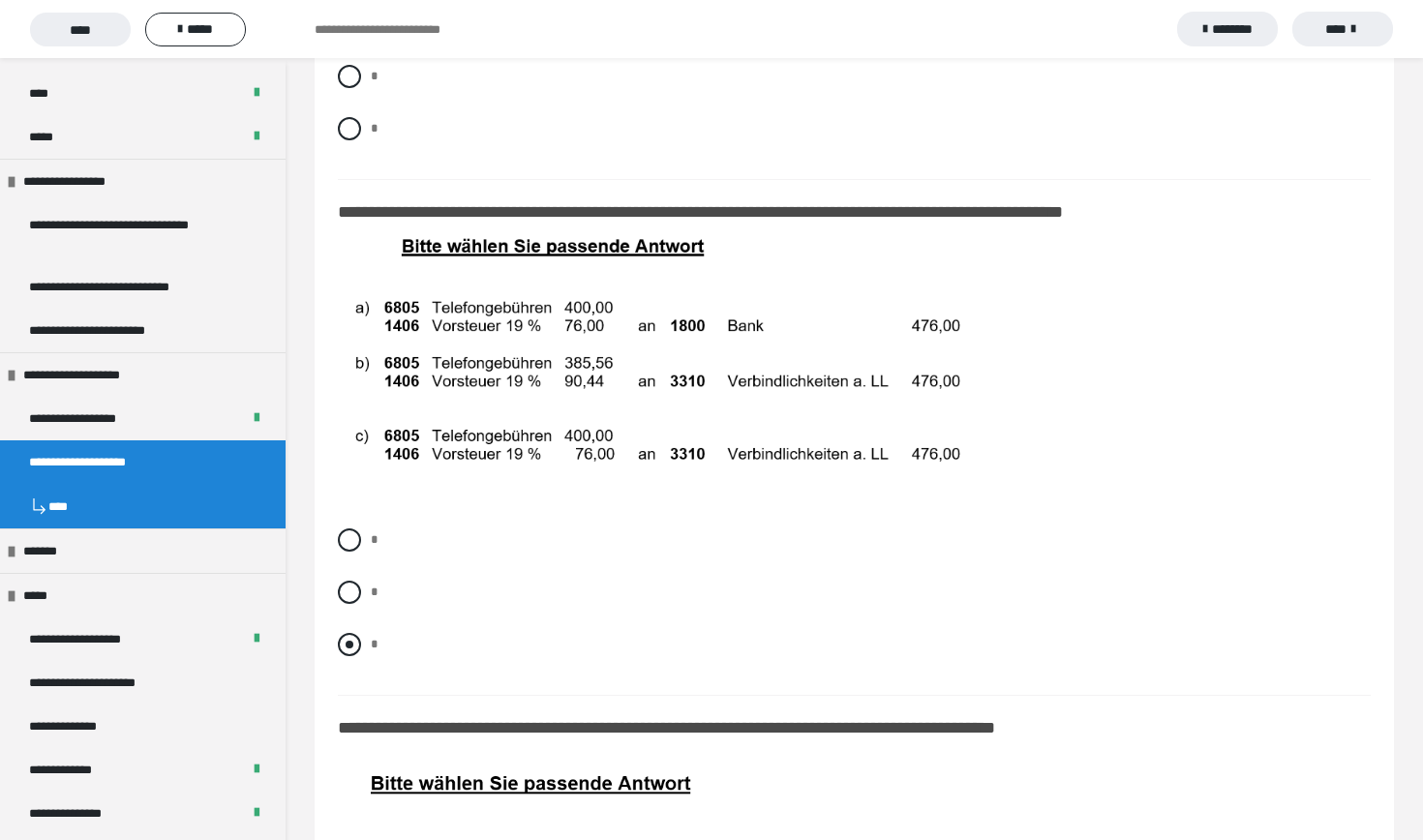 click at bounding box center [349, 645] 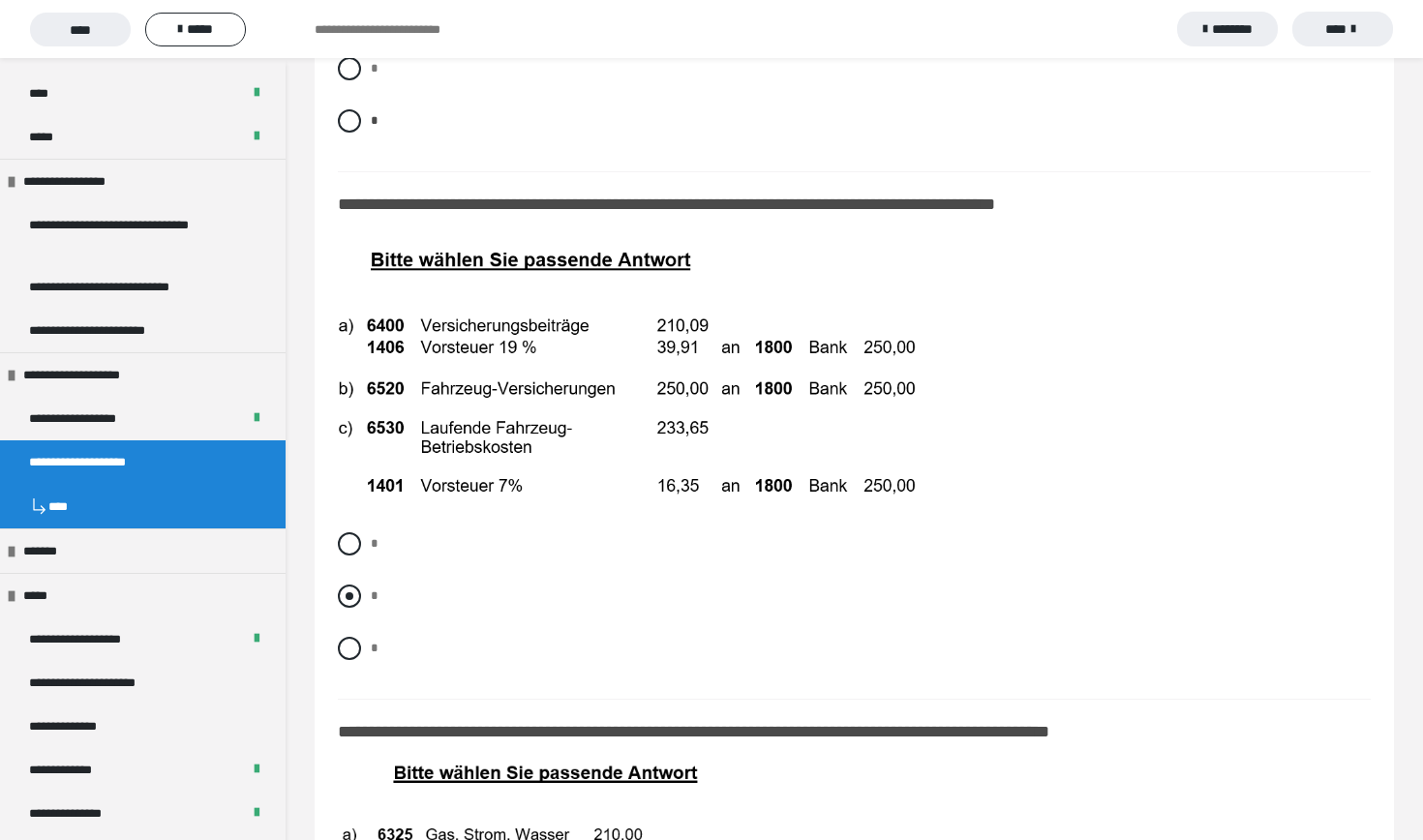 scroll, scrollTop: 11326, scrollLeft: 0, axis: vertical 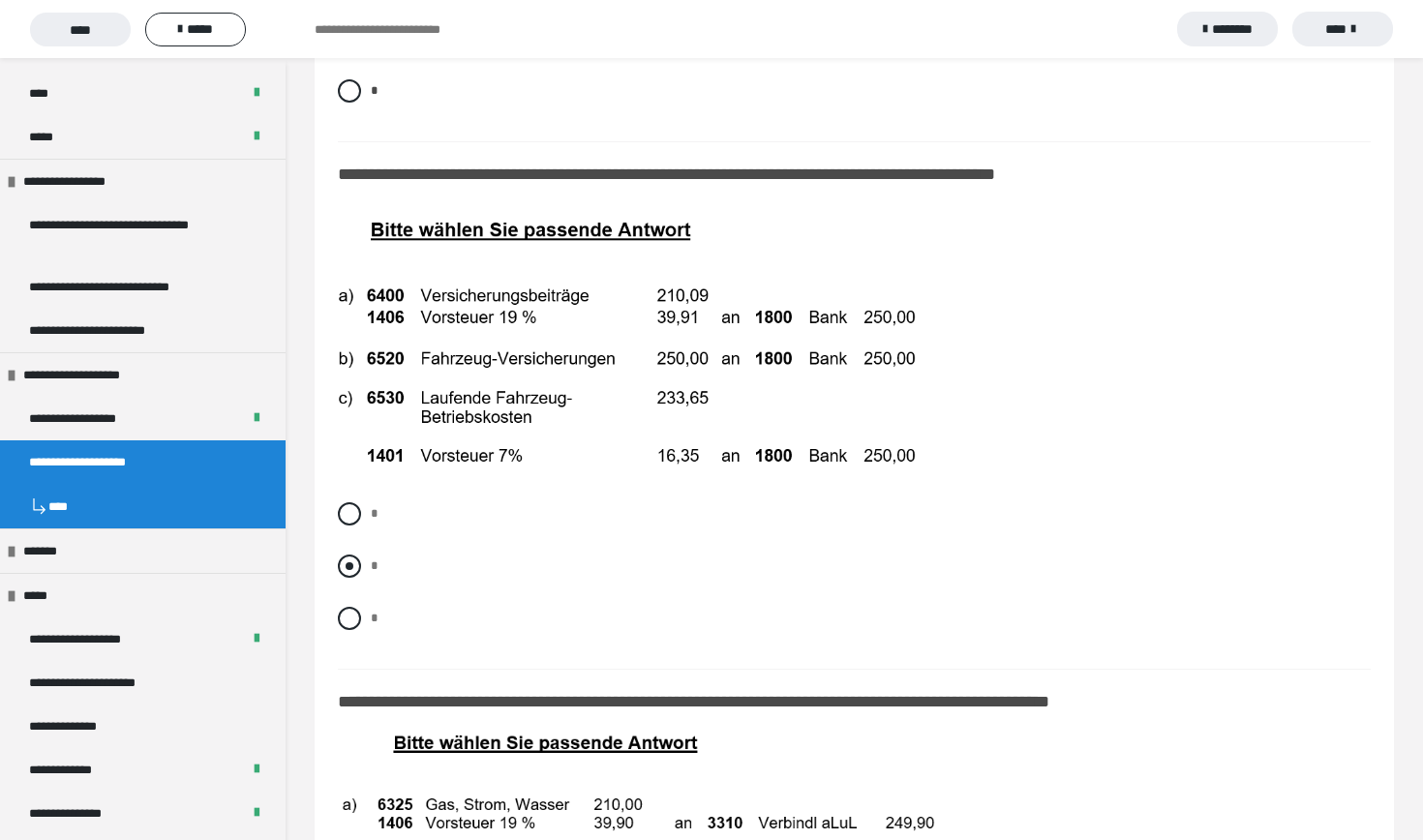 click on "*" at bounding box center (854, 566) 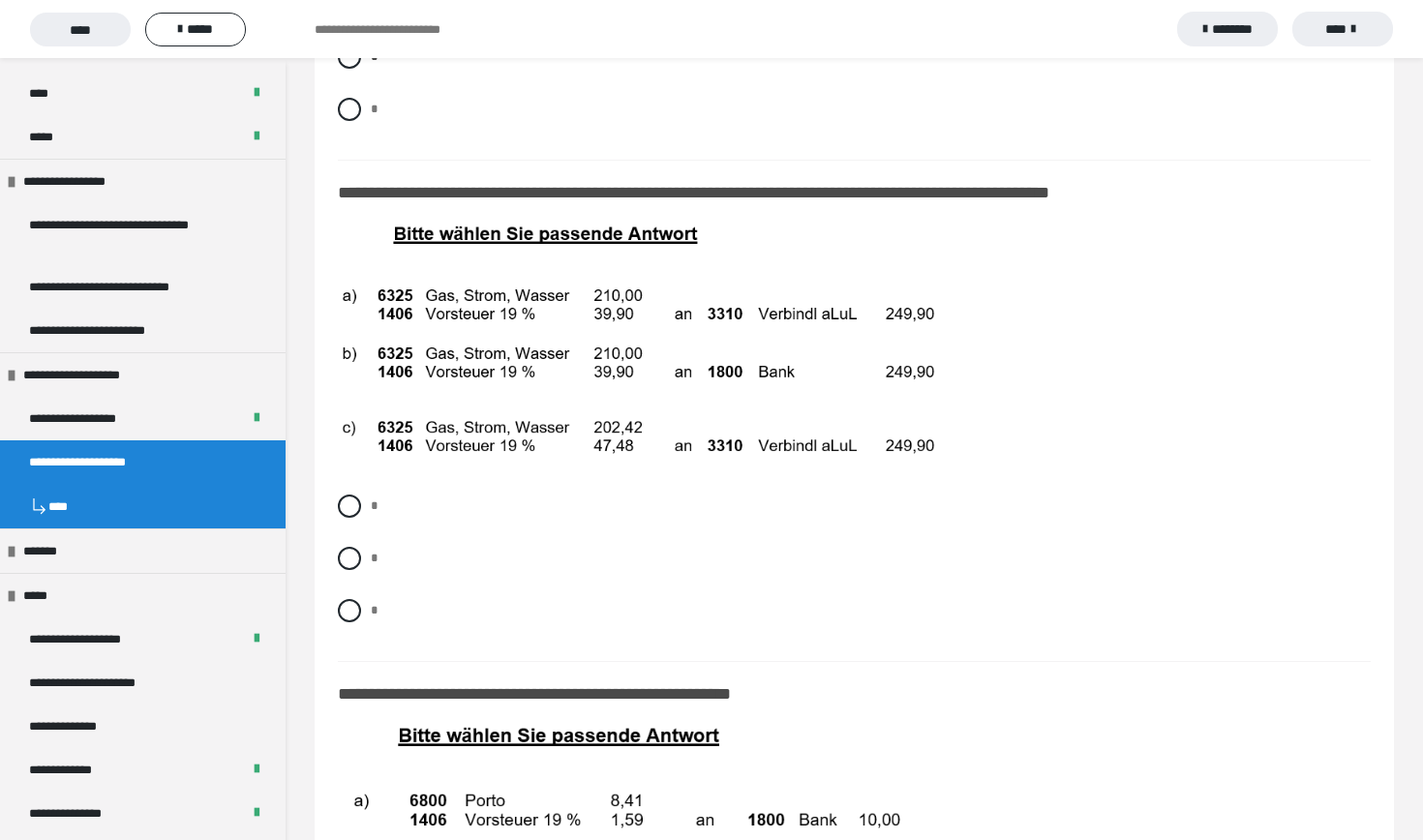 scroll, scrollTop: 11835, scrollLeft: 0, axis: vertical 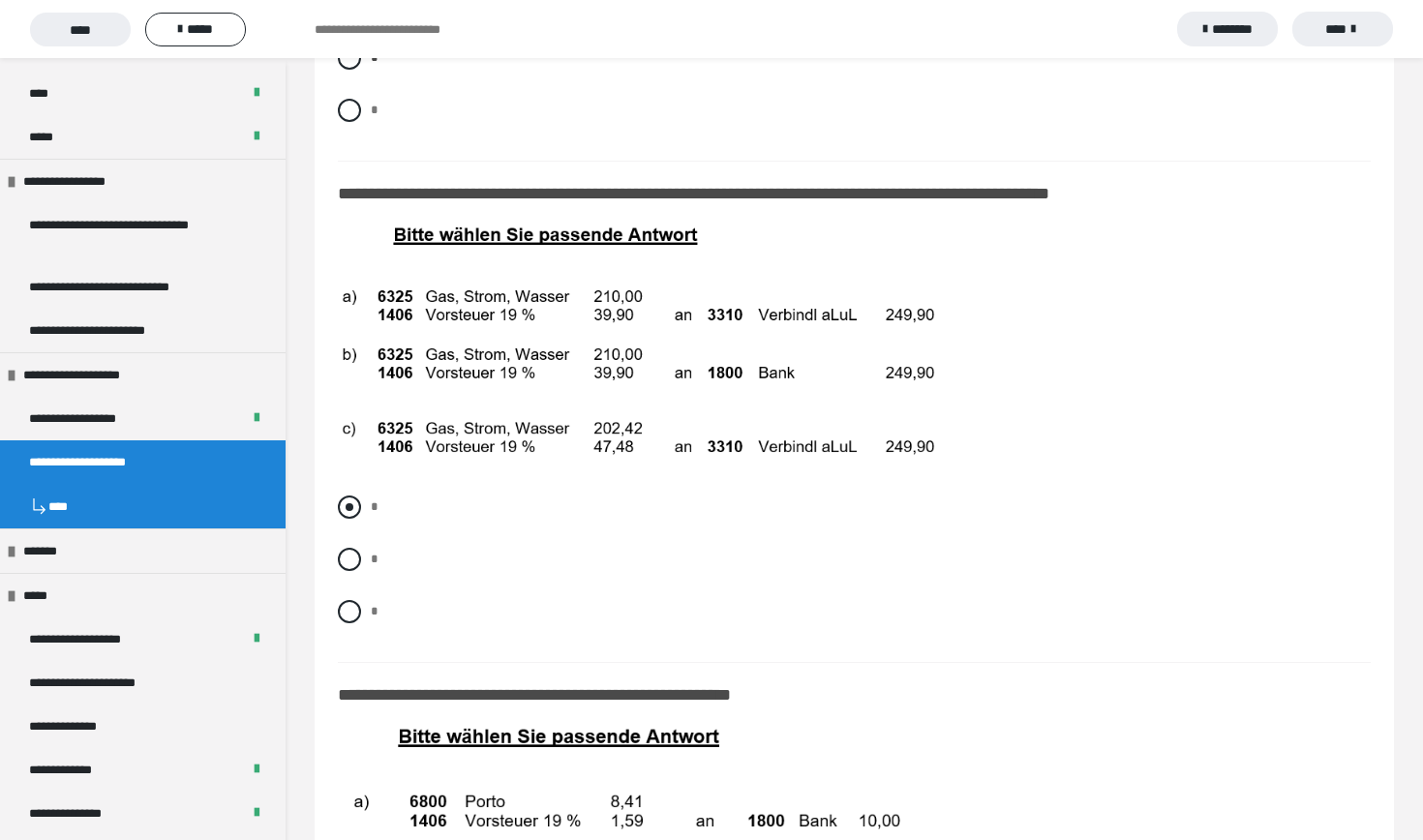 click at bounding box center [349, 507] 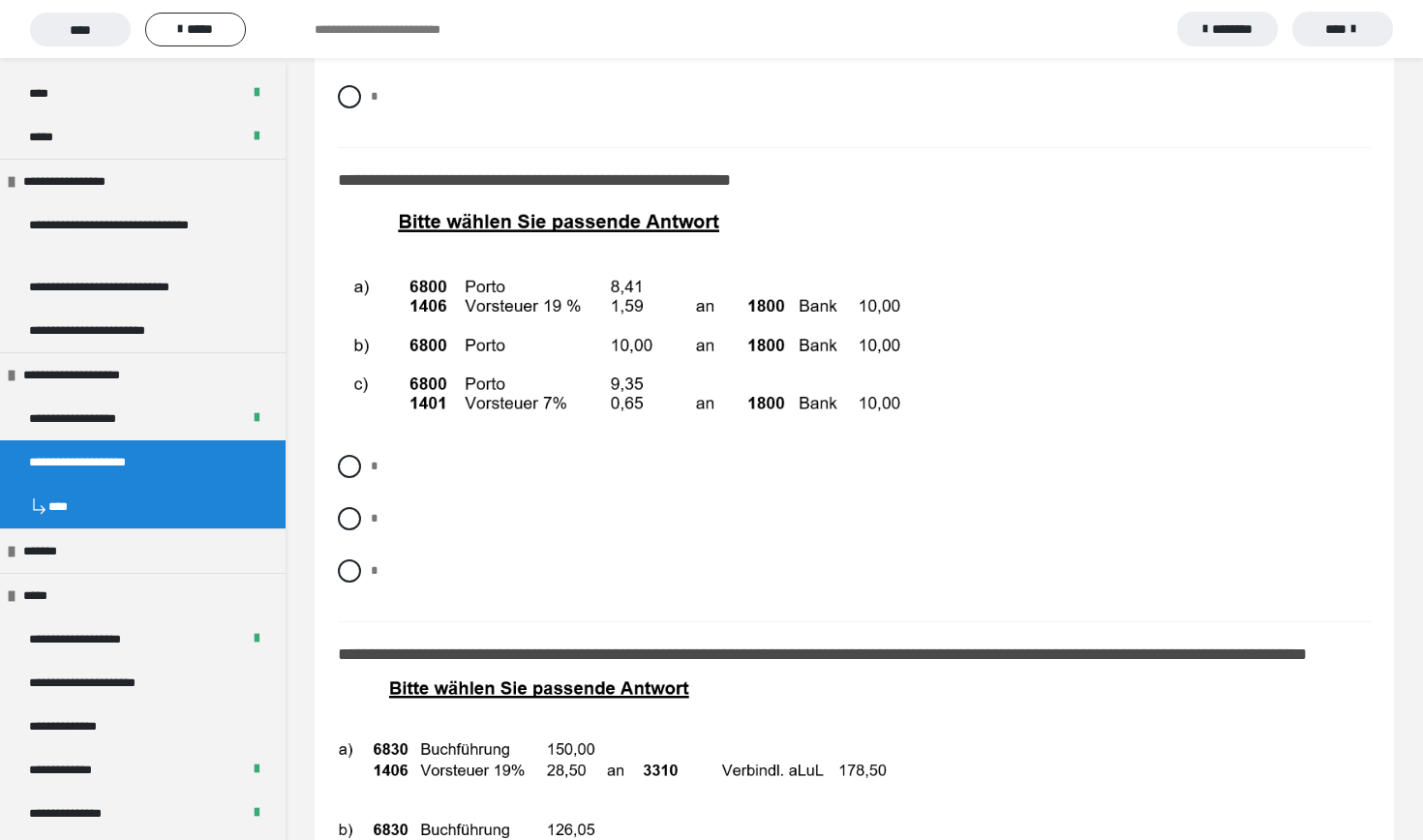scroll, scrollTop: 12356, scrollLeft: 0, axis: vertical 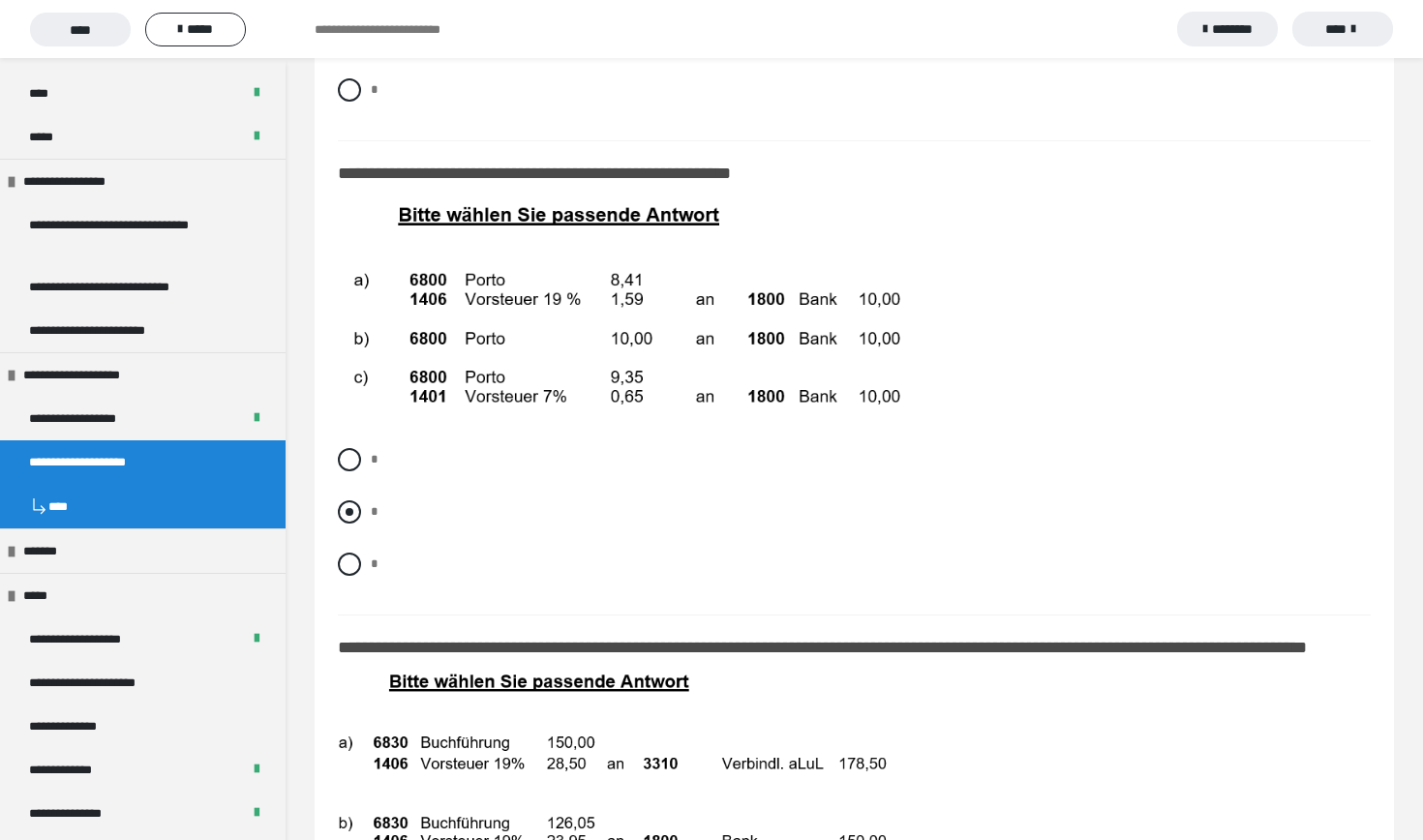 click on "*" at bounding box center [854, 512] 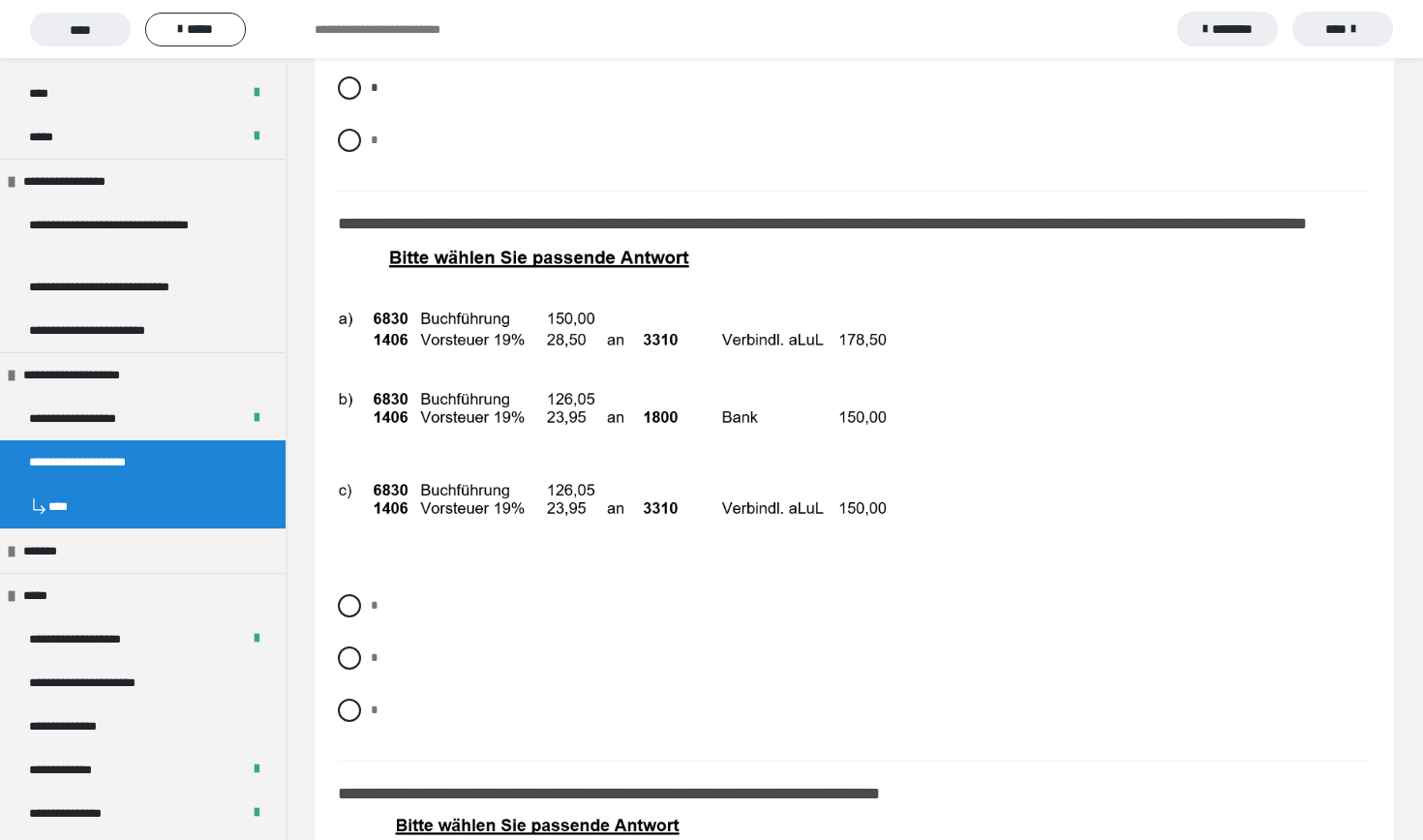 scroll, scrollTop: 12788, scrollLeft: 0, axis: vertical 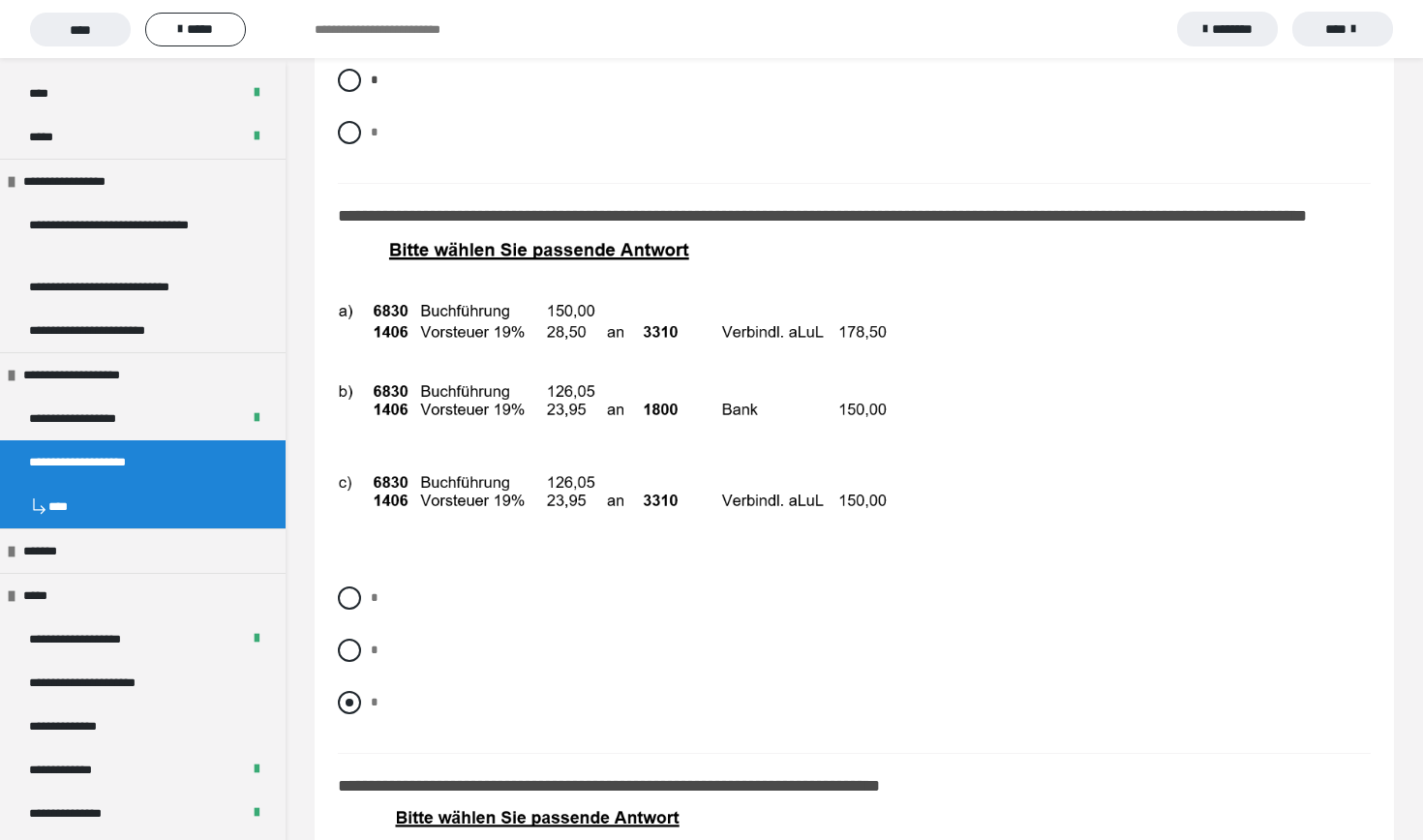 click at bounding box center [349, 703] 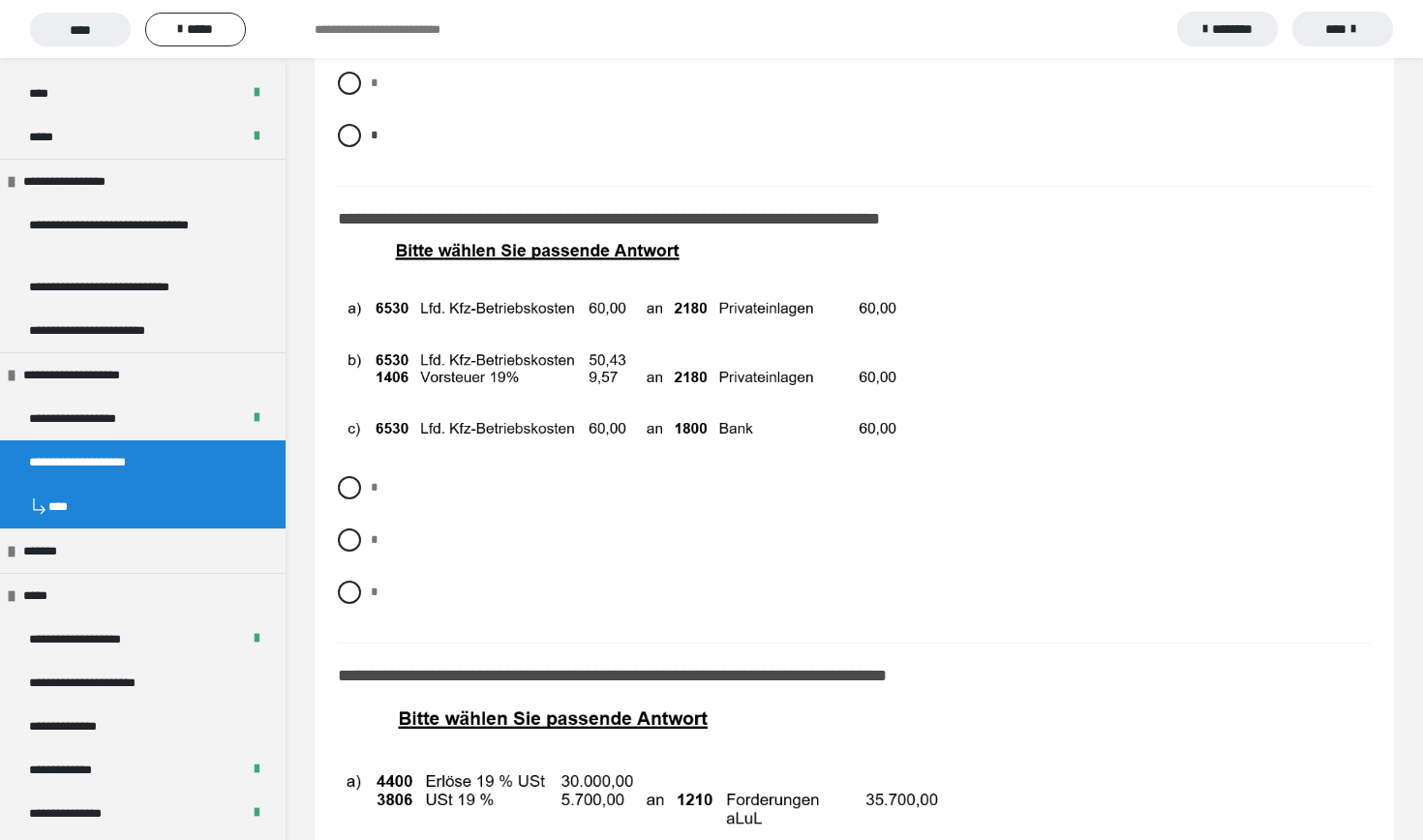 scroll, scrollTop: 13367, scrollLeft: 0, axis: vertical 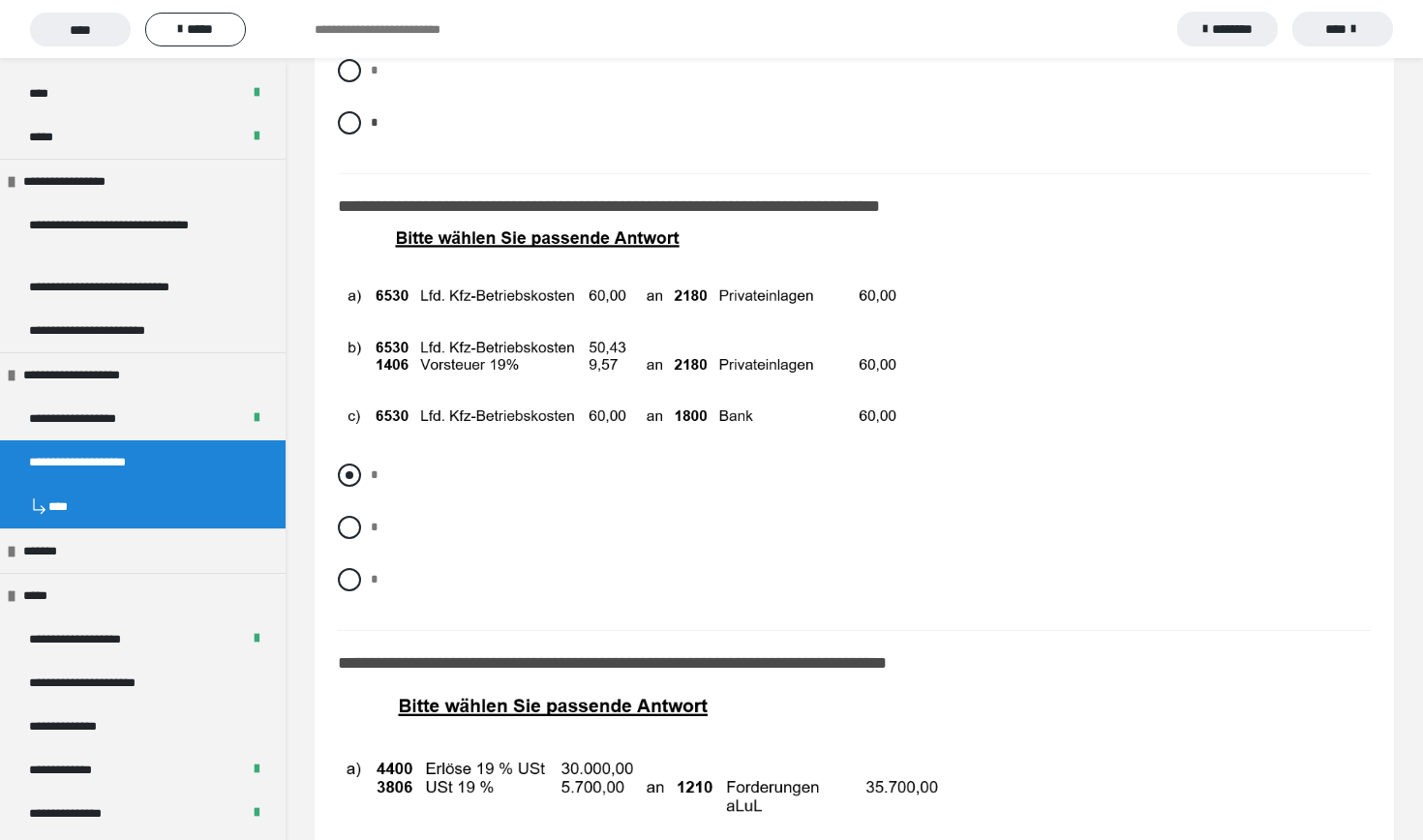 click at bounding box center (349, 475) 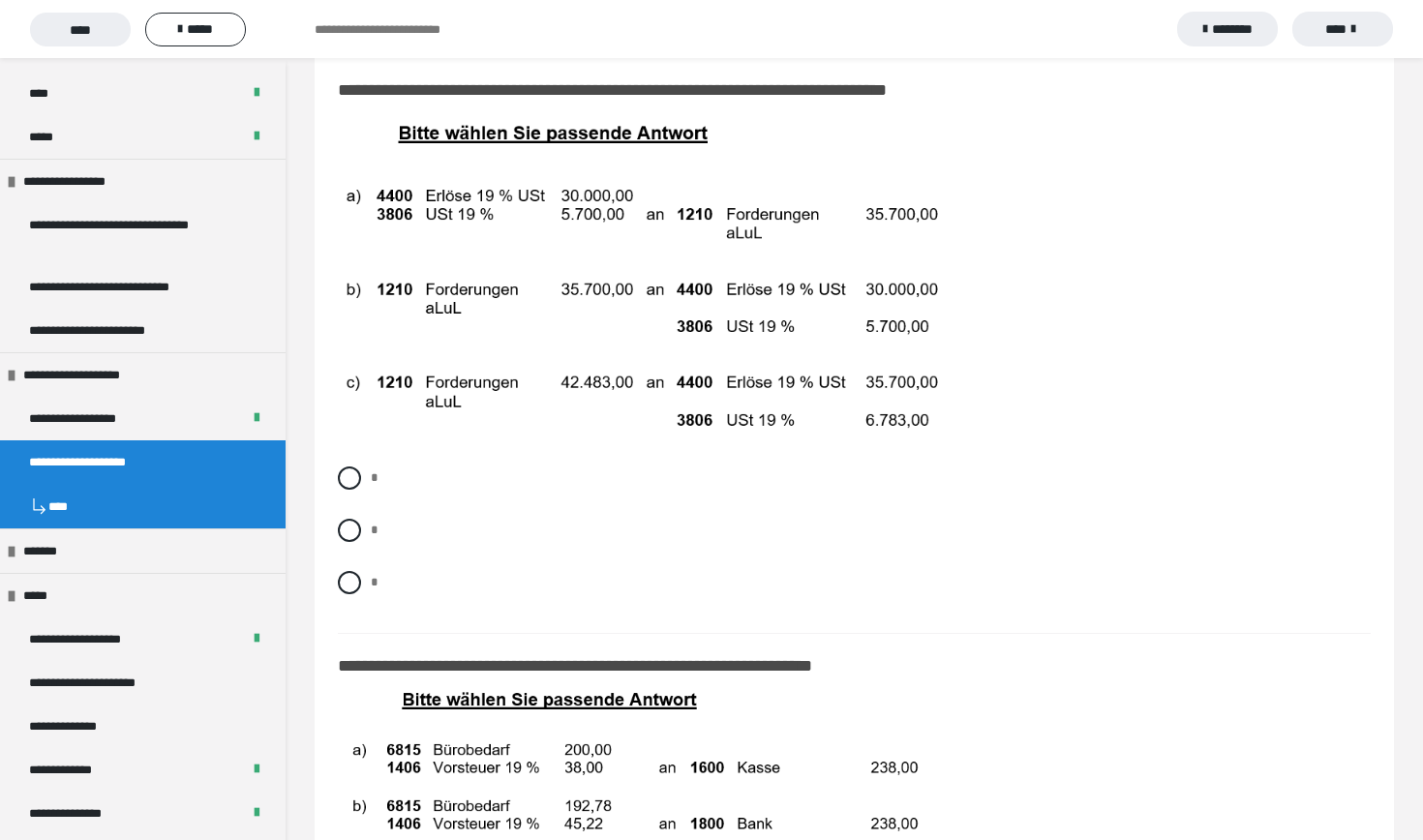 scroll, scrollTop: 13943, scrollLeft: 0, axis: vertical 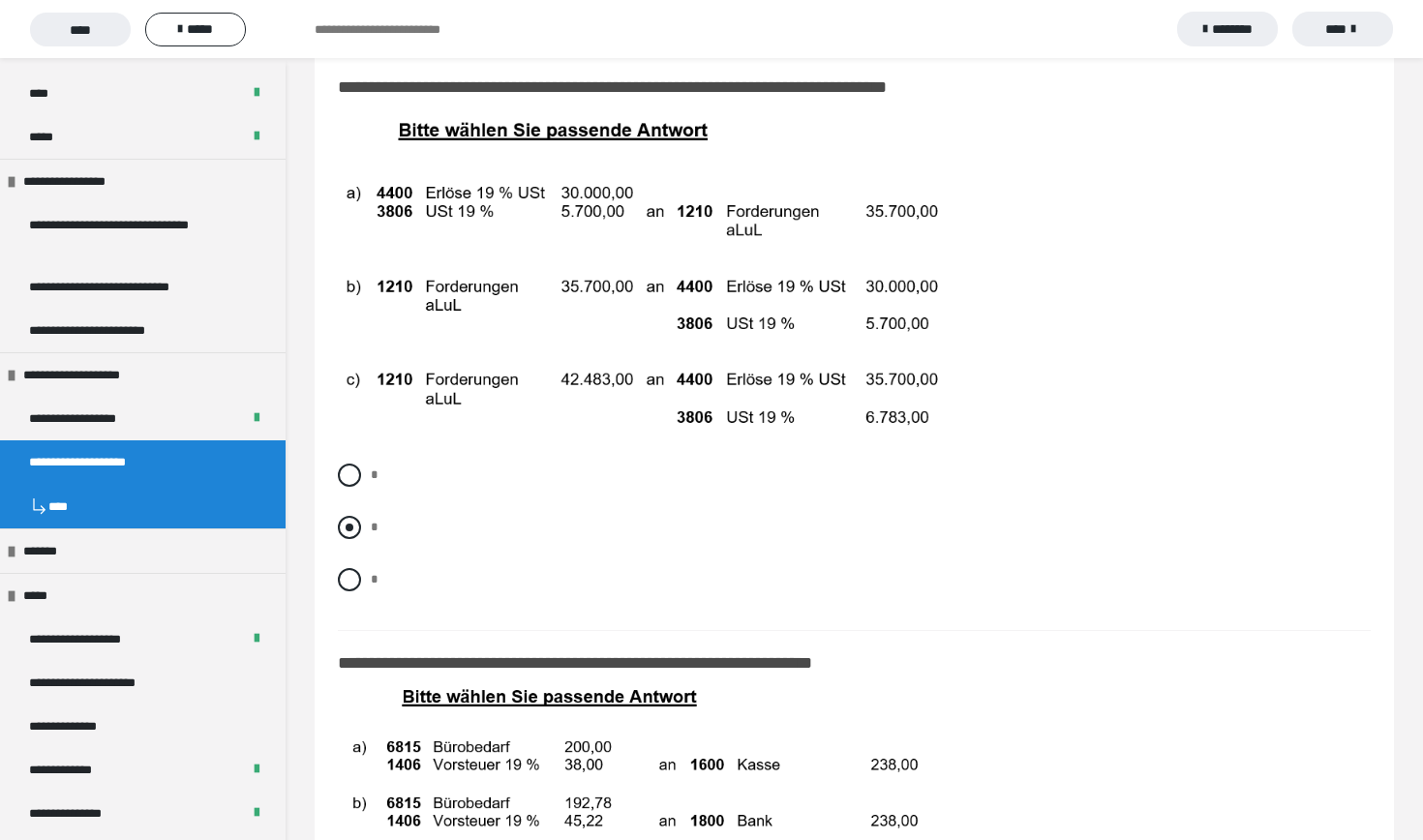 click on "*" at bounding box center (854, 527) 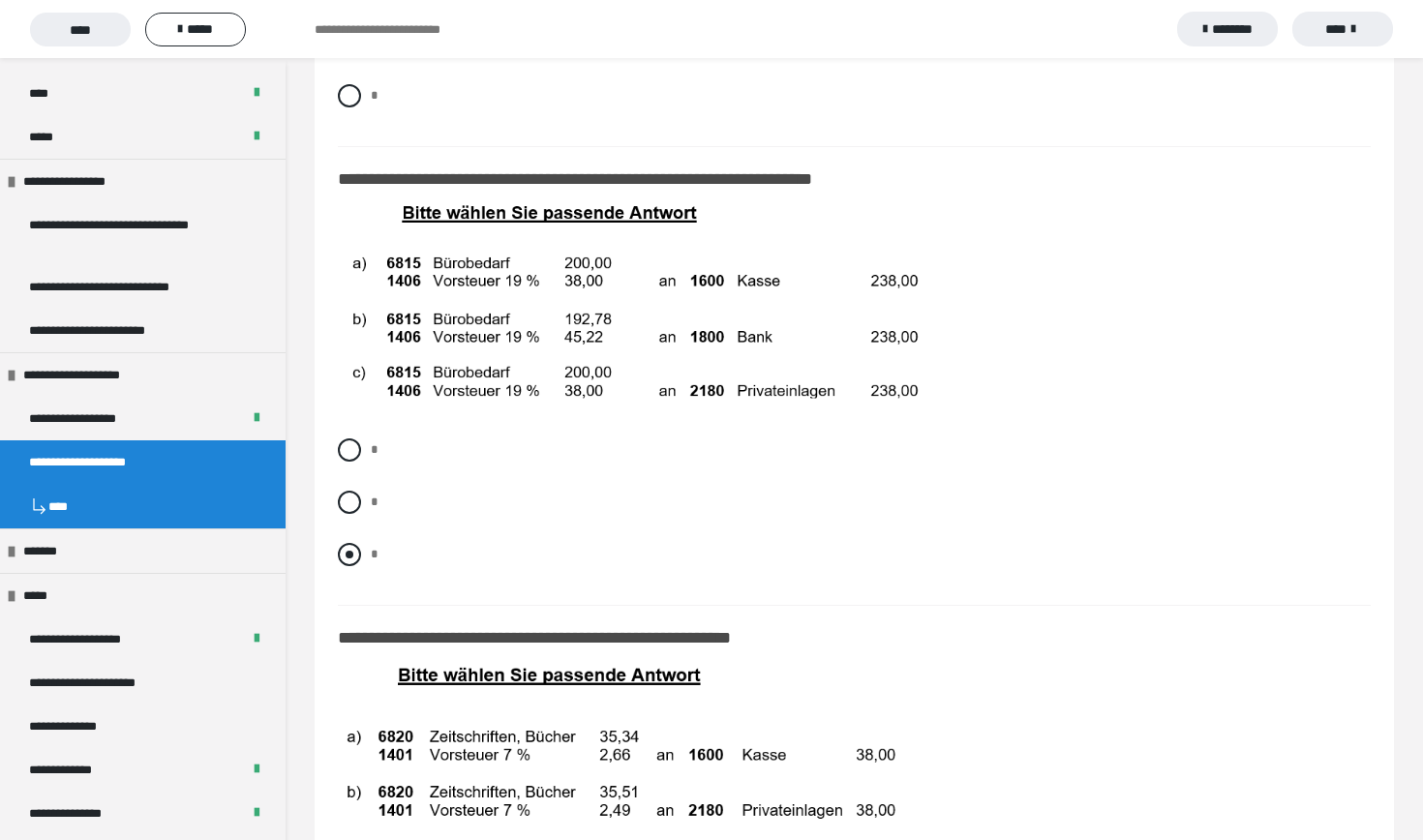scroll, scrollTop: 14457, scrollLeft: 0, axis: vertical 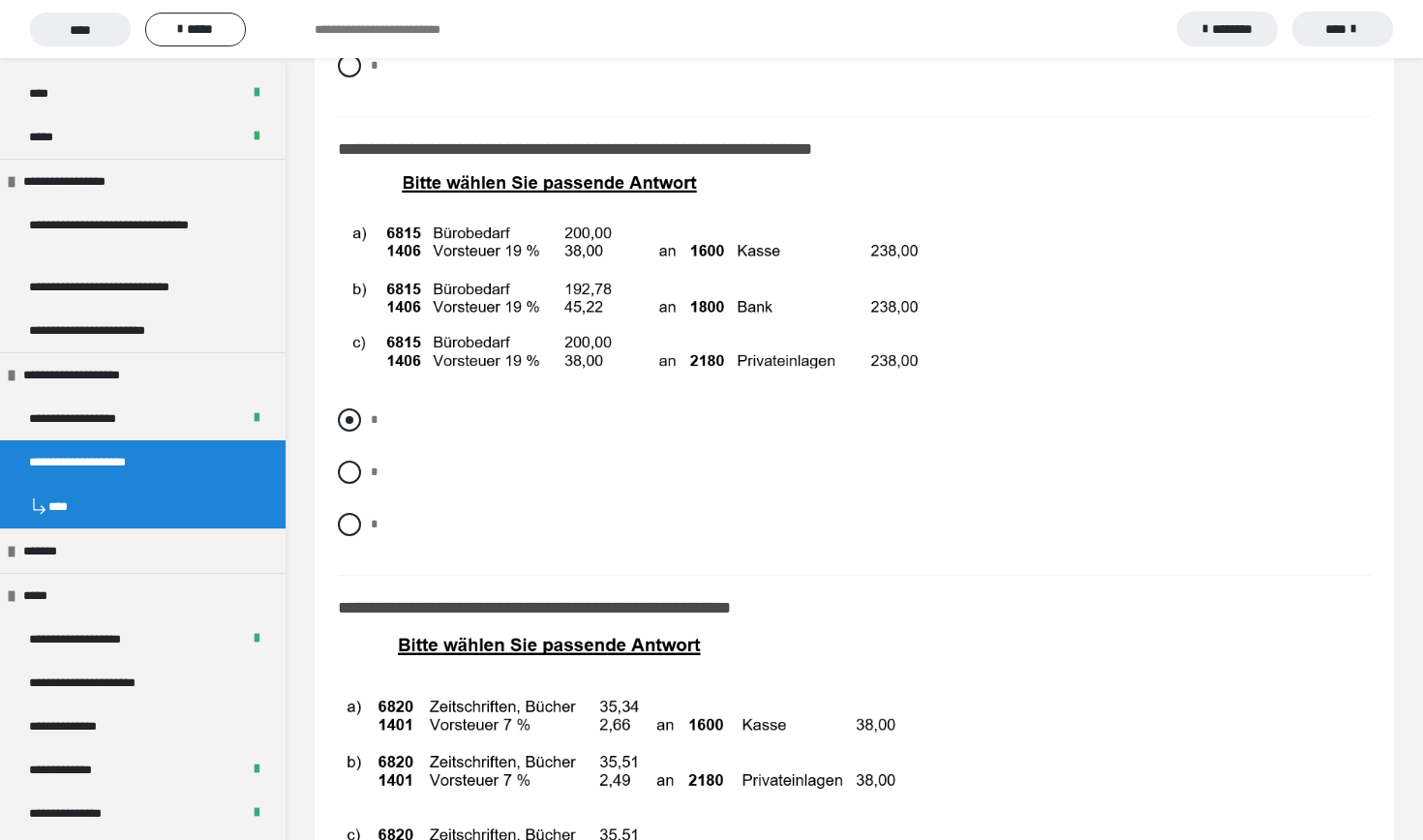 click at bounding box center (349, 420) 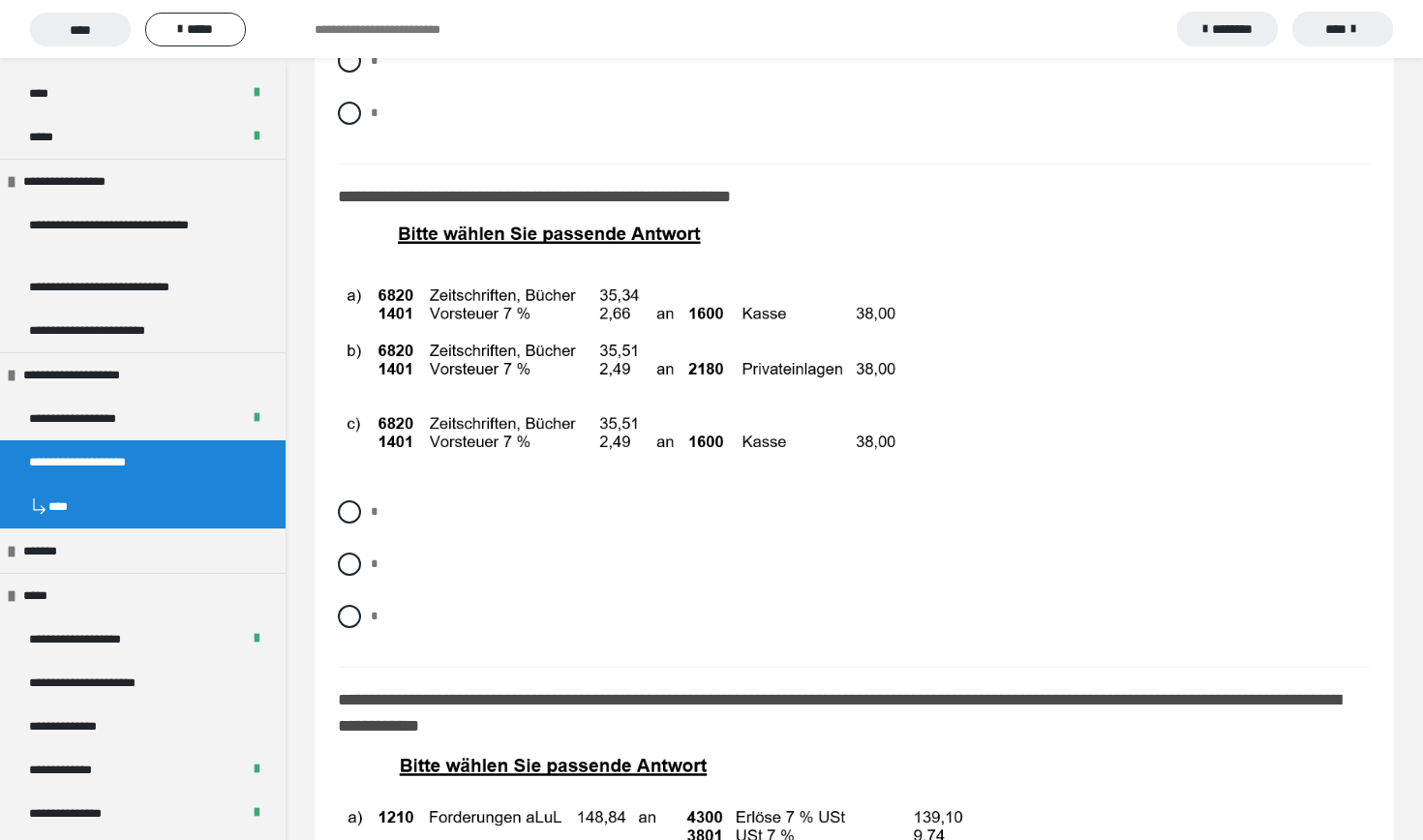 scroll, scrollTop: 14870, scrollLeft: 0, axis: vertical 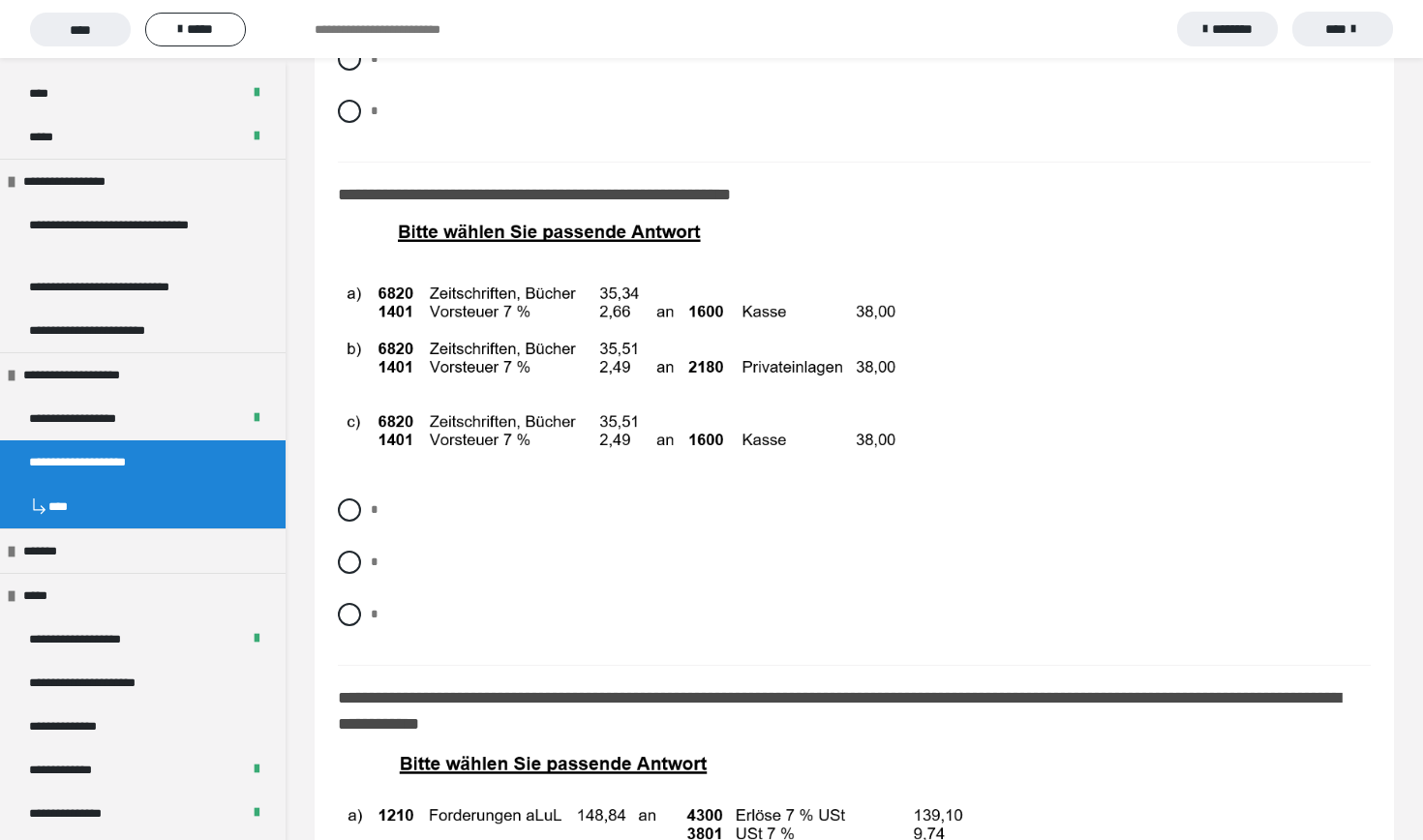 click at bounding box center [628, 350] 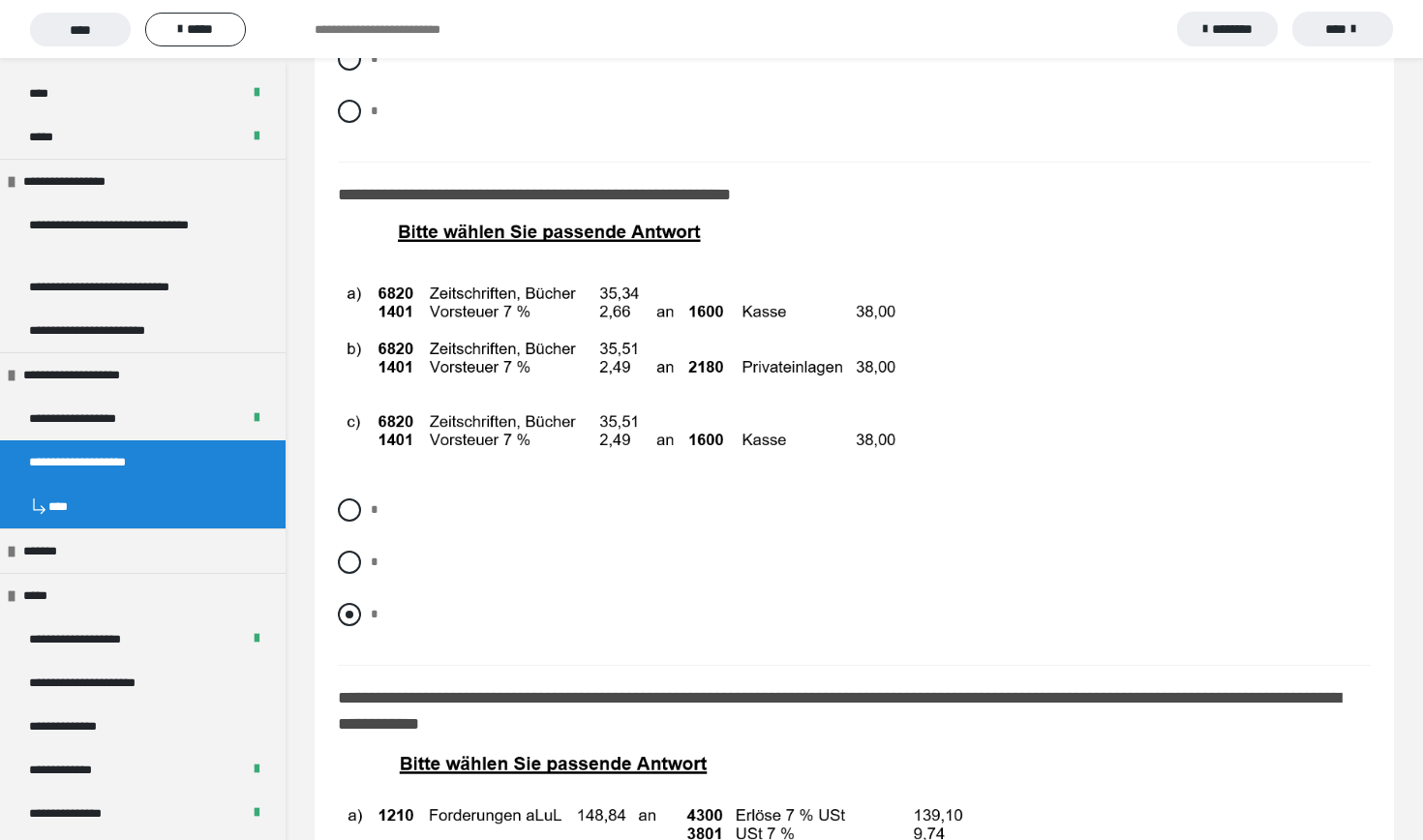 click at bounding box center (349, 615) 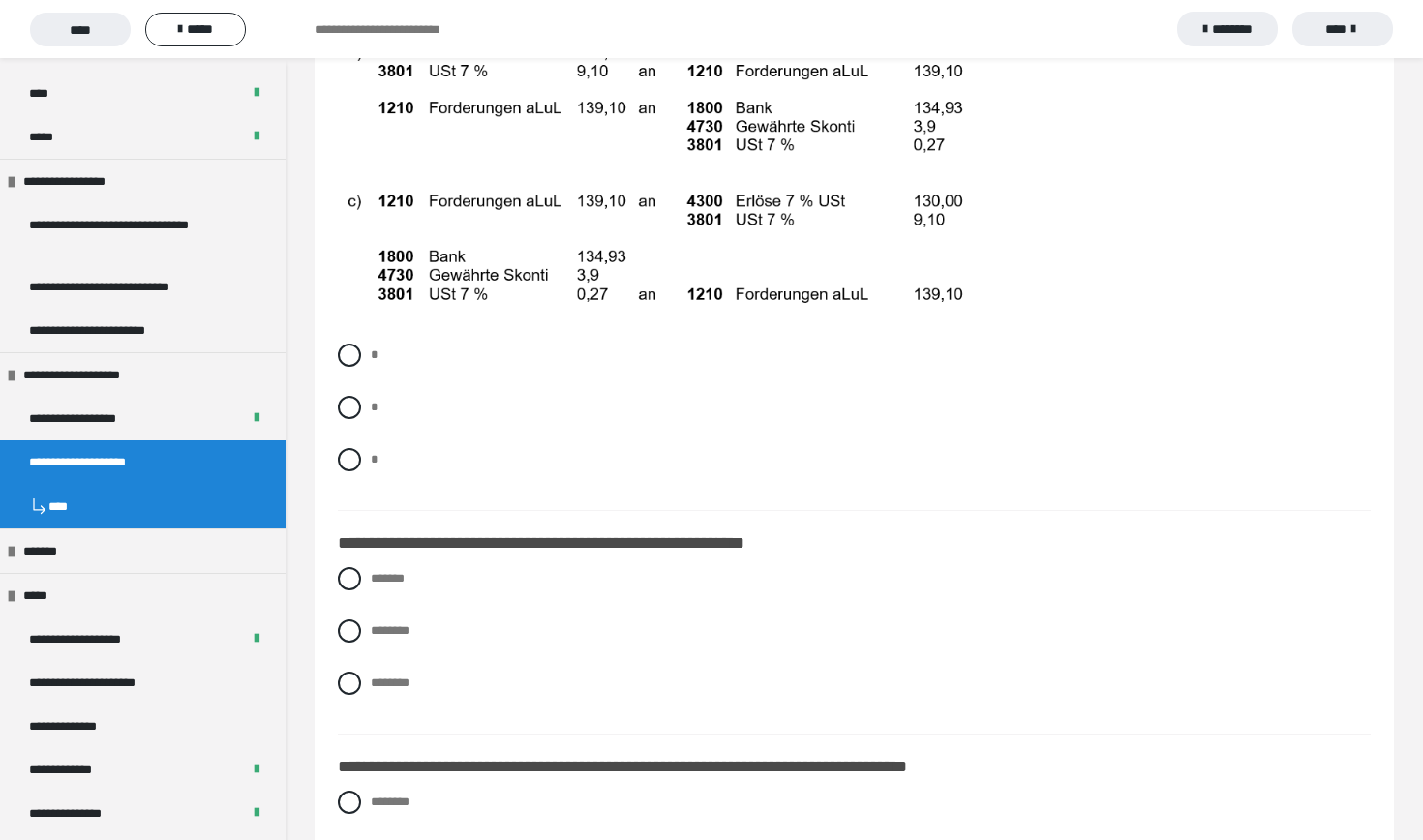 scroll, scrollTop: 15824, scrollLeft: 0, axis: vertical 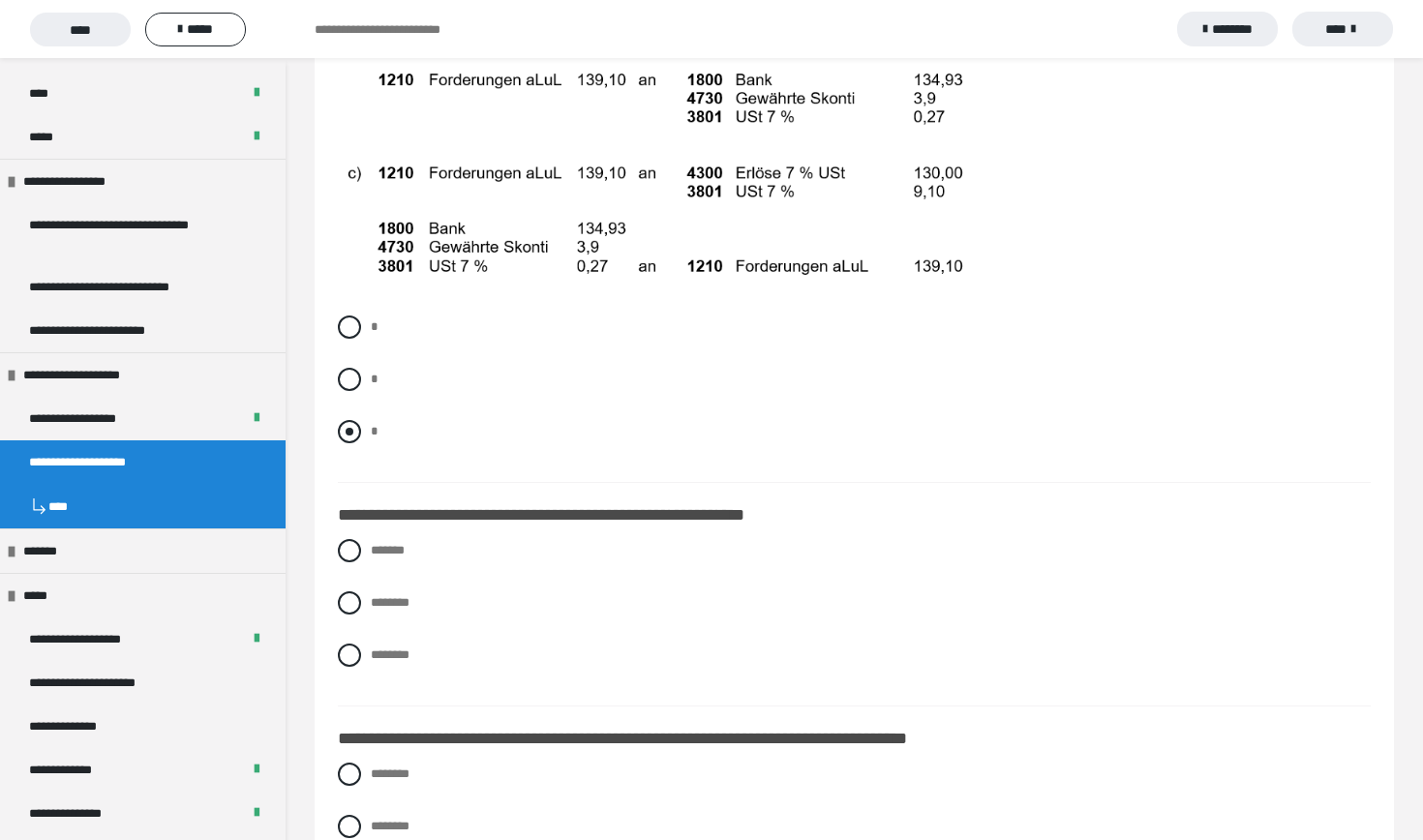 click at bounding box center (349, 432) 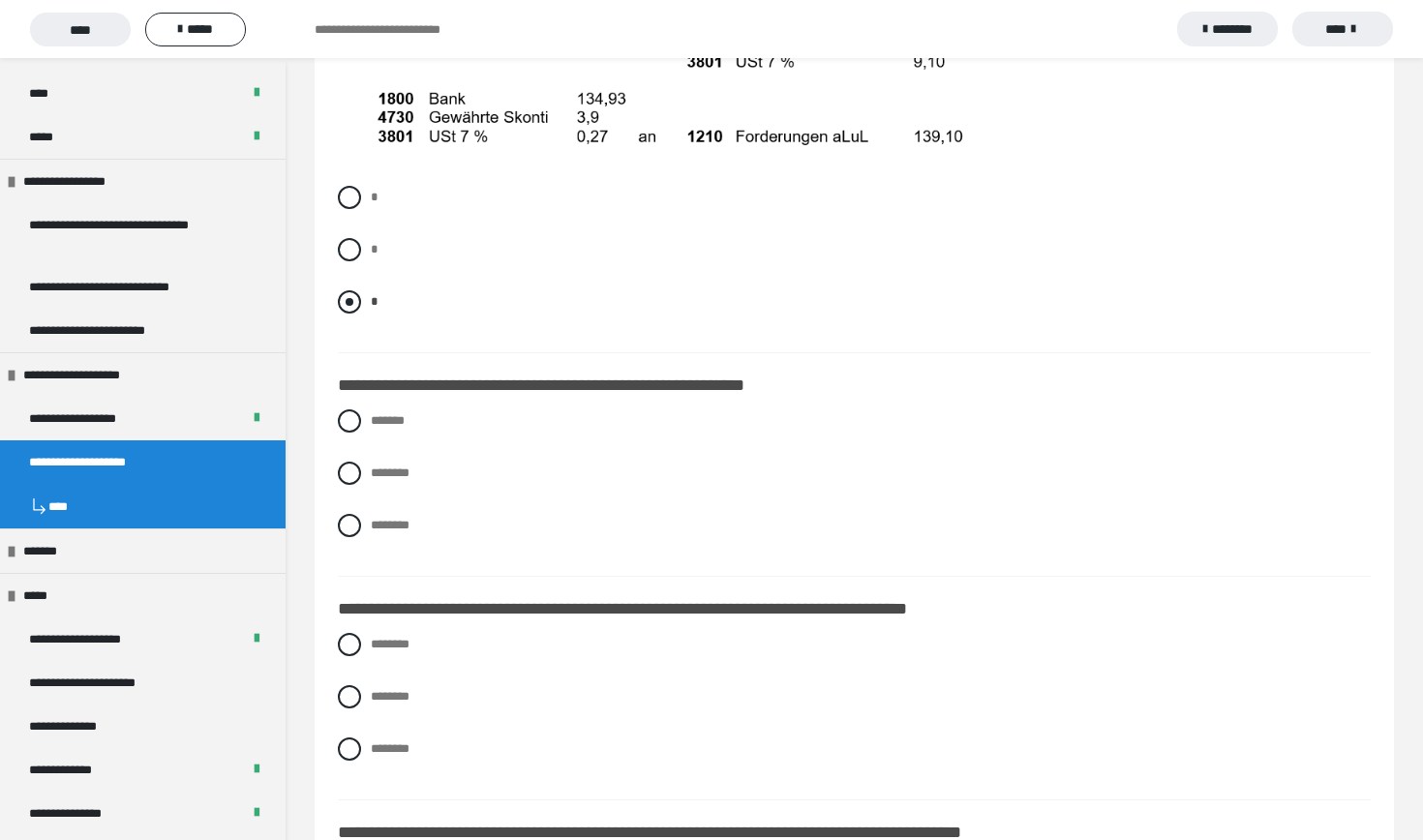 scroll, scrollTop: 15955, scrollLeft: 0, axis: vertical 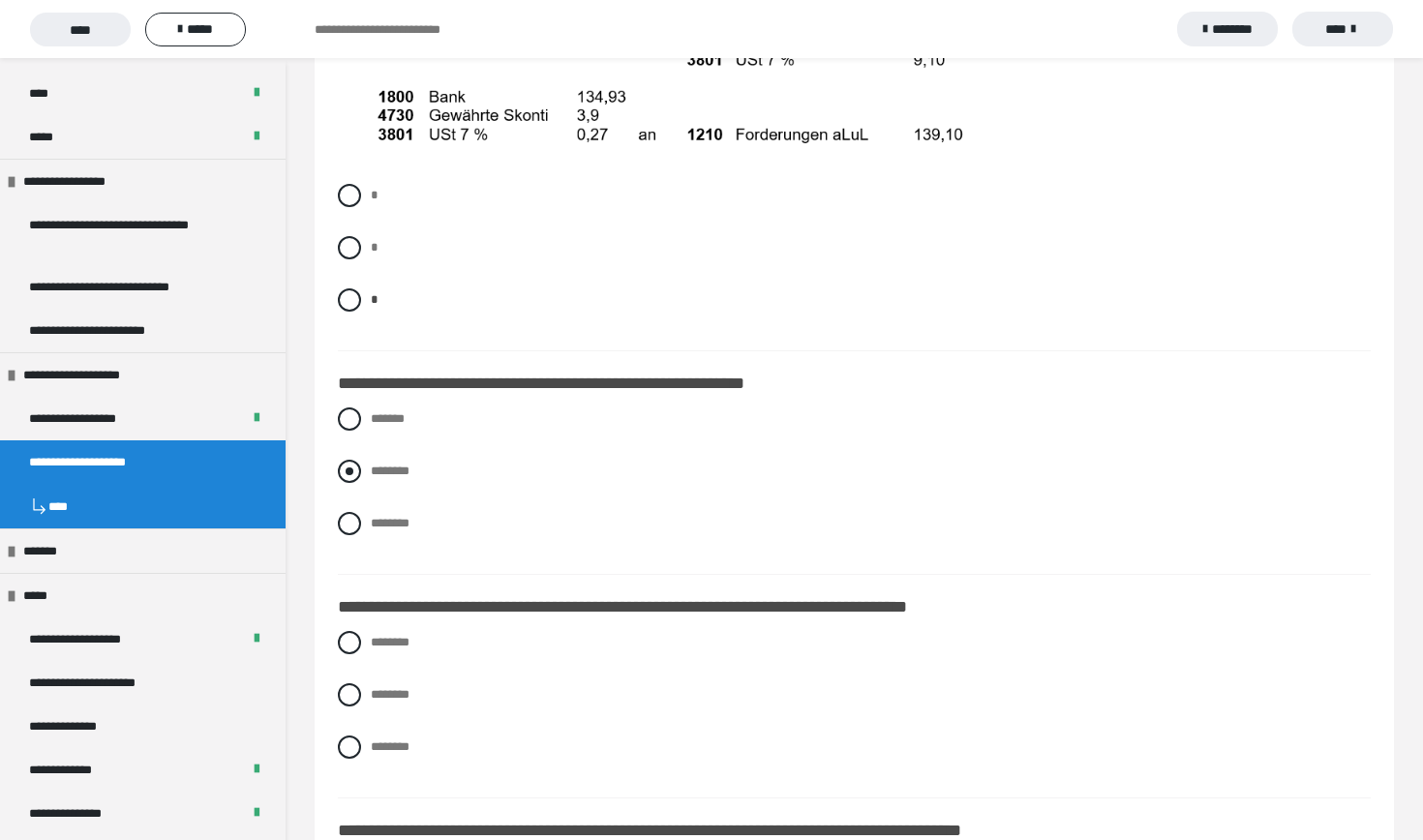 click on "********" at bounding box center (377, 465) 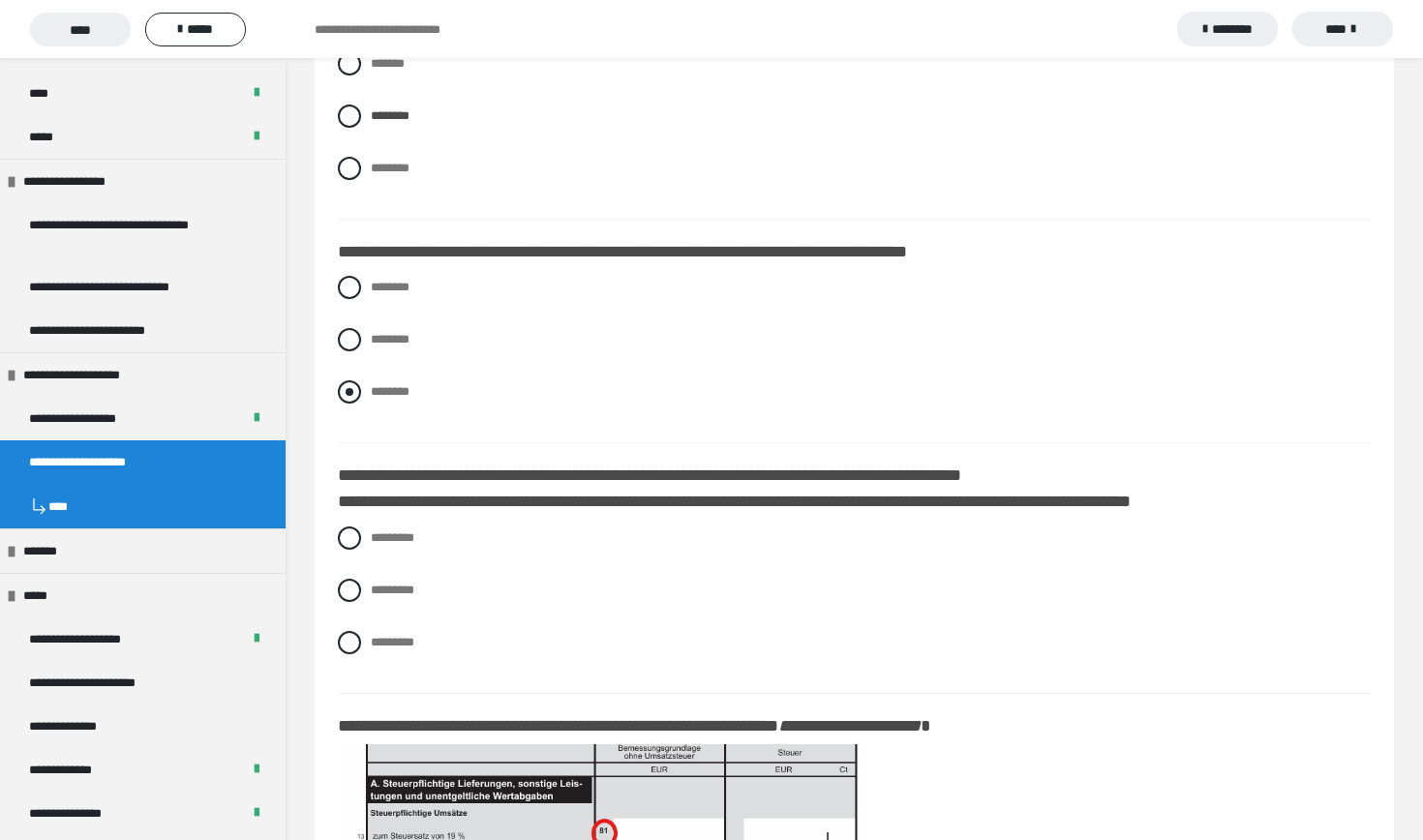 scroll, scrollTop: 16311, scrollLeft: 0, axis: vertical 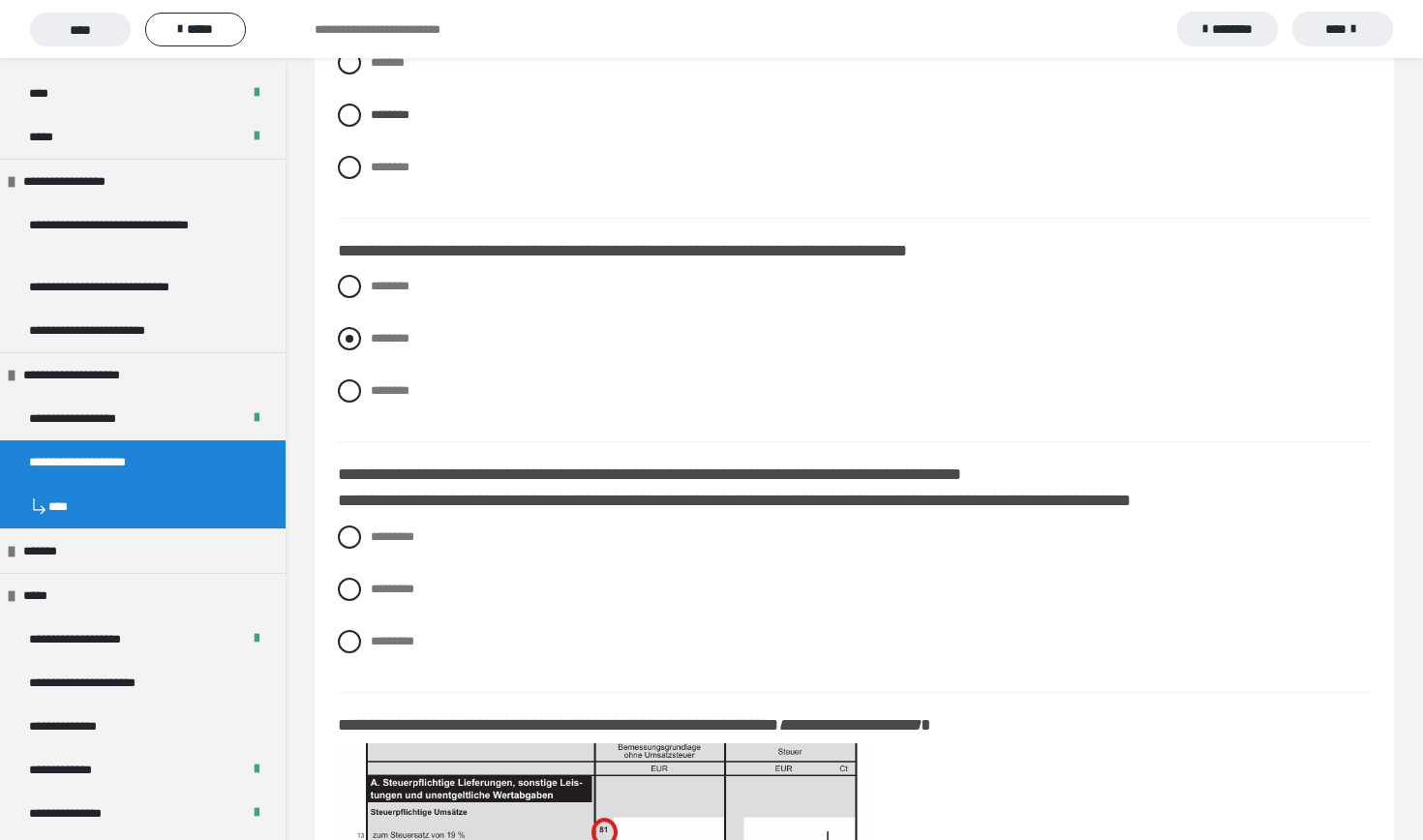 click on "********" at bounding box center (854, 339) 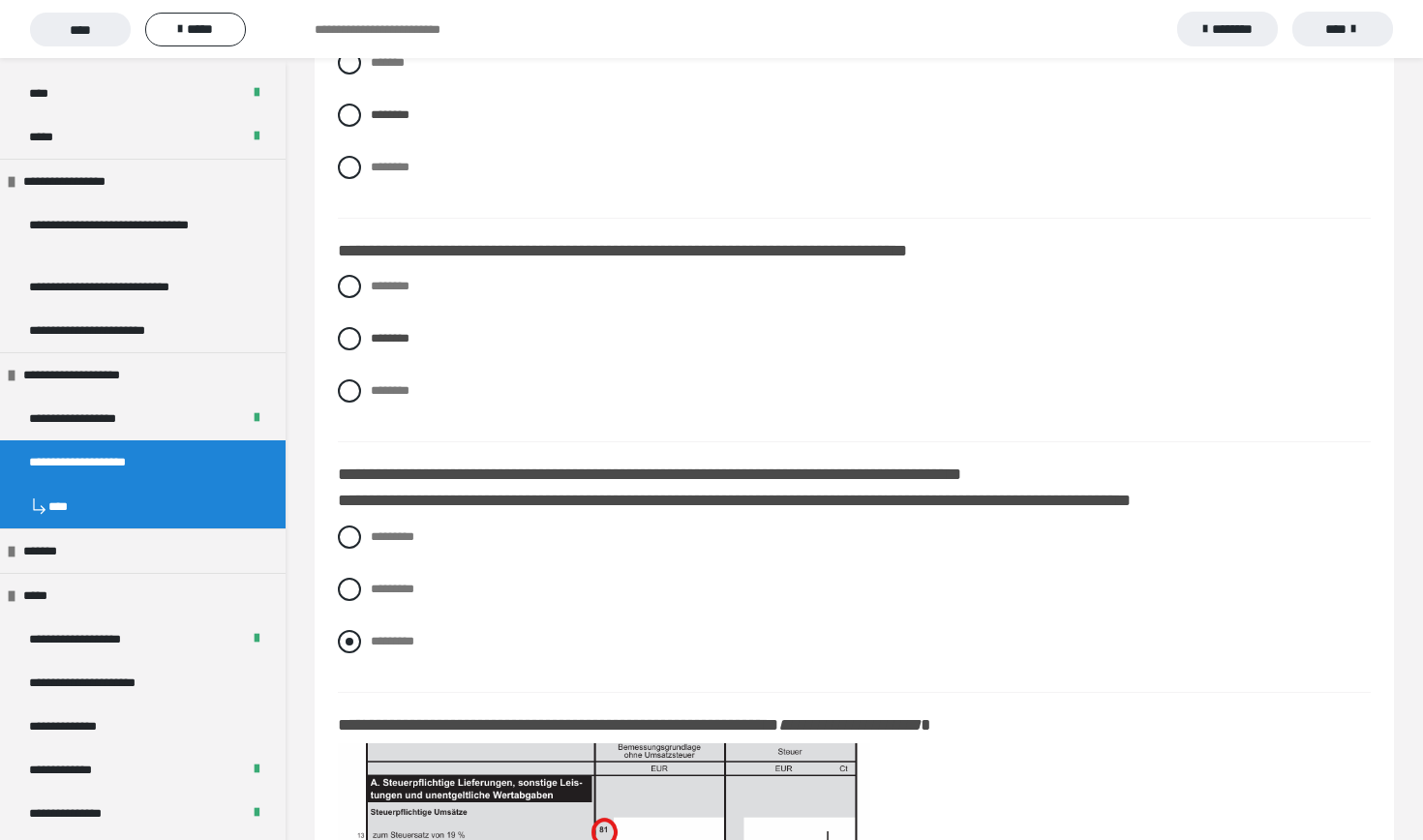 click on "*********" at bounding box center [392, 641] 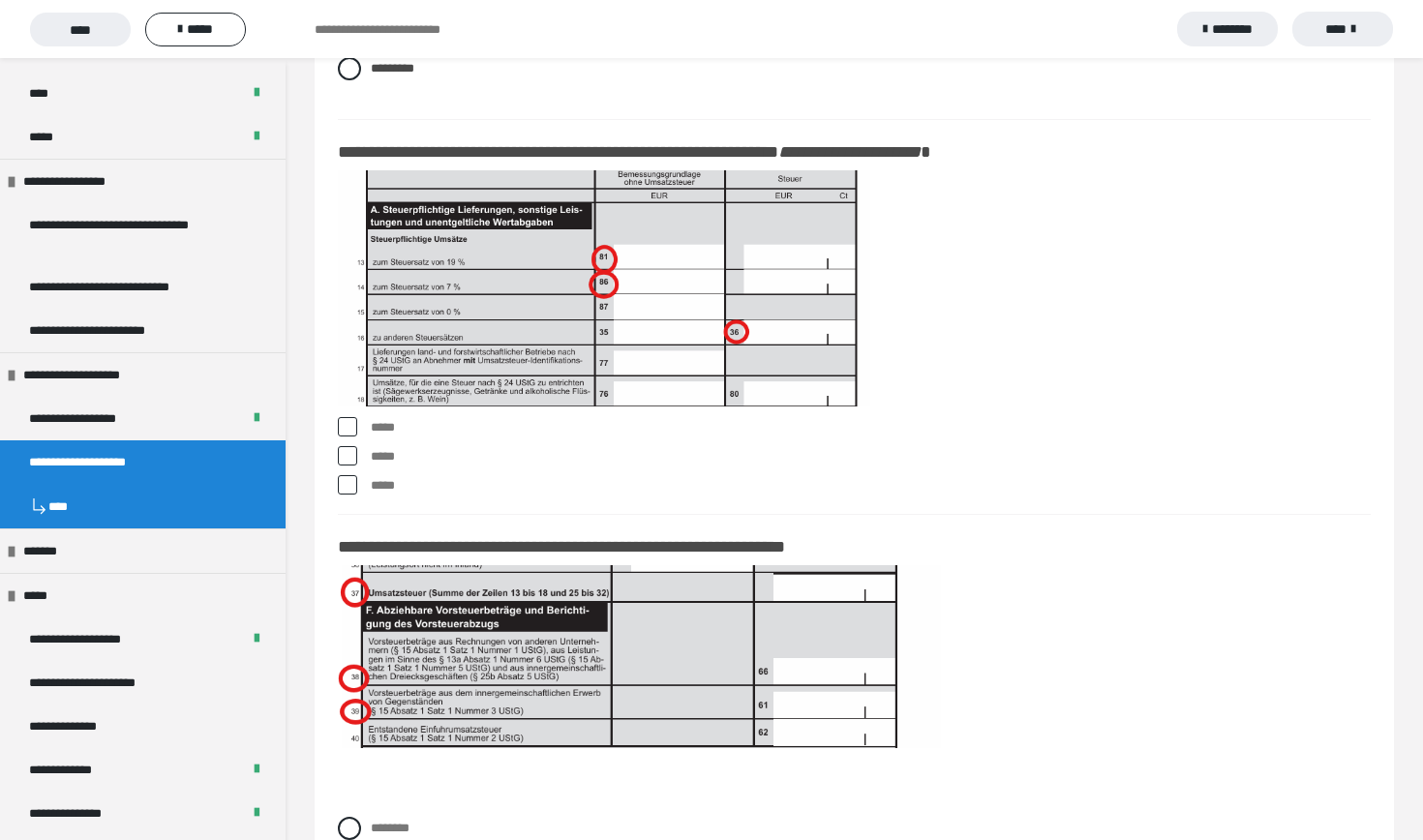scroll, scrollTop: 16886, scrollLeft: 0, axis: vertical 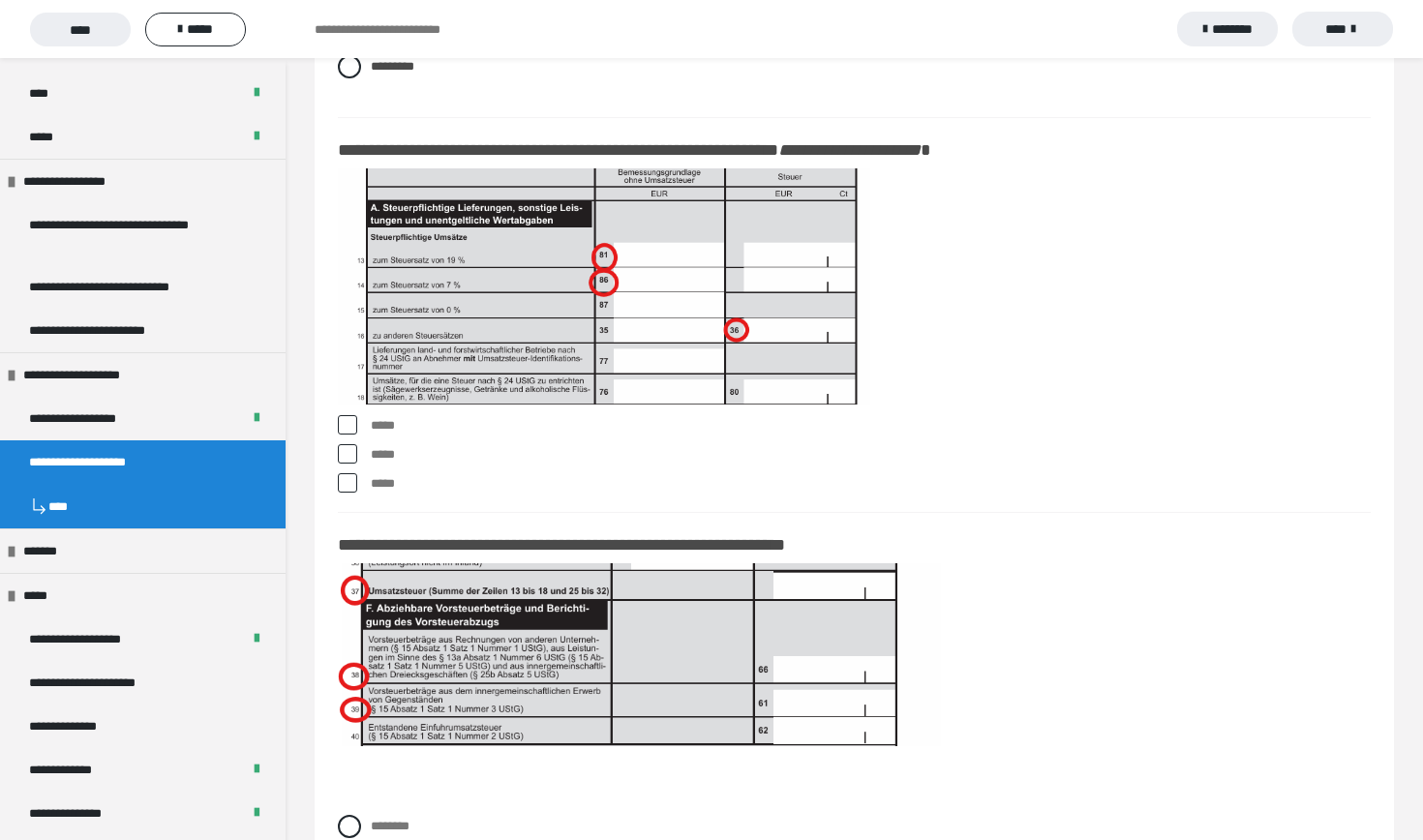 click on "*****" at bounding box center [854, 426] 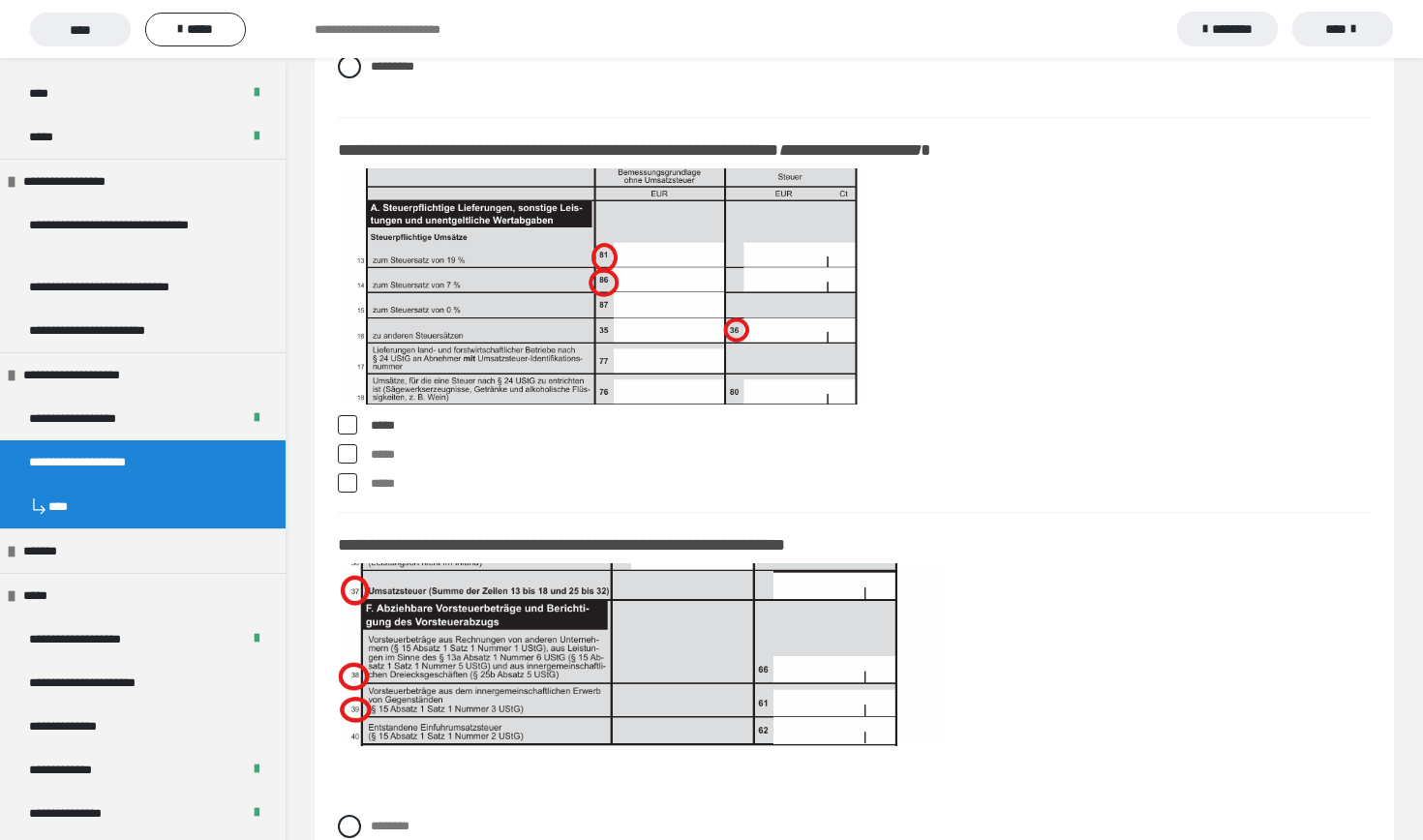 click on "*****" at bounding box center (870, 455) 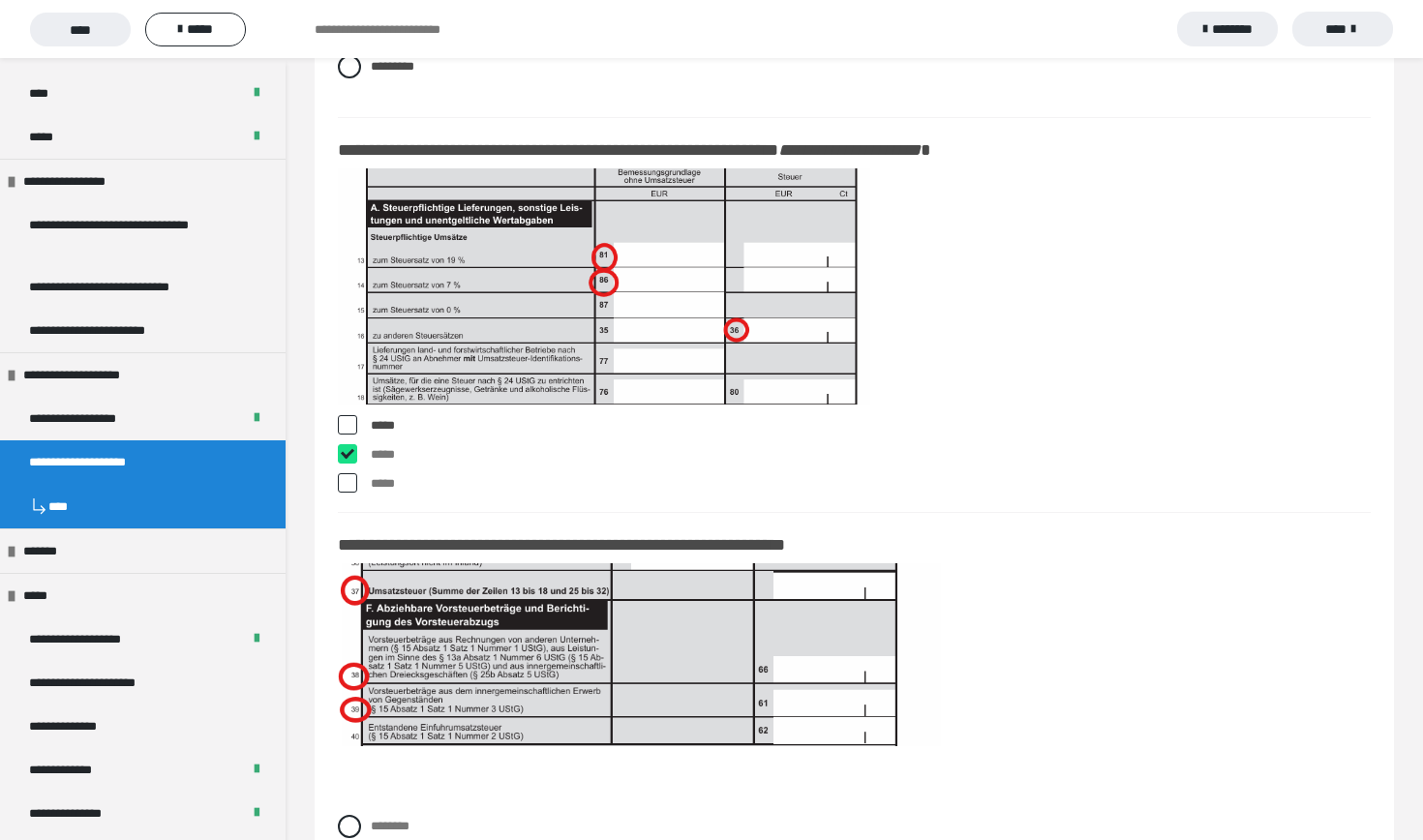 checkbox on "****" 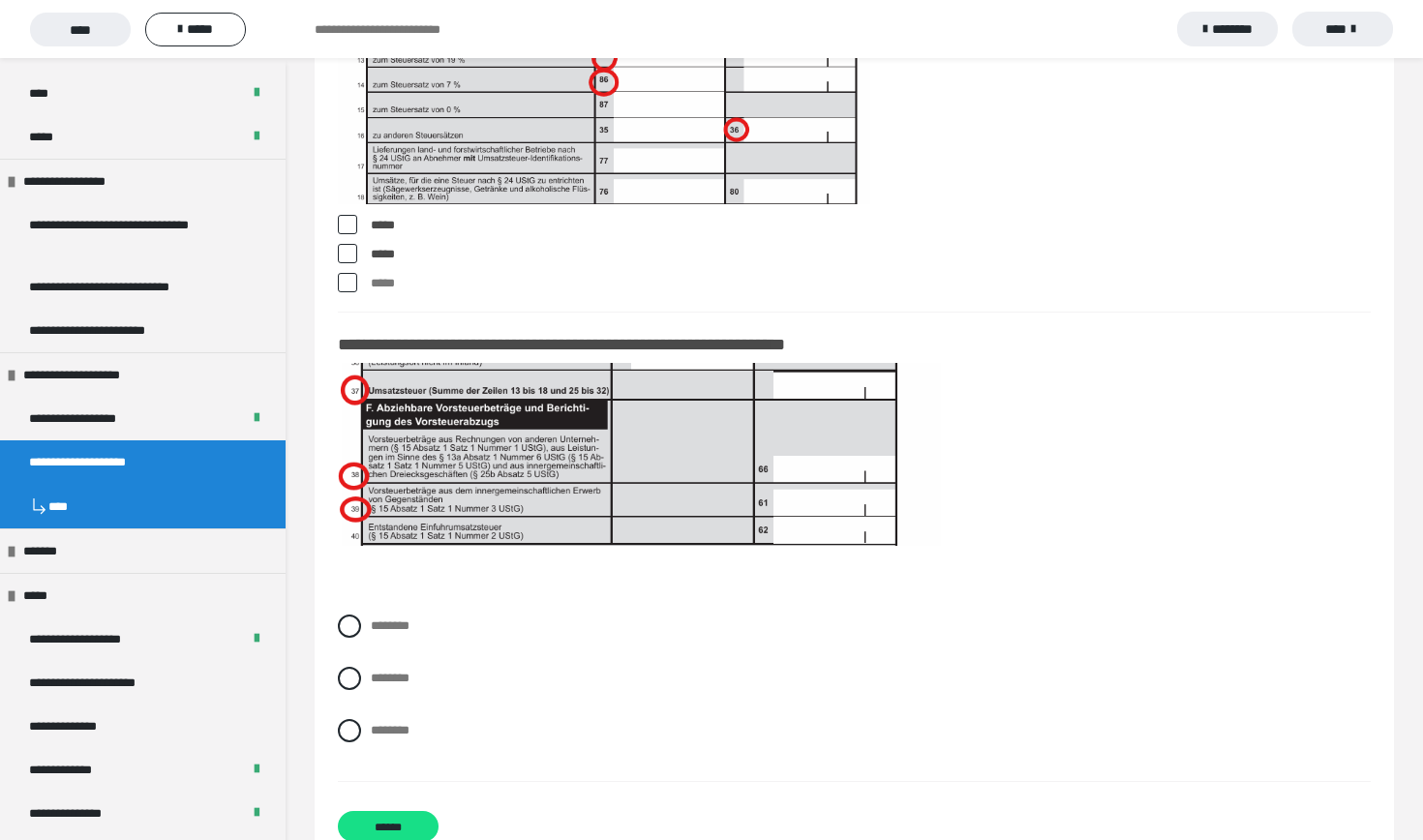 scroll, scrollTop: 17103, scrollLeft: 0, axis: vertical 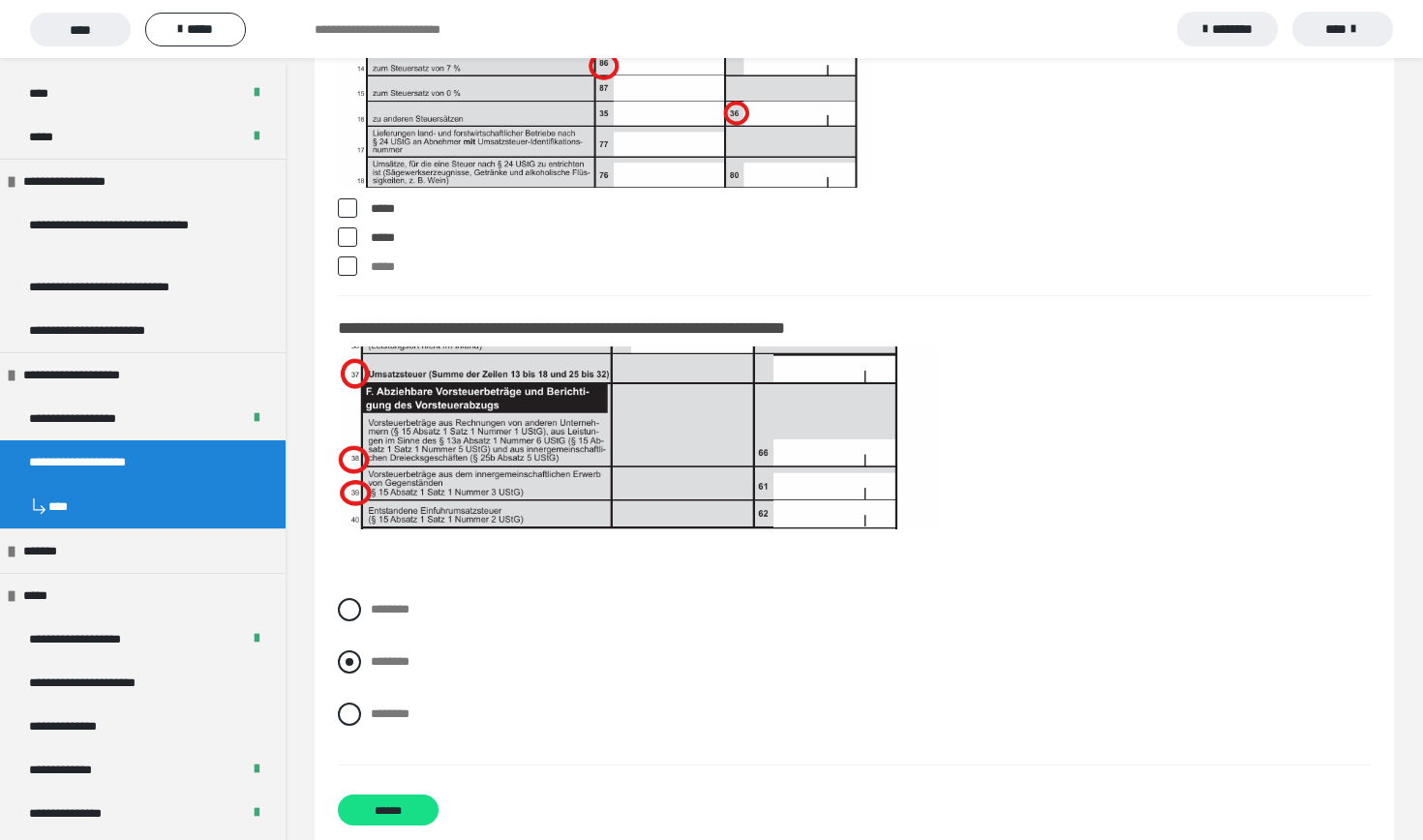 click on "********" at bounding box center [390, 661] 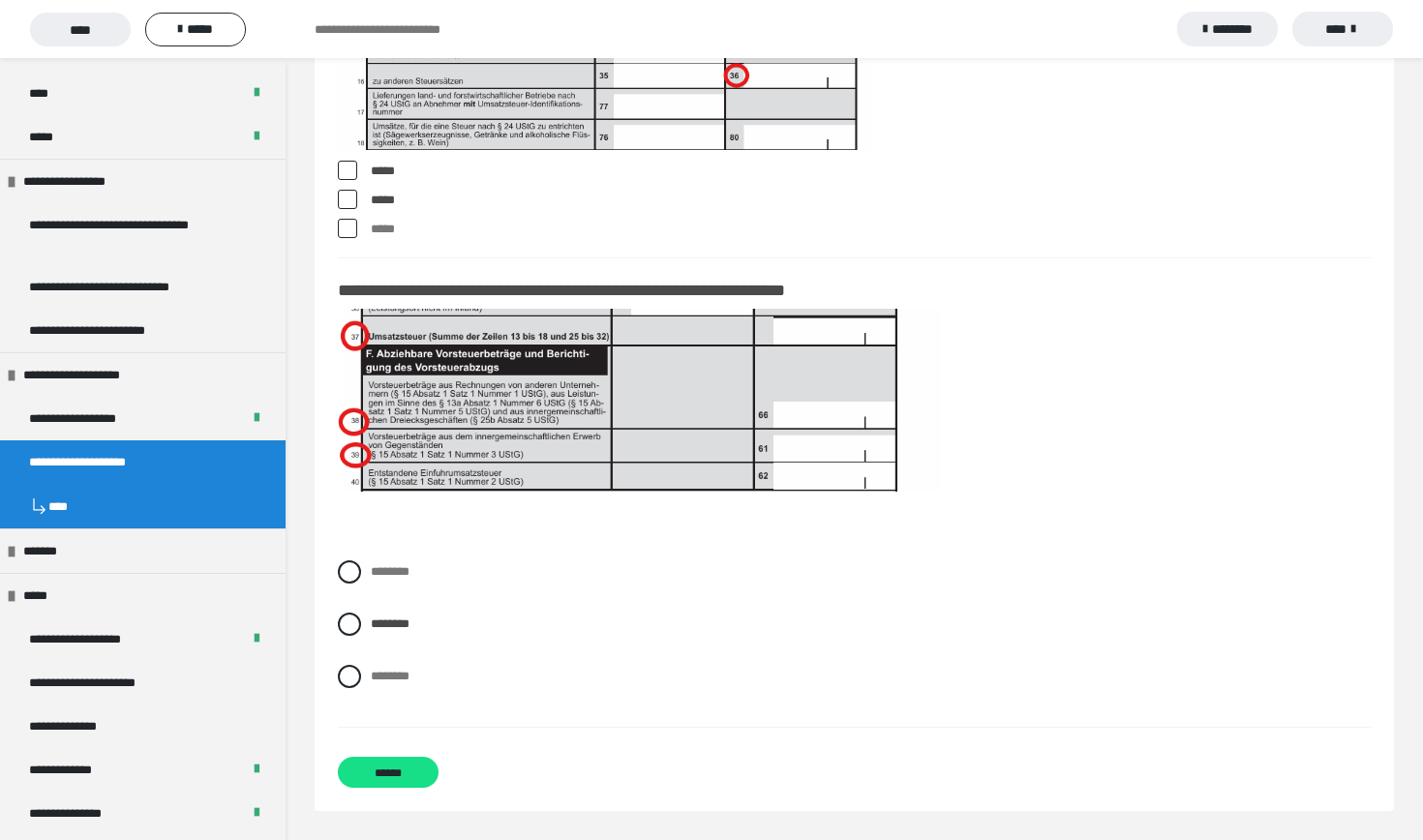 scroll, scrollTop: 17194, scrollLeft: 0, axis: vertical 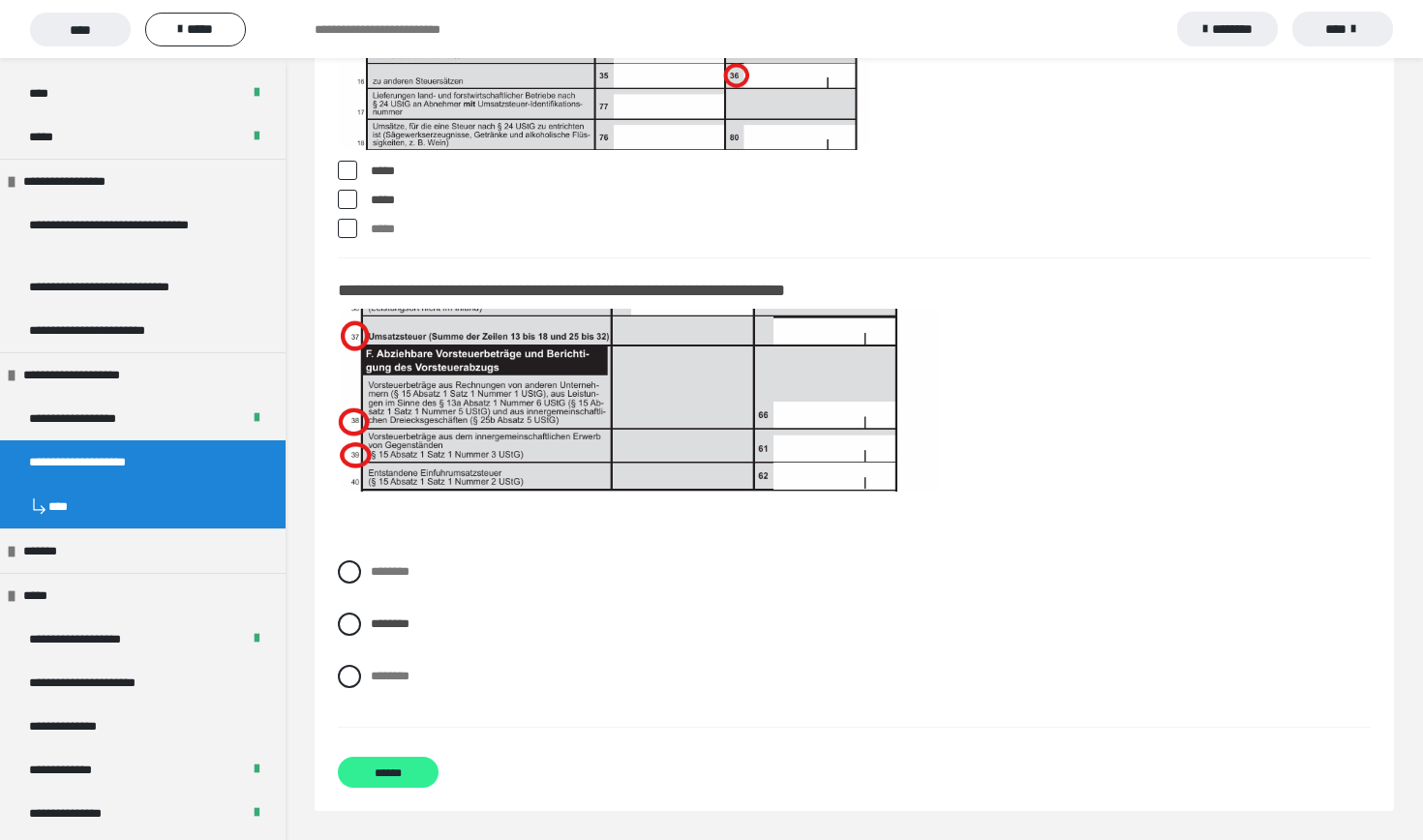 click on "******" at bounding box center (388, 772) 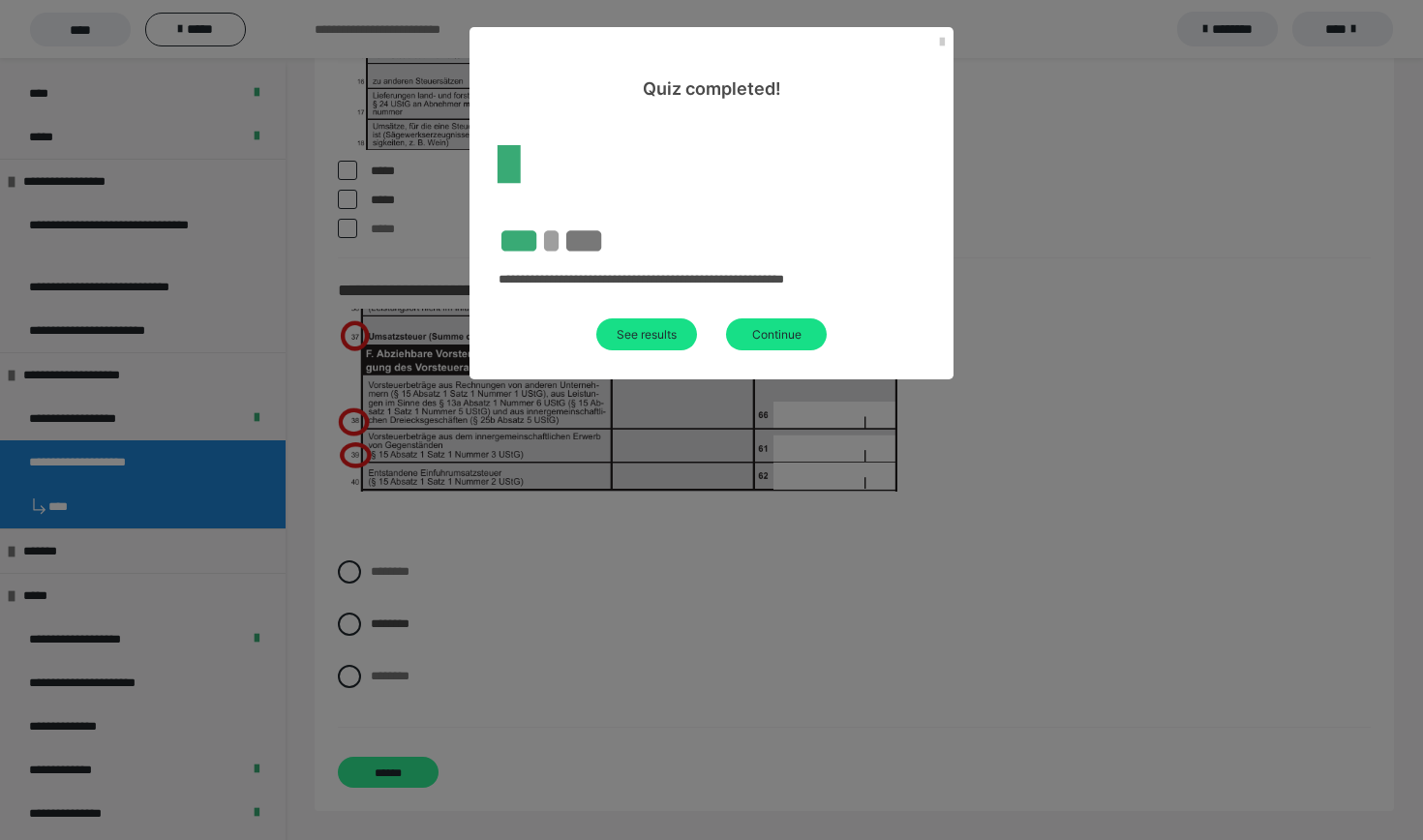 scroll, scrollTop: 58, scrollLeft: 0, axis: vertical 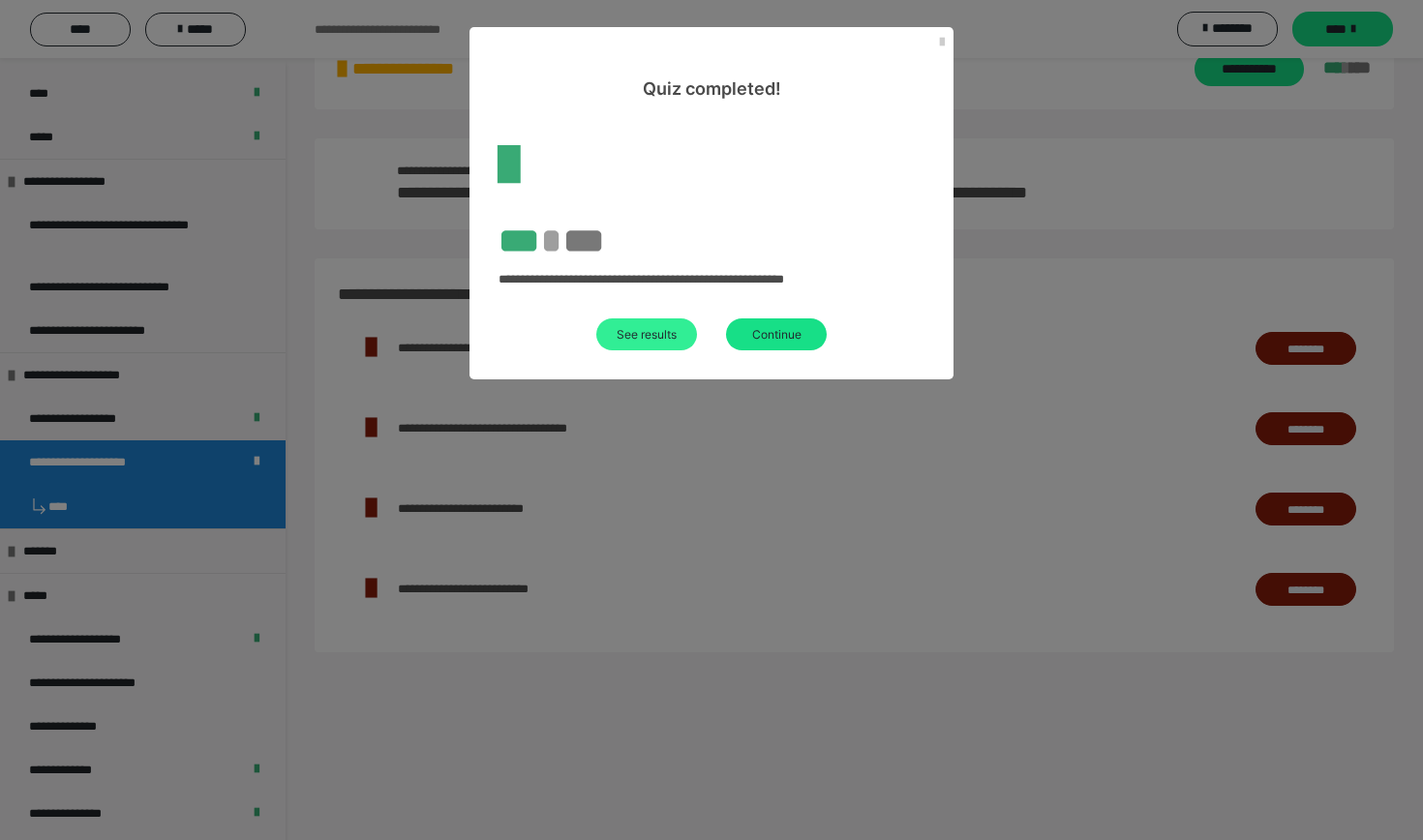 click on "See results" at bounding box center [647, 334] 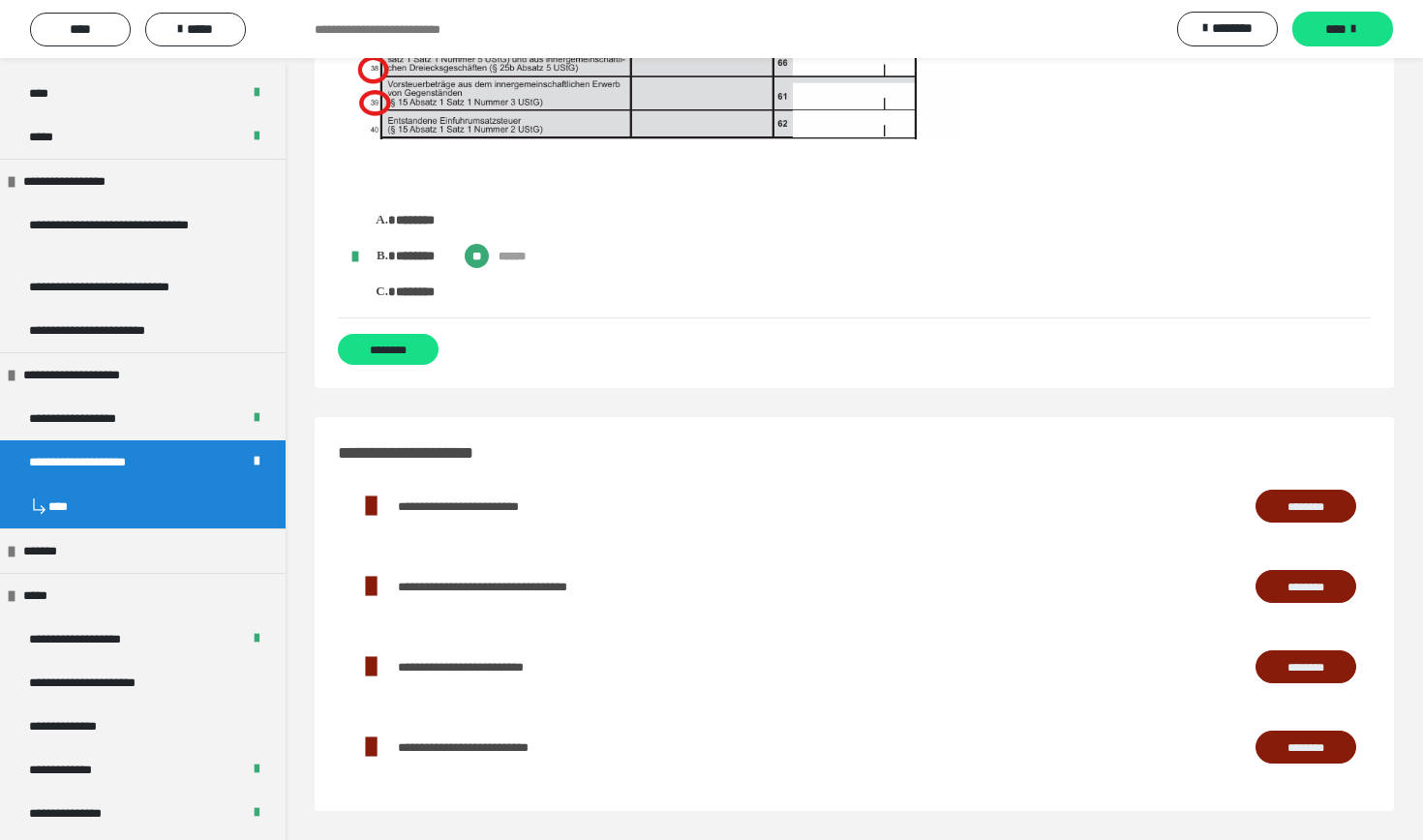 scroll, scrollTop: 15094, scrollLeft: 0, axis: vertical 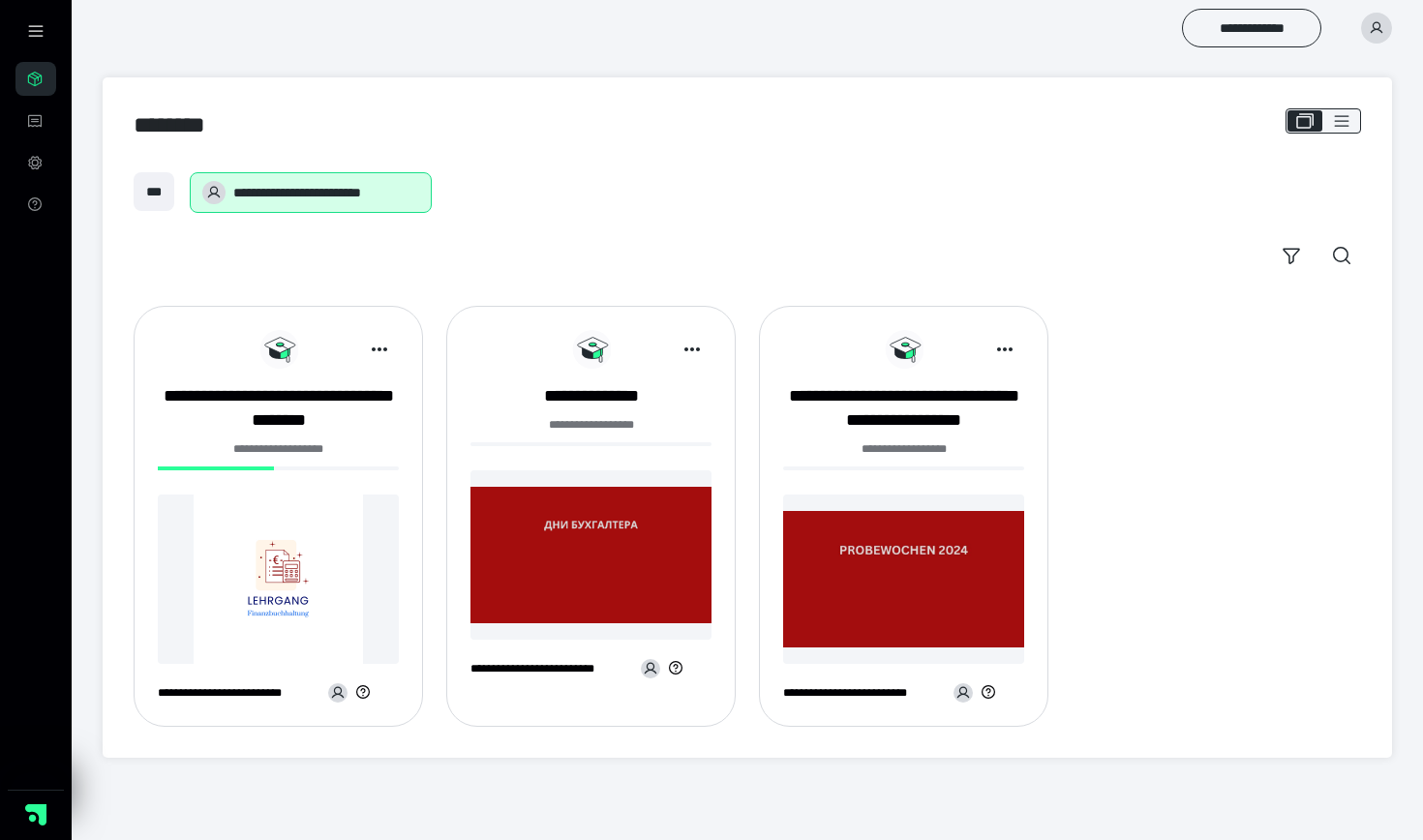 click at bounding box center (278, 579) 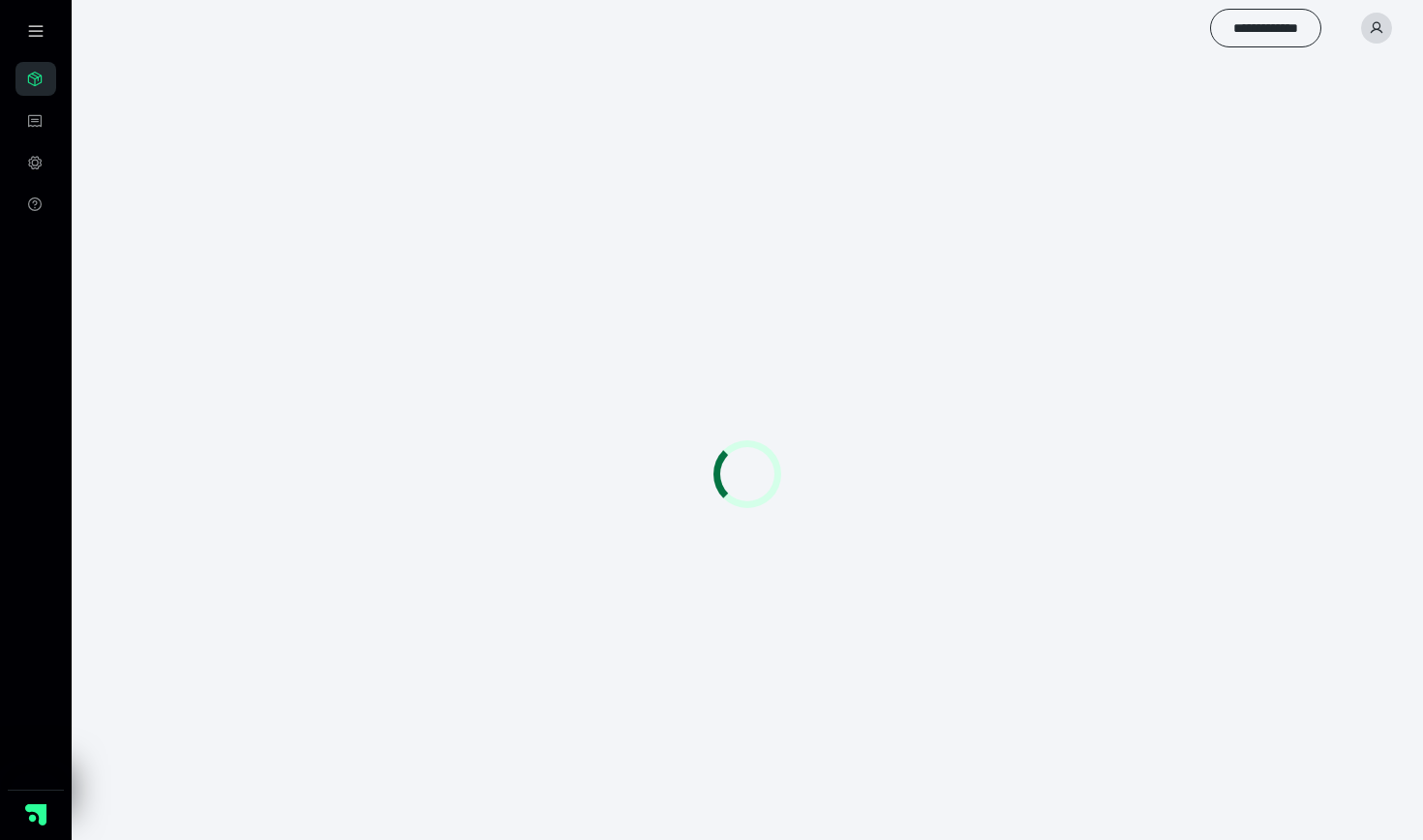 scroll, scrollTop: 0, scrollLeft: 0, axis: both 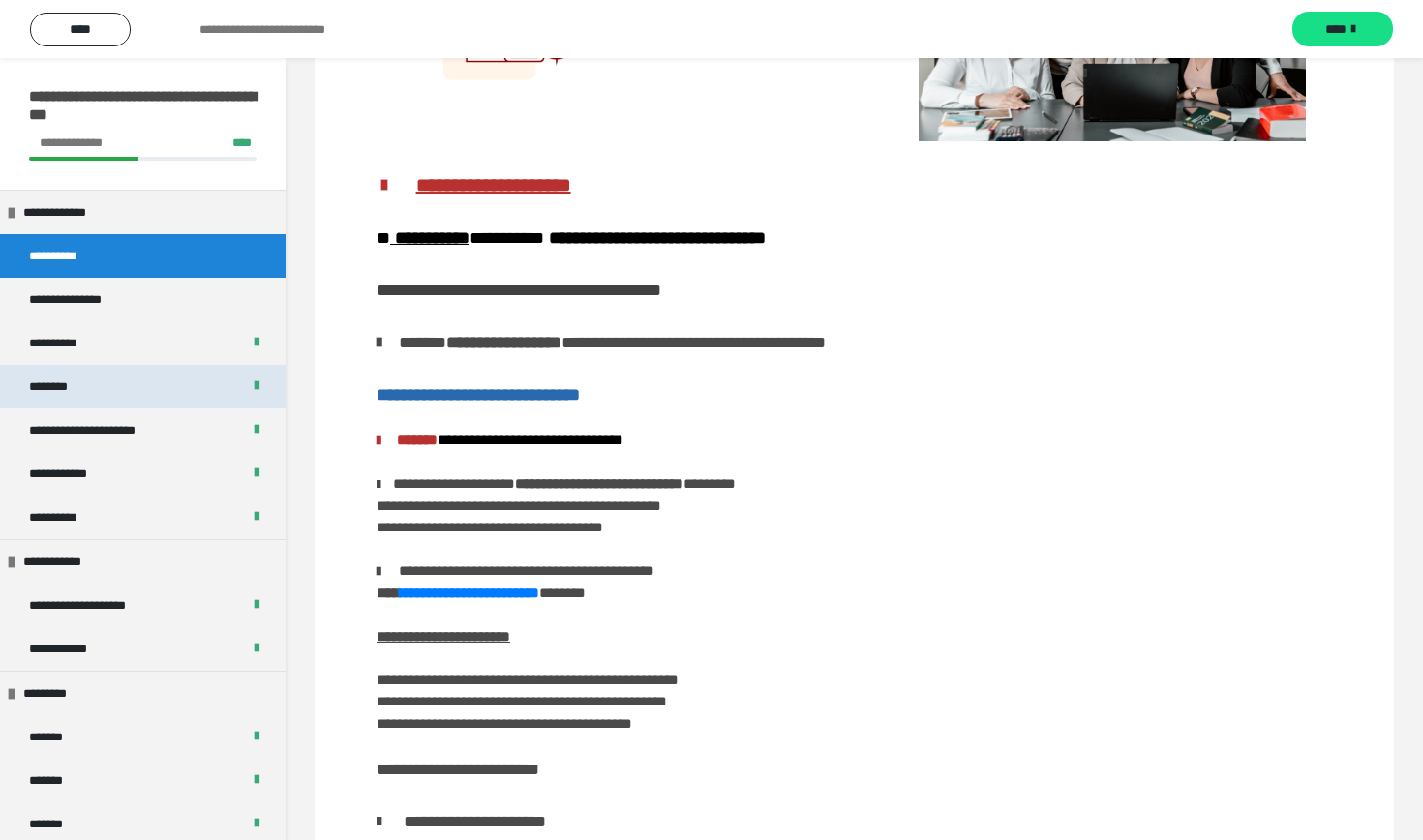 click on "********" at bounding box center [142, 386] 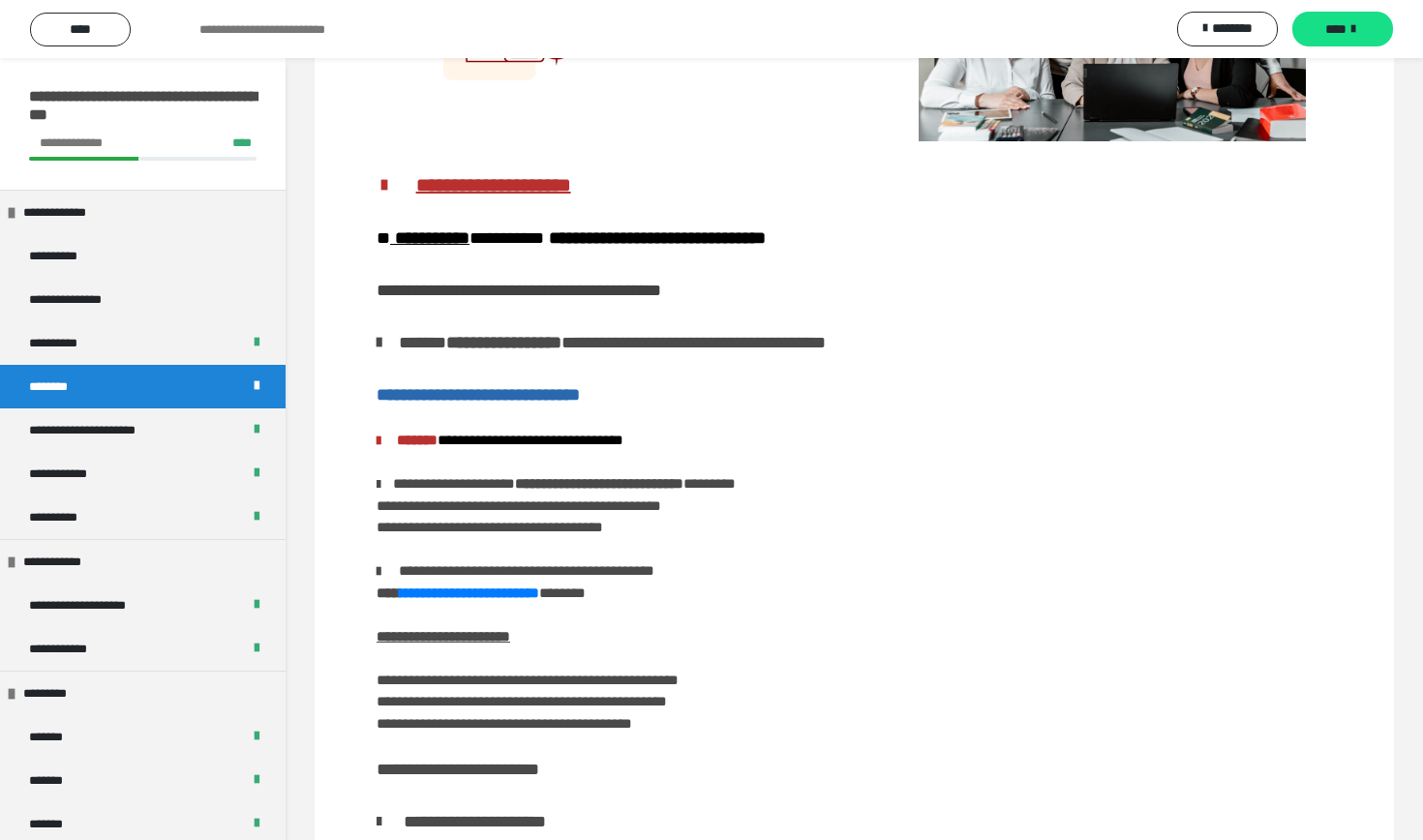 scroll, scrollTop: 58, scrollLeft: 0, axis: vertical 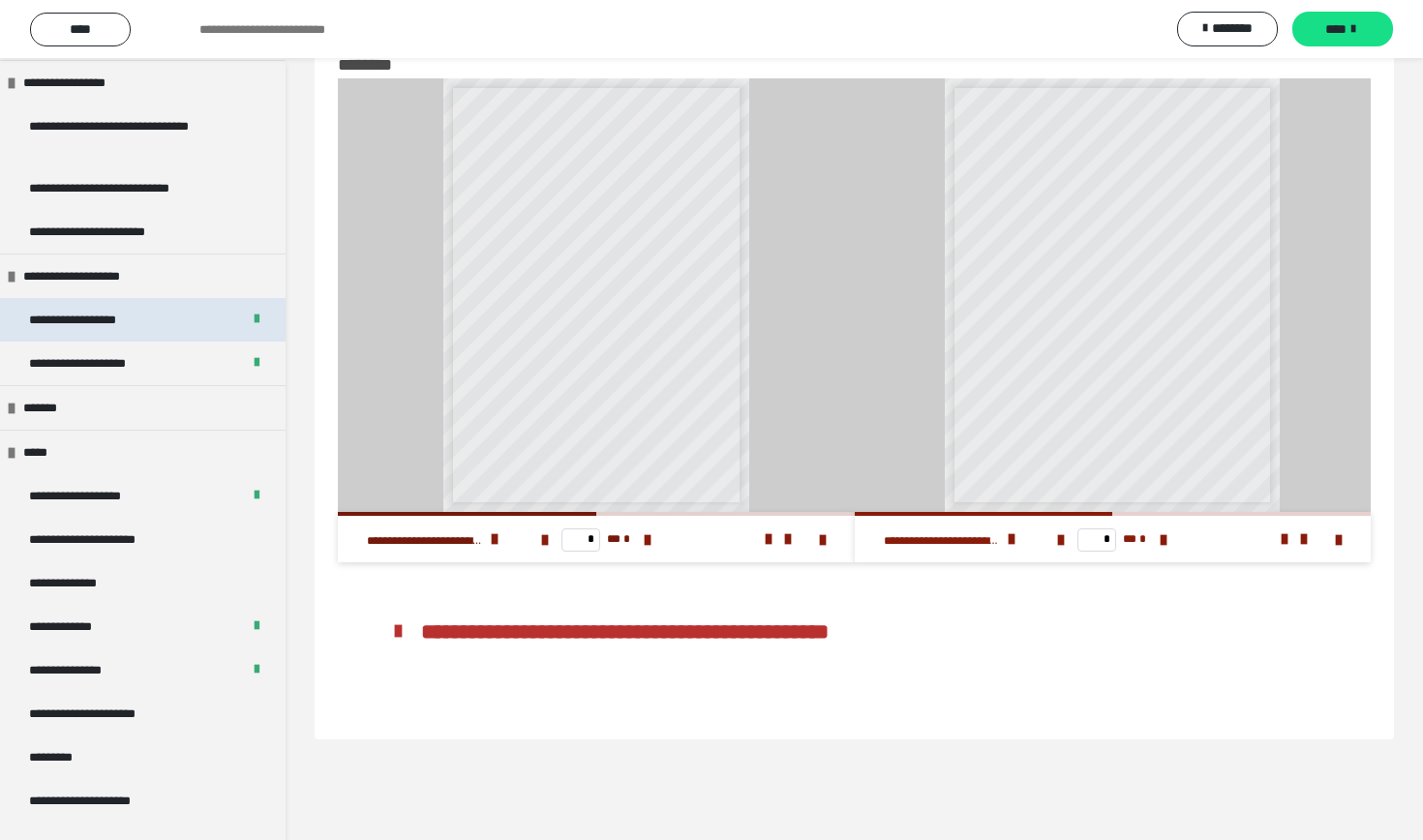 click on "**********" at bounding box center (95, 319) 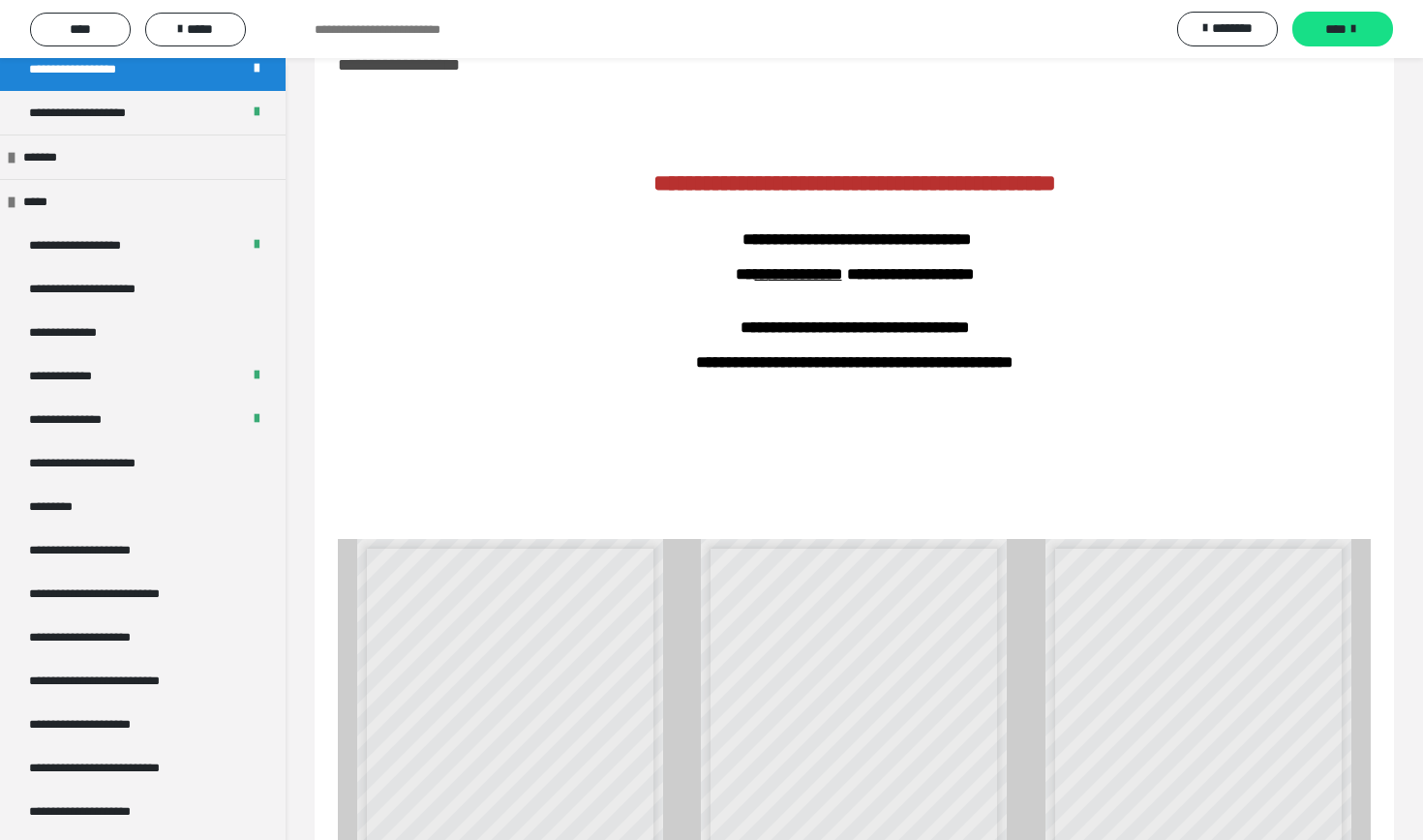 scroll, scrollTop: 2130, scrollLeft: 0, axis: vertical 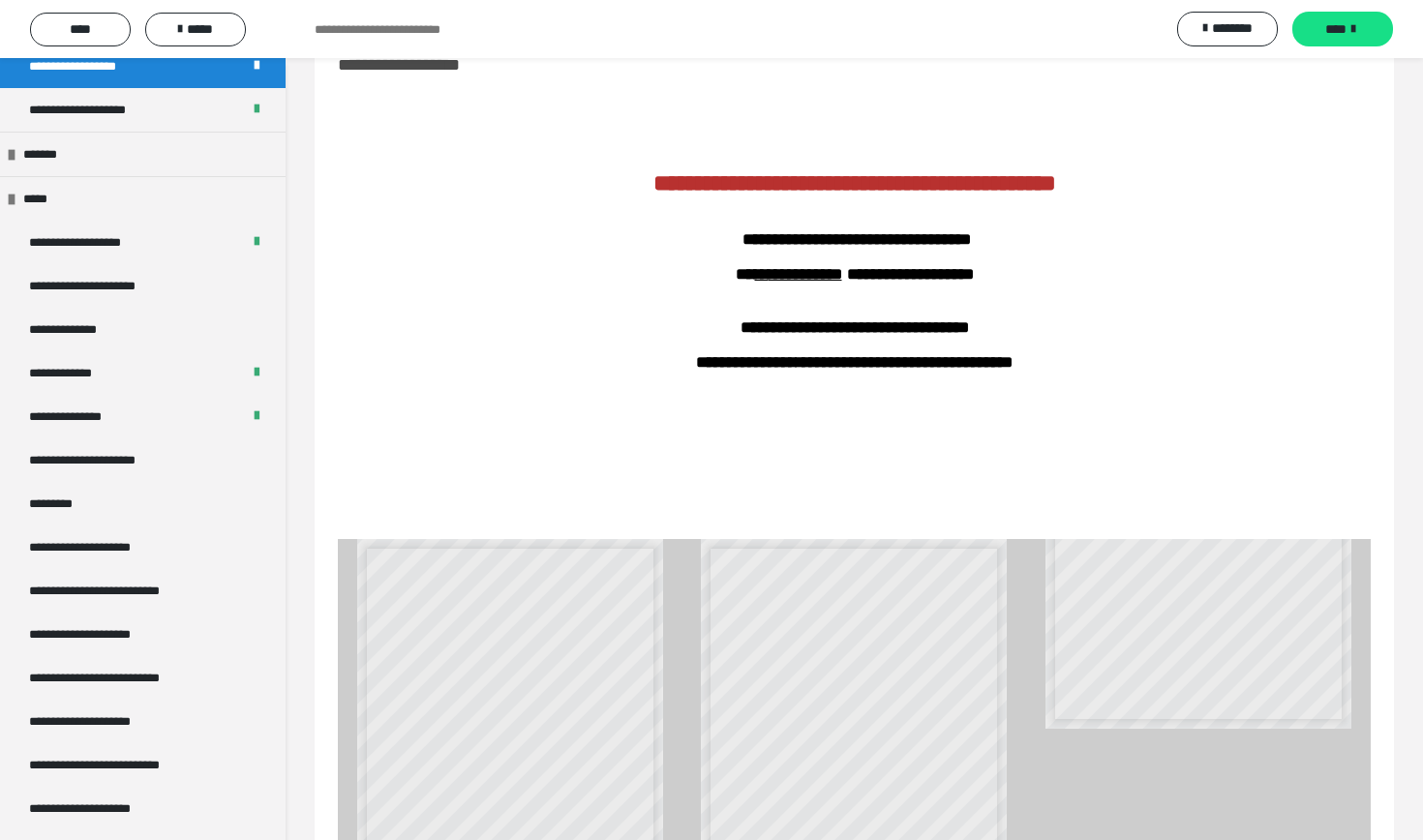 click on "**********" at bounding box center [1198, 851] 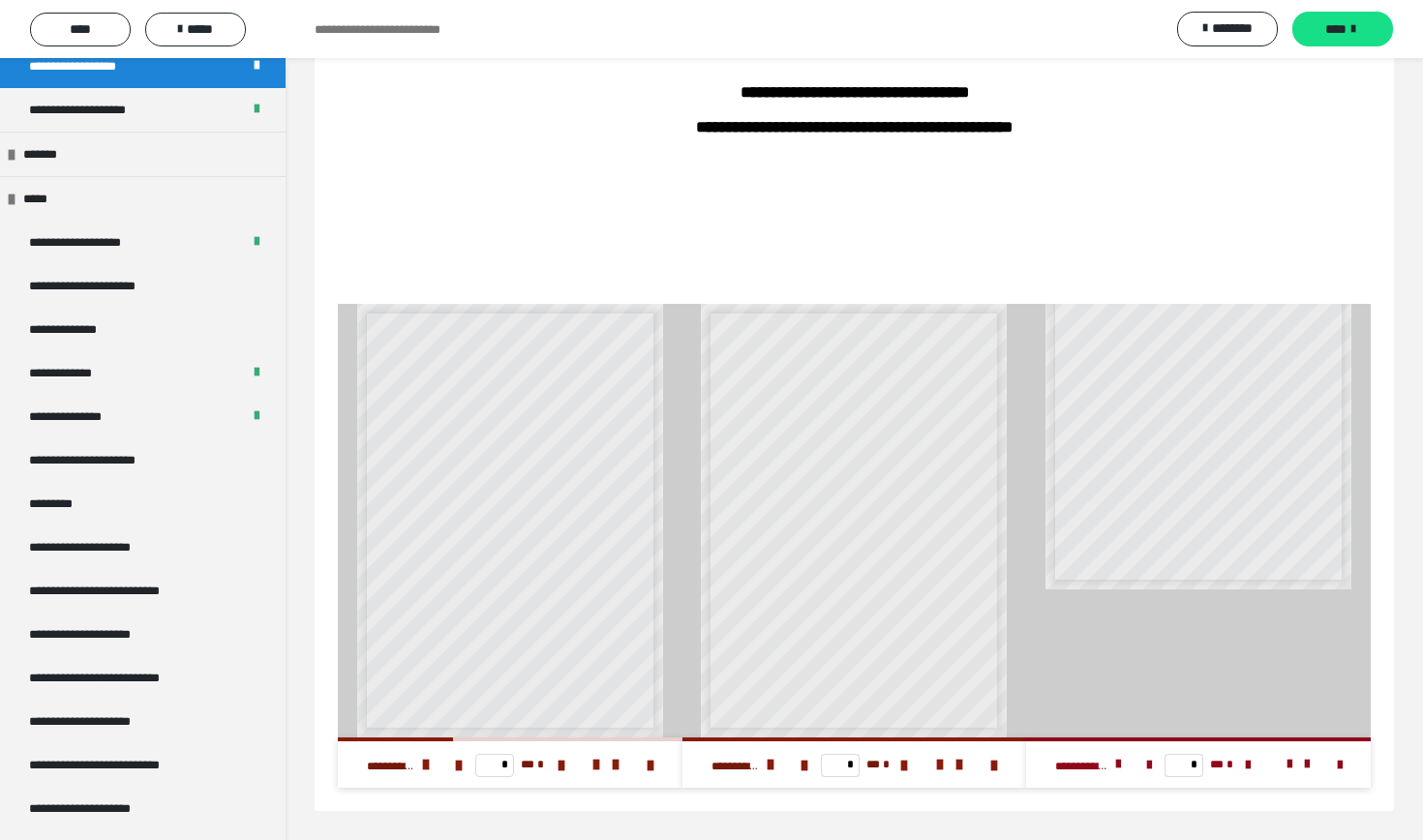 scroll, scrollTop: 293, scrollLeft: 0, axis: vertical 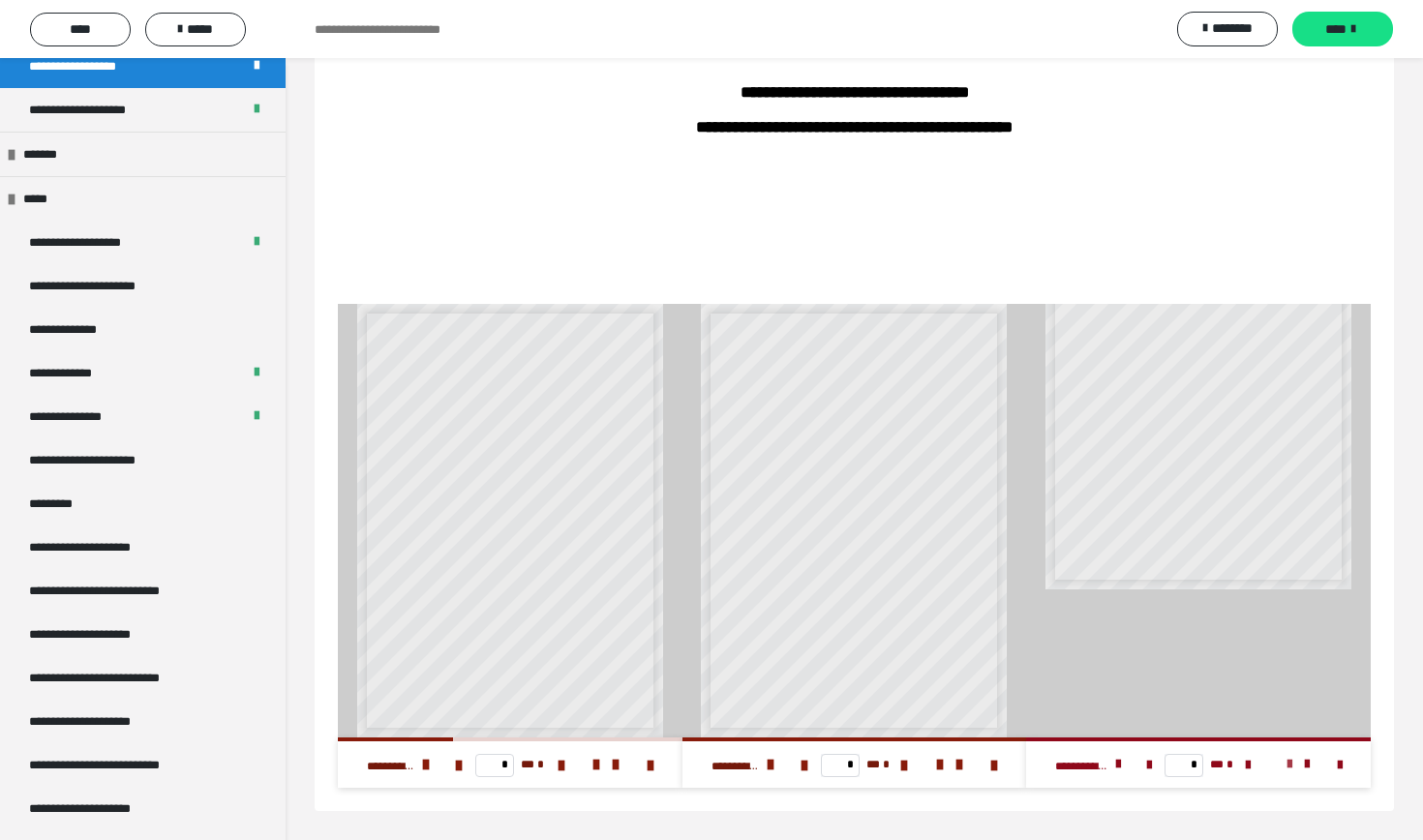 click at bounding box center (1289, 765) 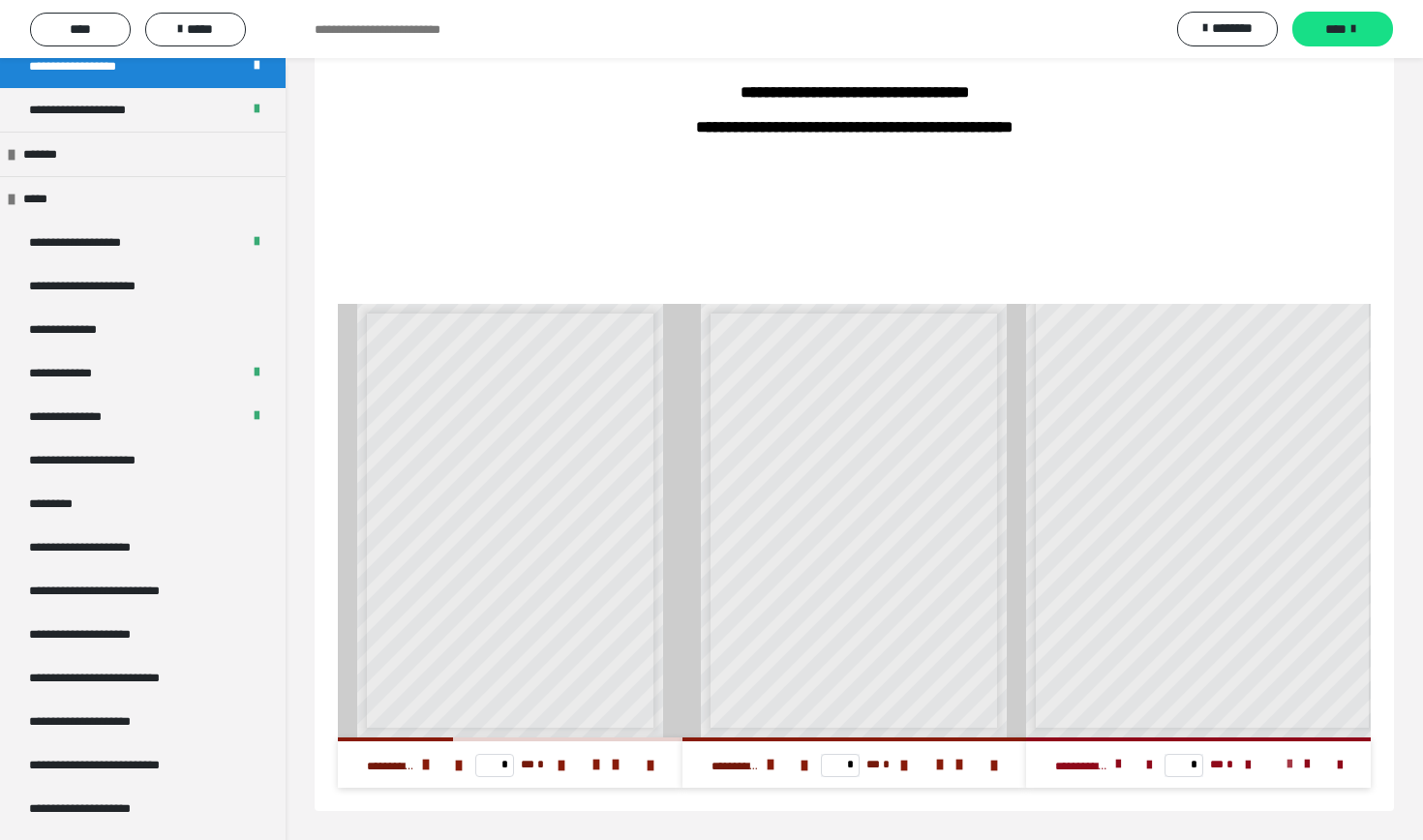scroll, scrollTop: 21, scrollLeft: 0, axis: vertical 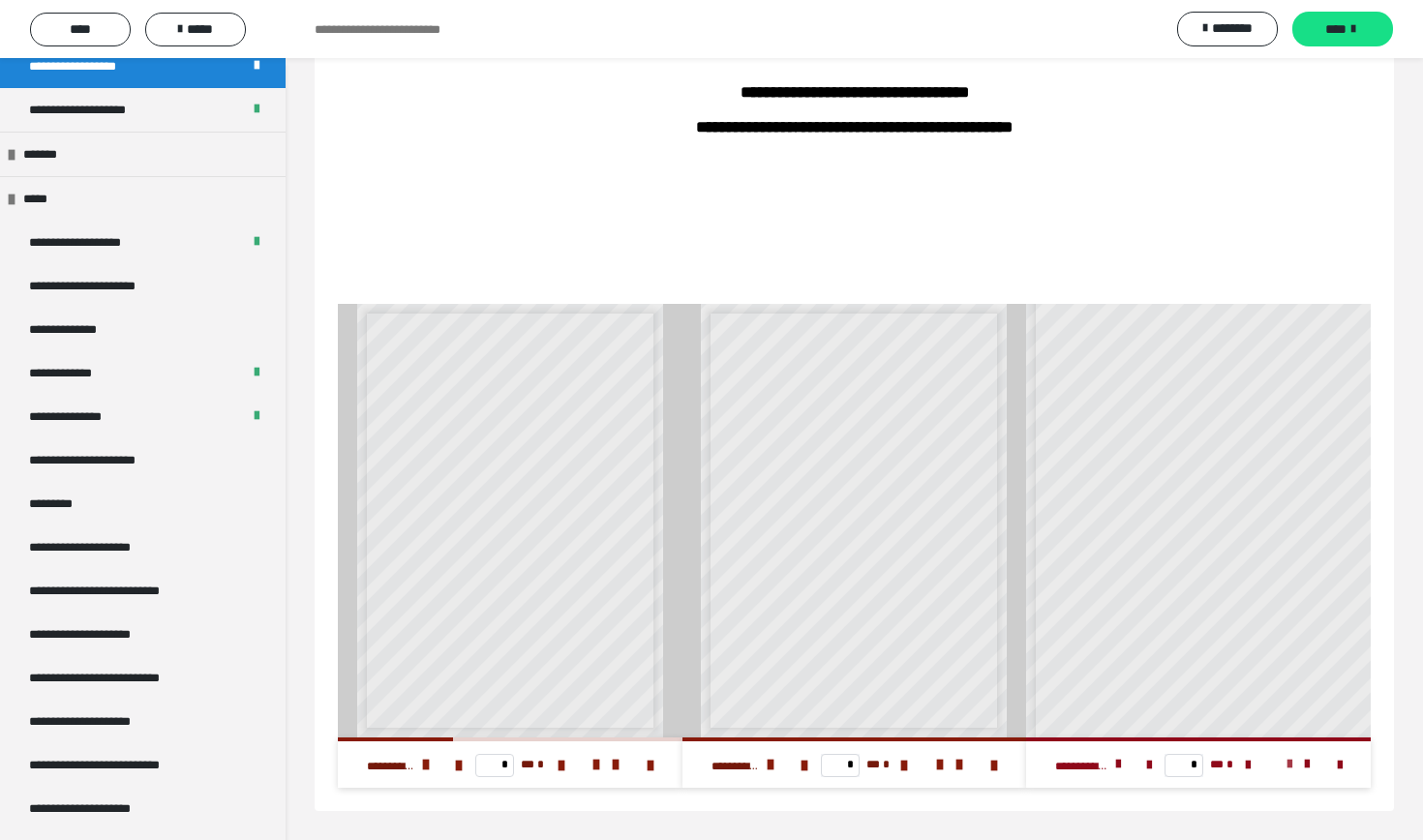 click at bounding box center [1289, 765] 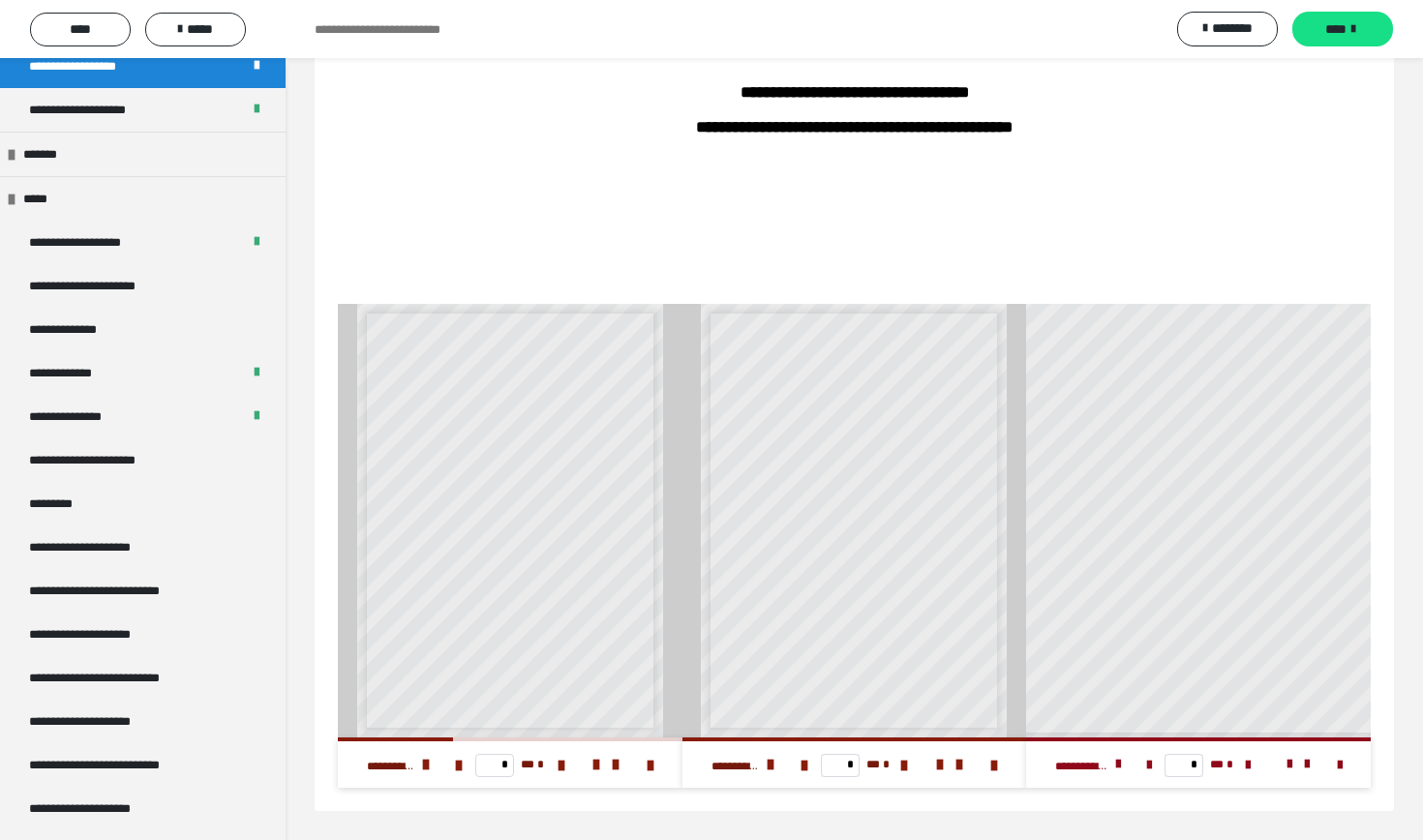 scroll, scrollTop: 199, scrollLeft: 0, axis: vertical 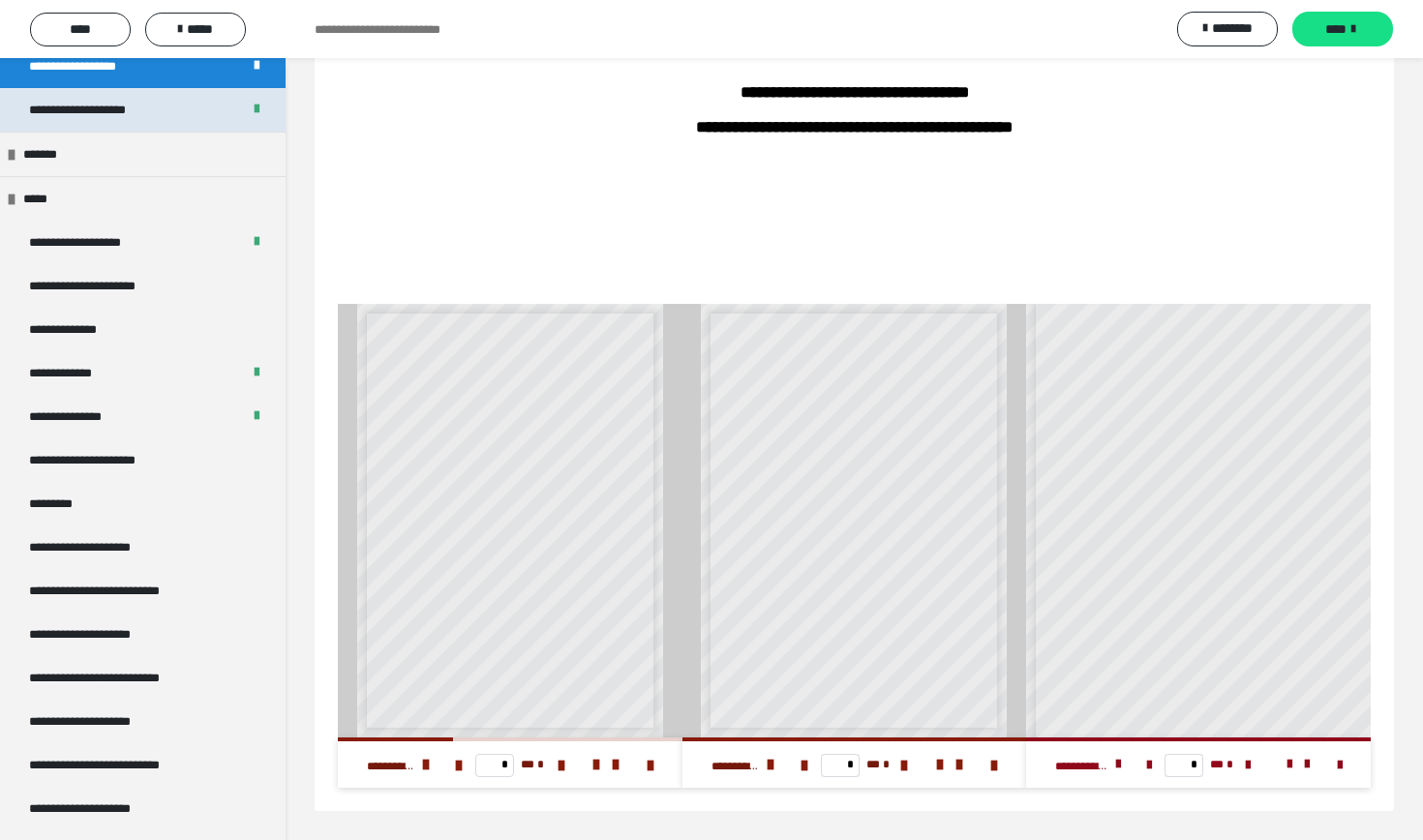 click on "**********" at bounding box center [99, 109] 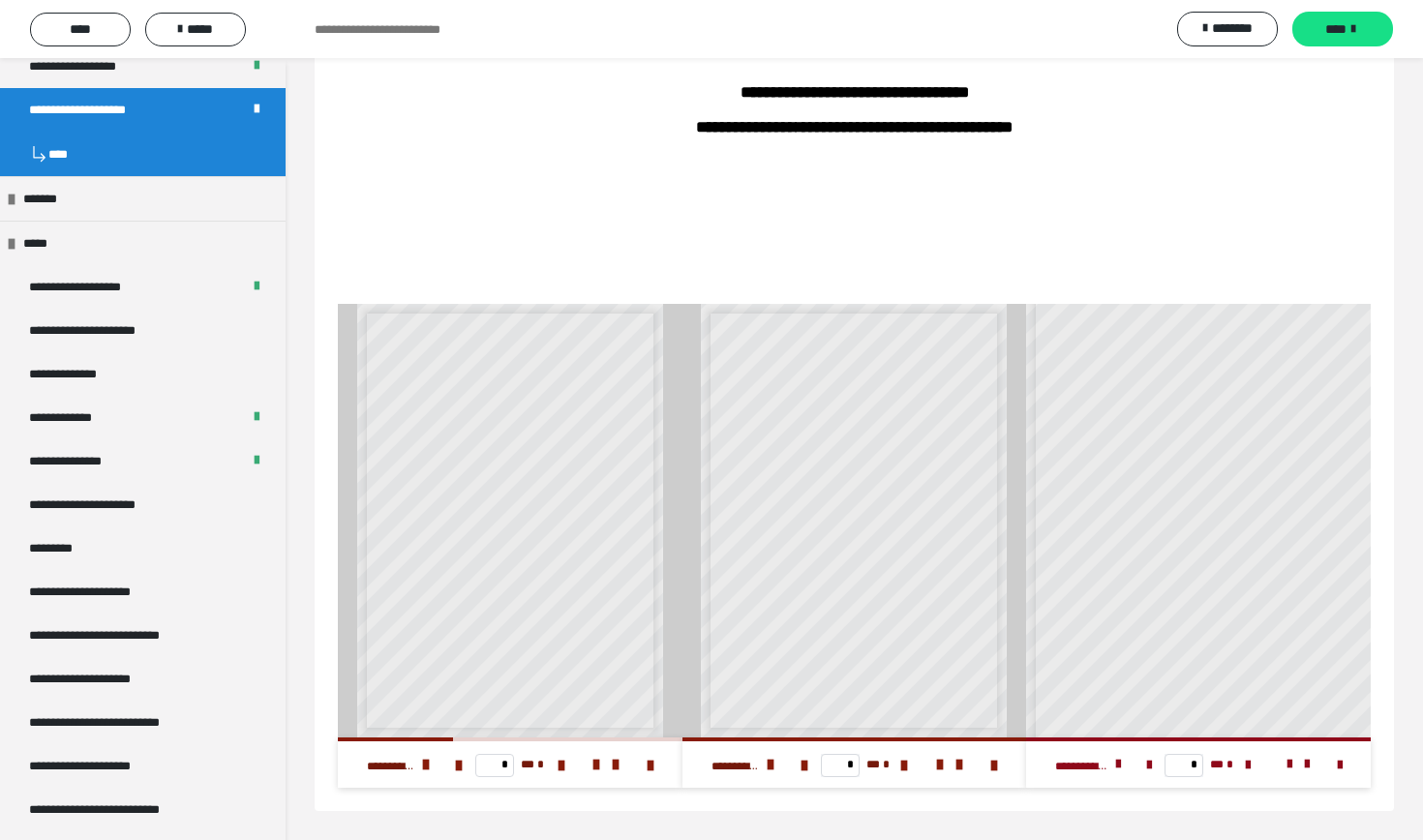scroll, scrollTop: 58, scrollLeft: 0, axis: vertical 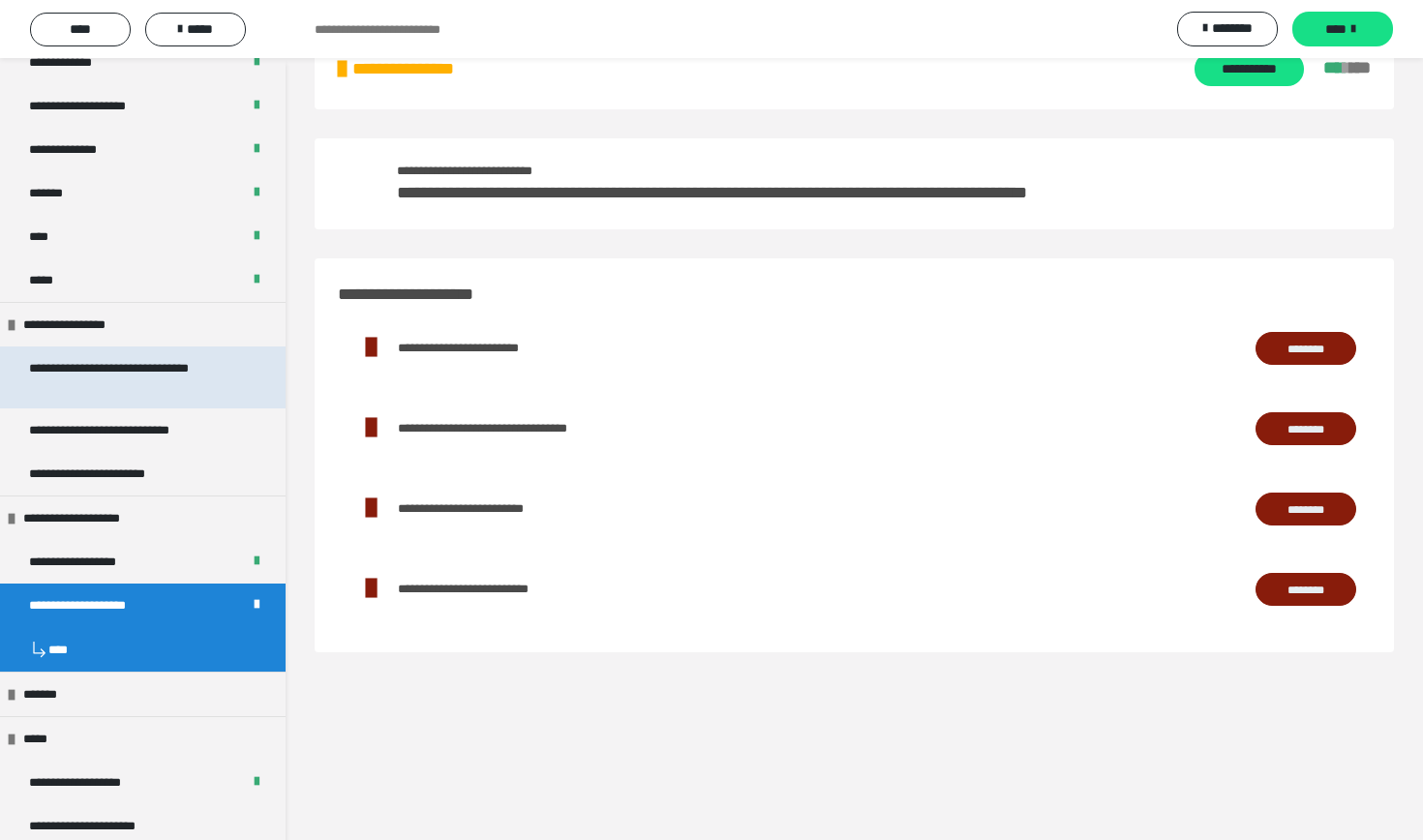 click on "**********" at bounding box center [135, 377] 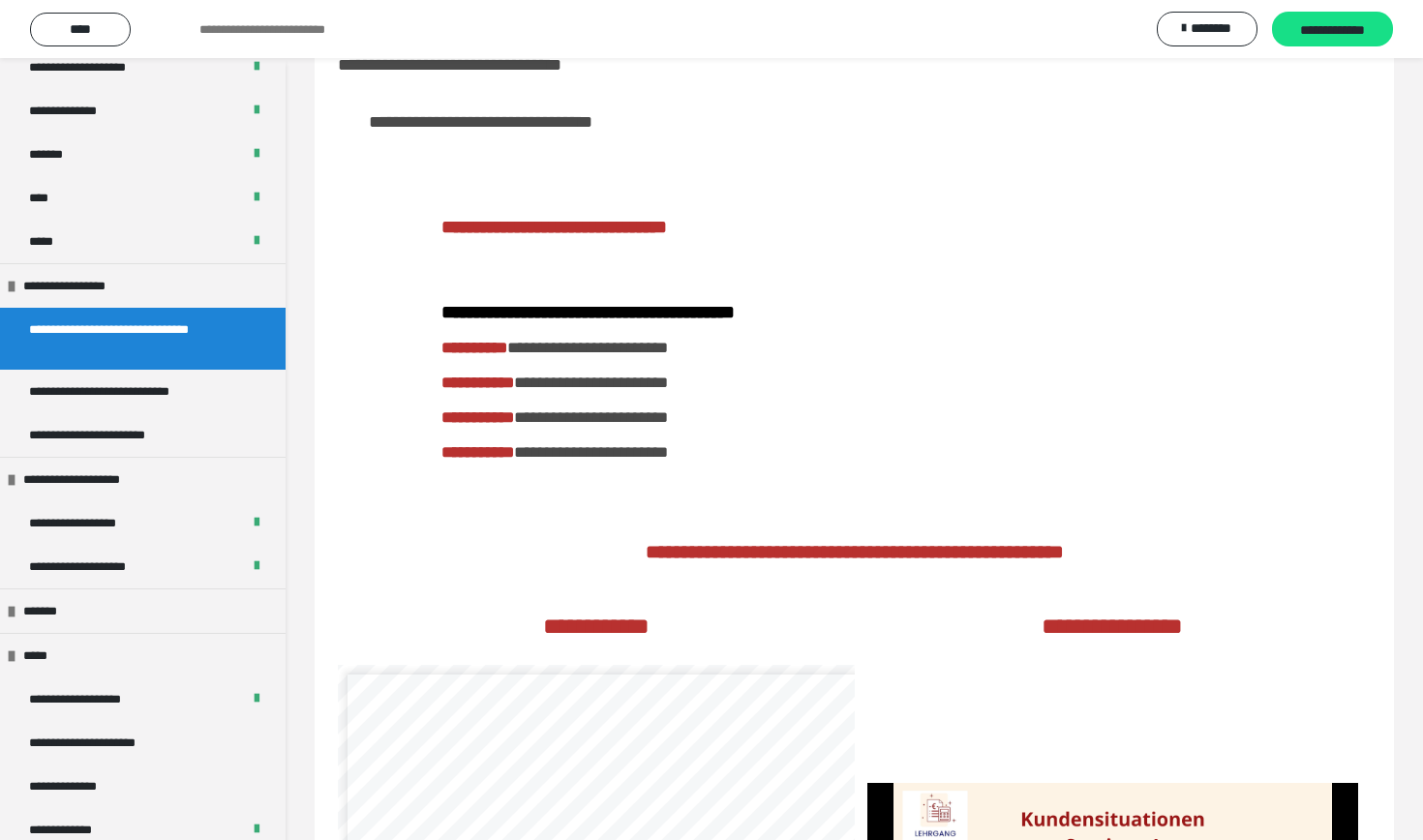 scroll, scrollTop: 1665, scrollLeft: 0, axis: vertical 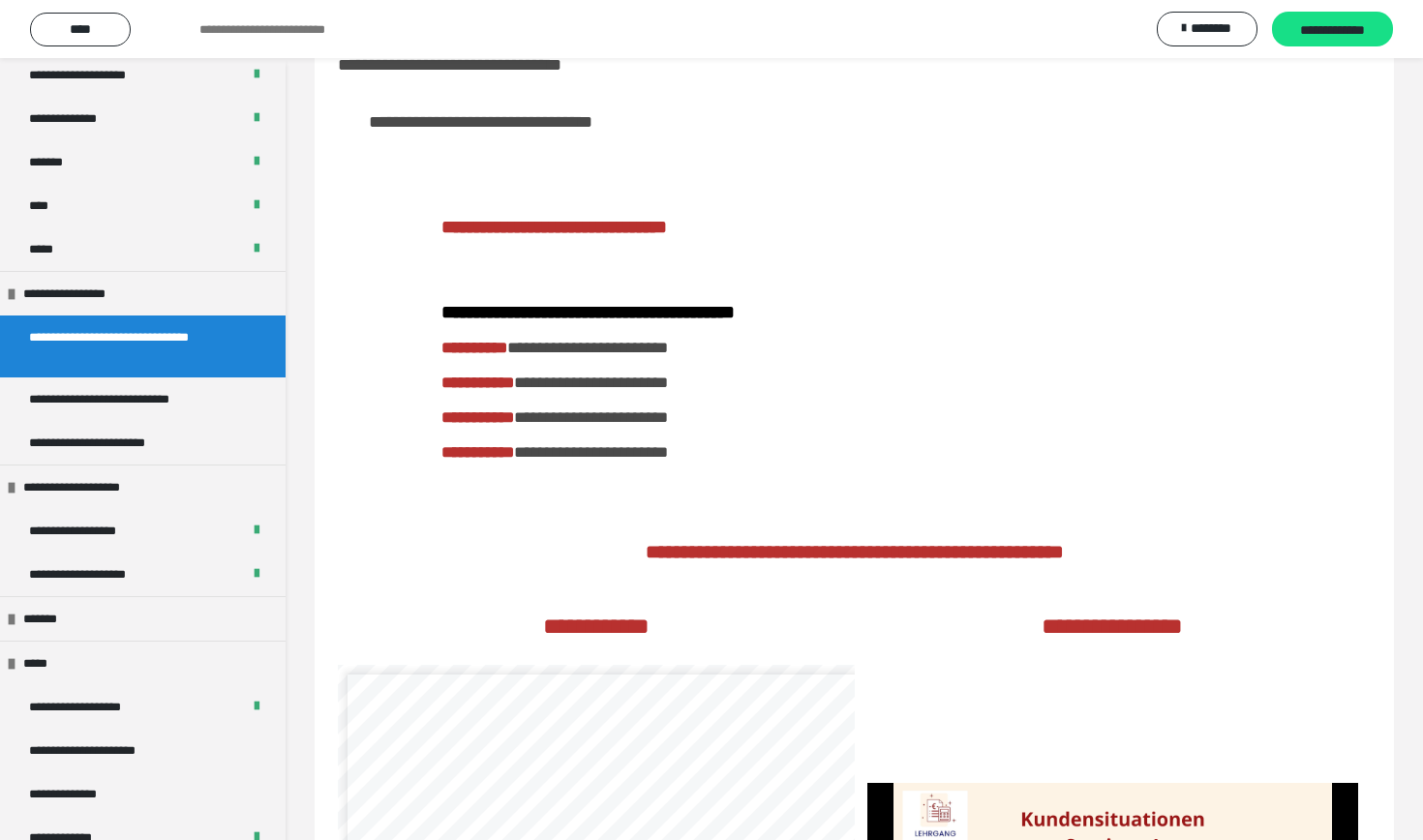 click on "**********" at bounding box center [1092, 363] 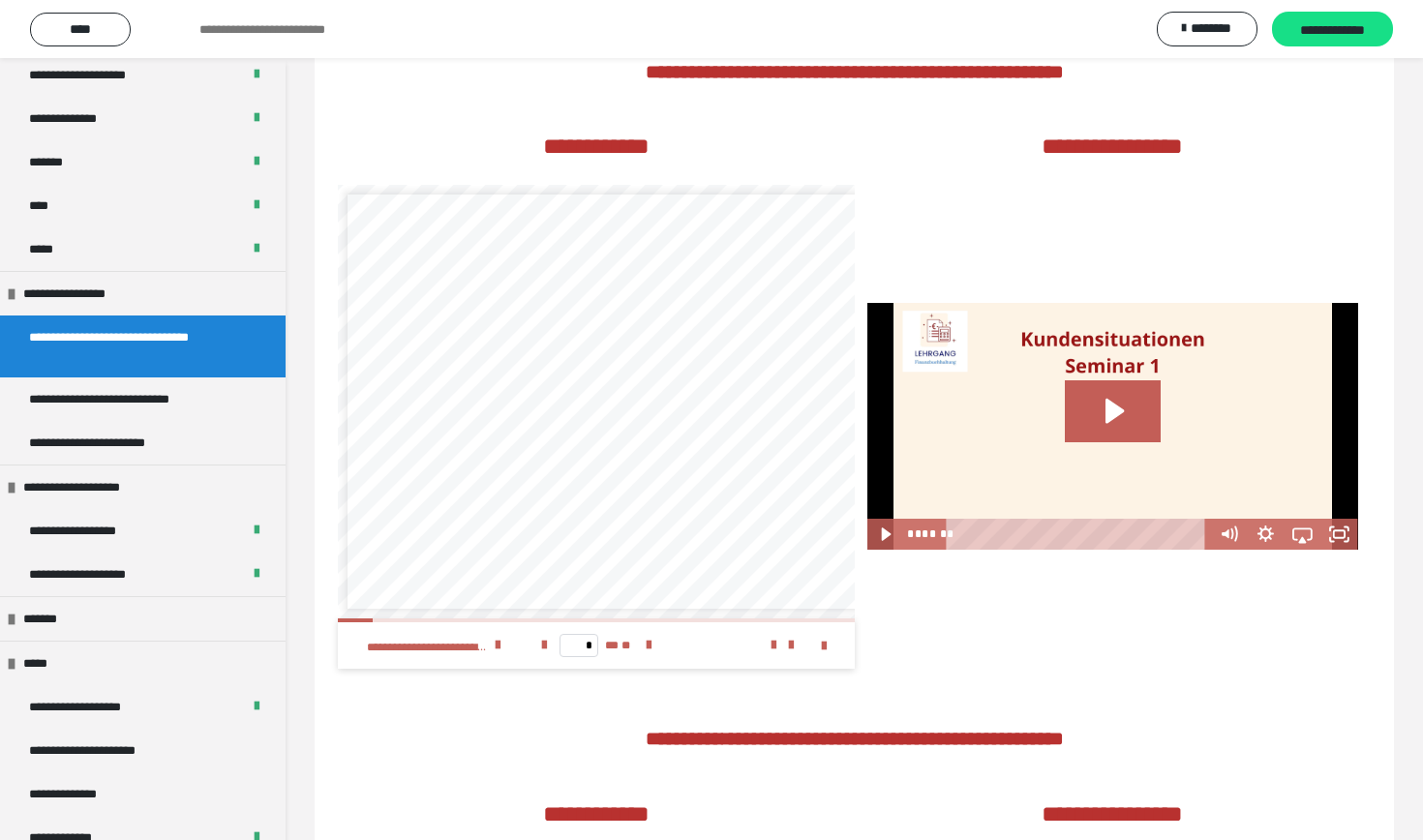 scroll, scrollTop: 555, scrollLeft: 0, axis: vertical 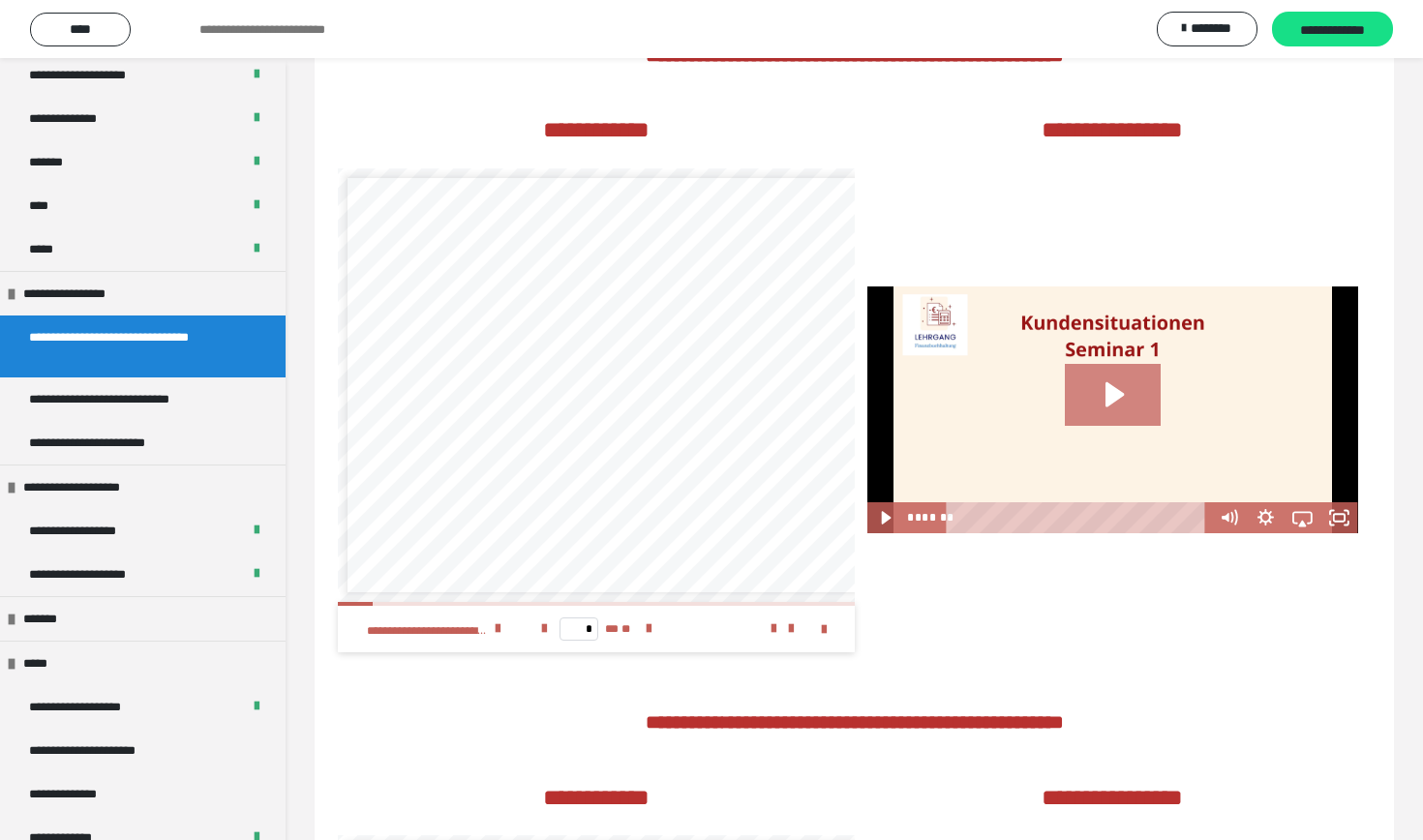 click 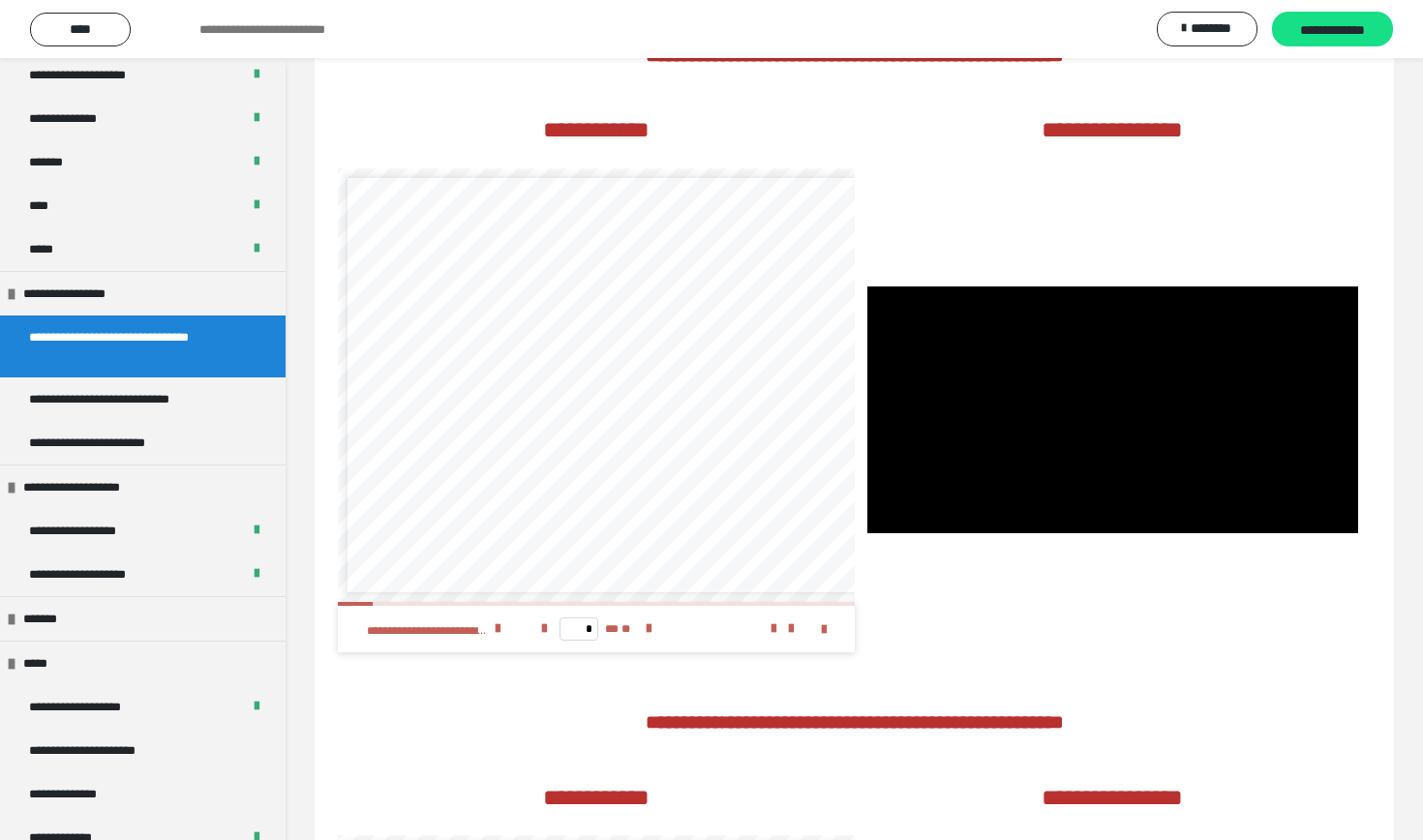 type 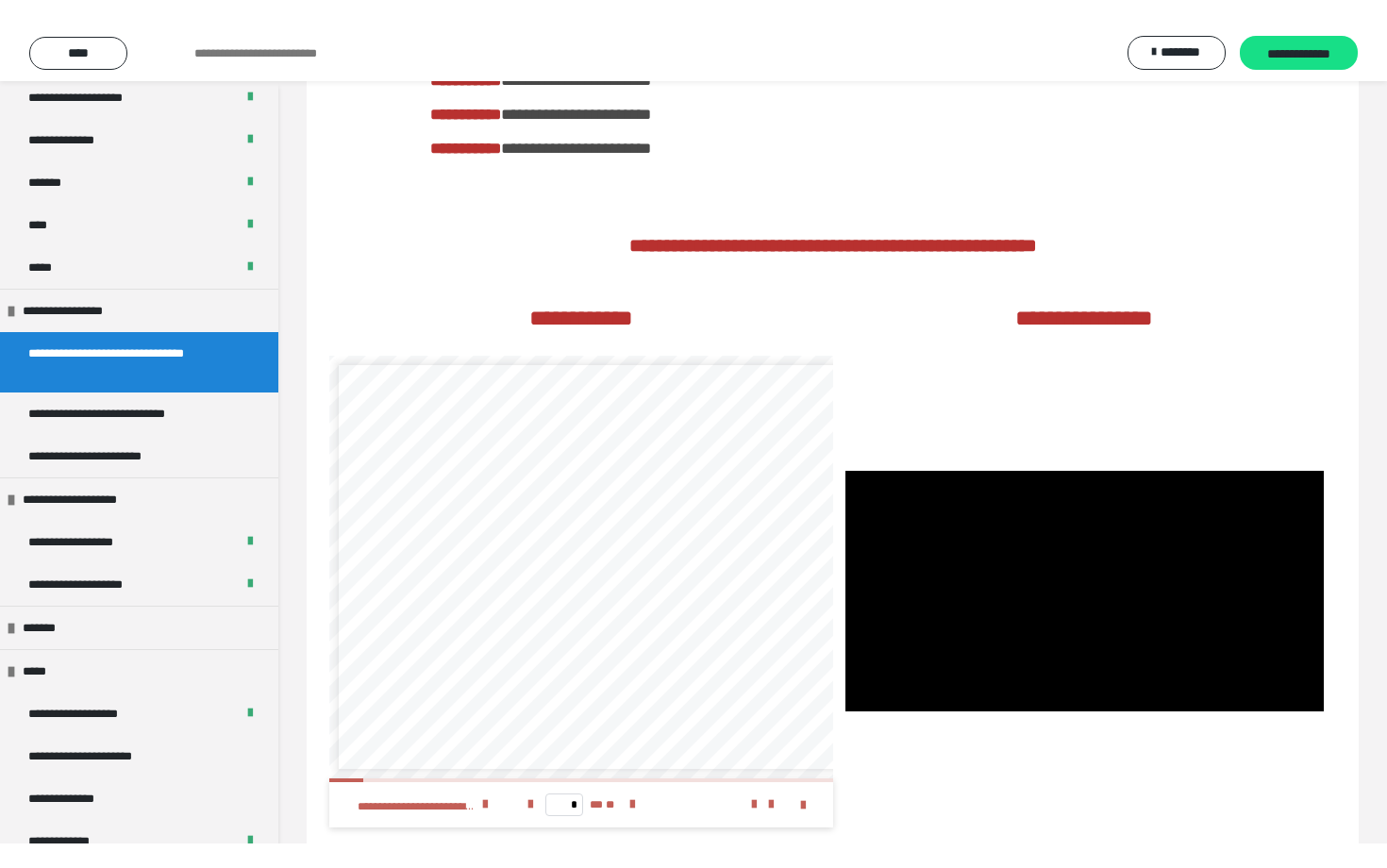 scroll, scrollTop: 381, scrollLeft: 0, axis: vertical 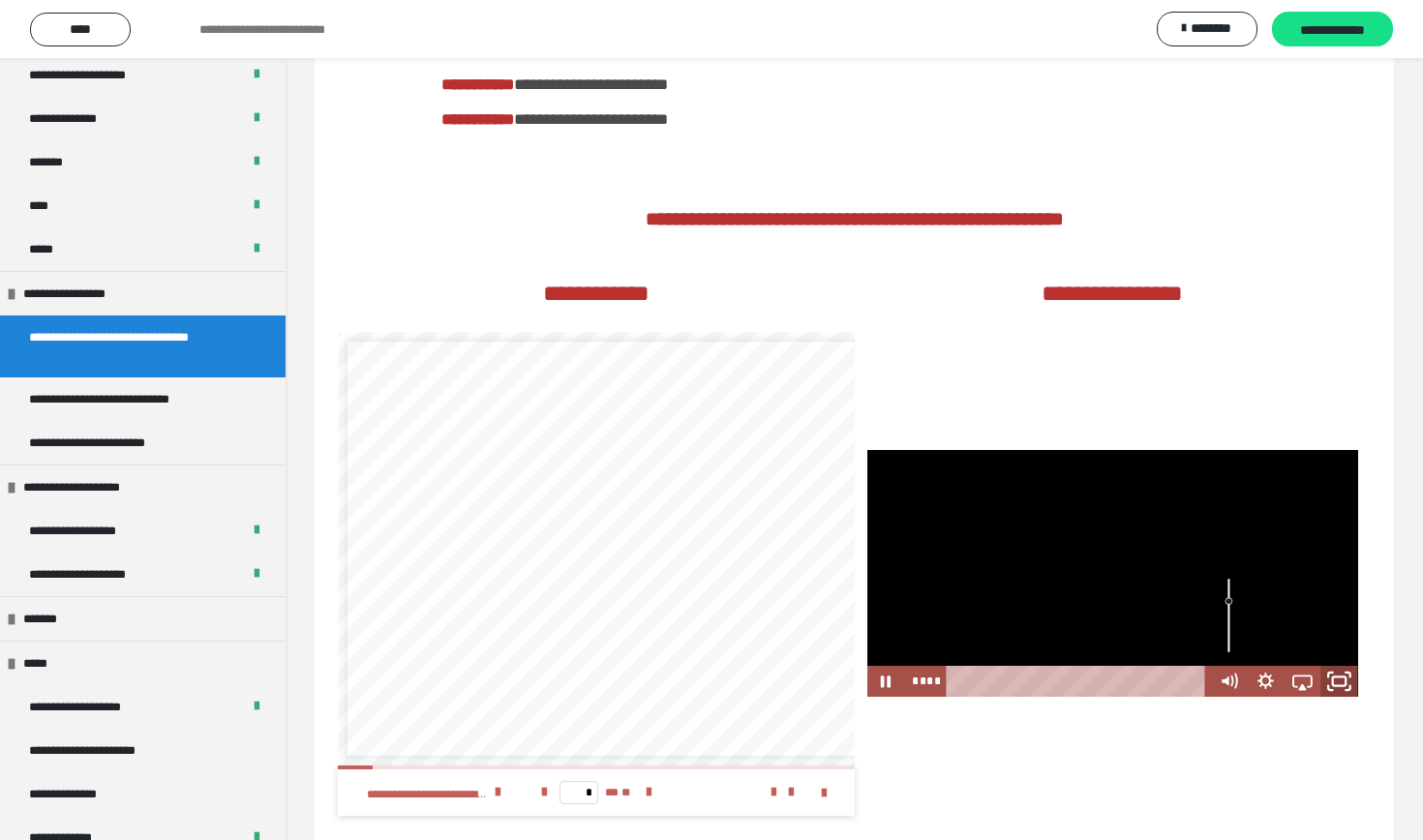 click 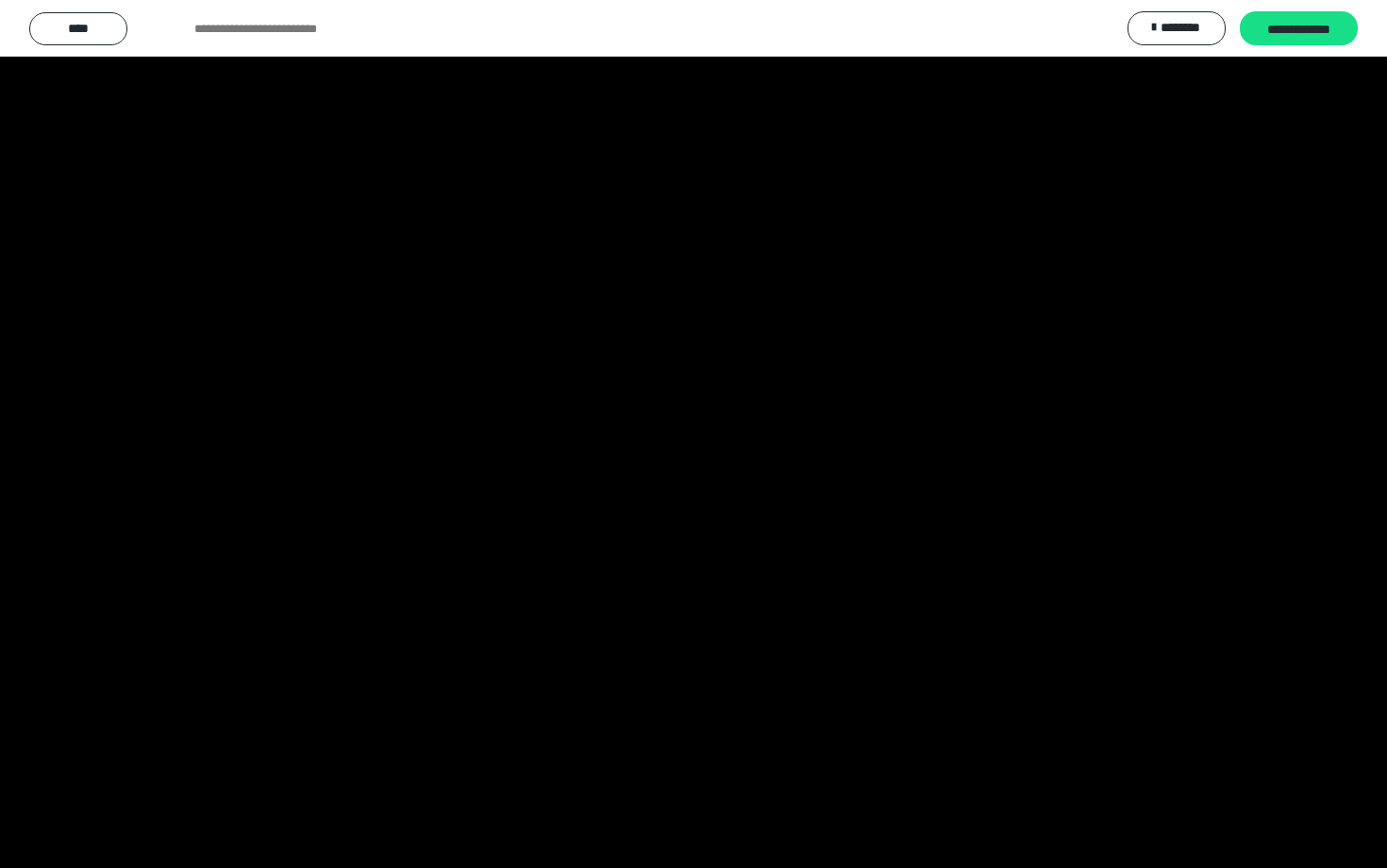 click at bounding box center (694, 434) 